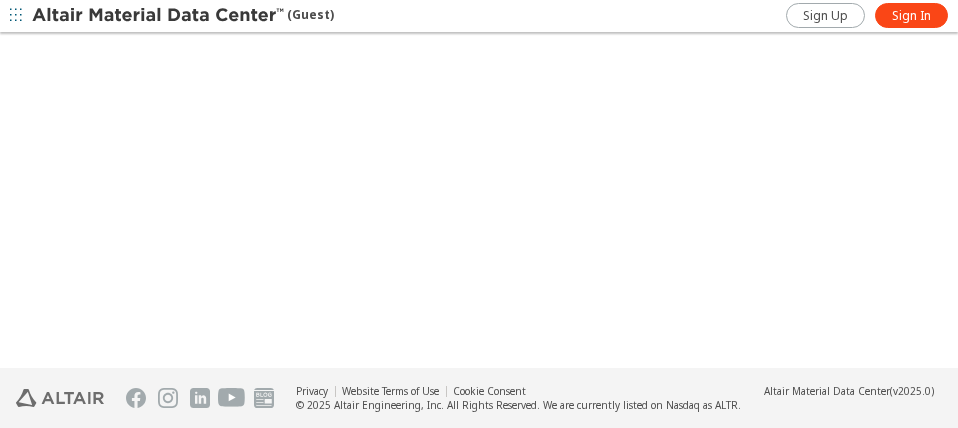 scroll, scrollTop: 0, scrollLeft: 0, axis: both 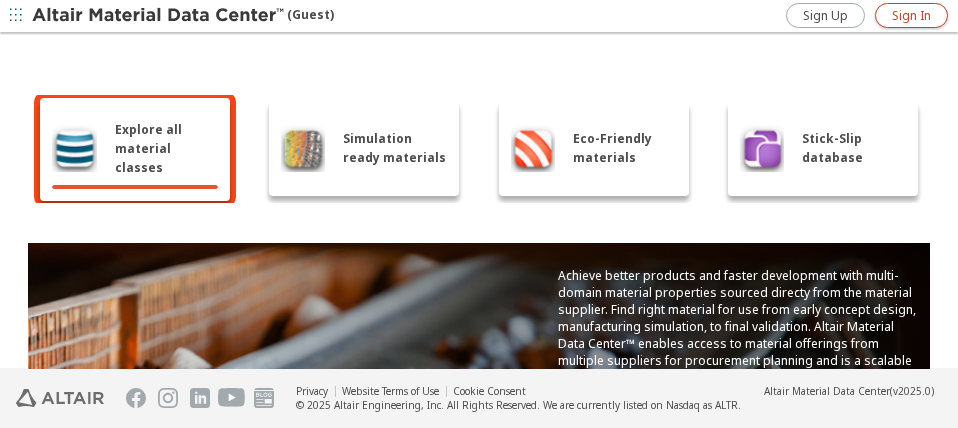 click on "Sign In" at bounding box center [911, 16] 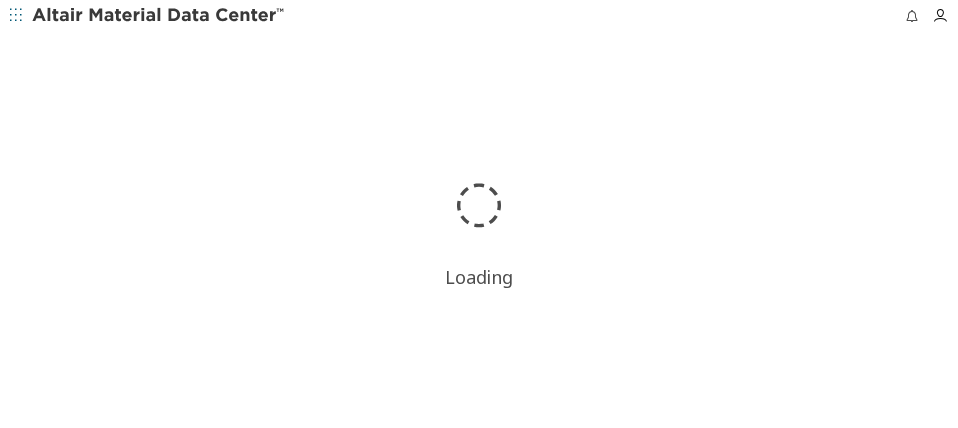 scroll, scrollTop: 0, scrollLeft: 0, axis: both 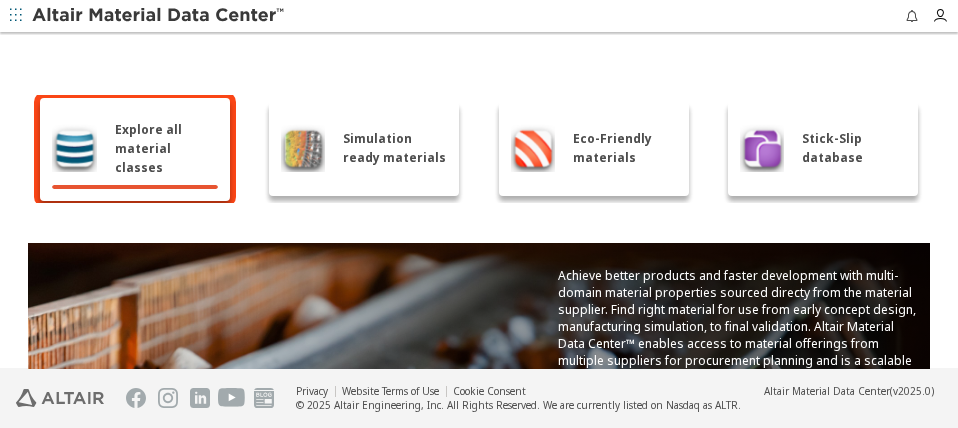 click on "Explore all material classes" at bounding box center (166, 148) 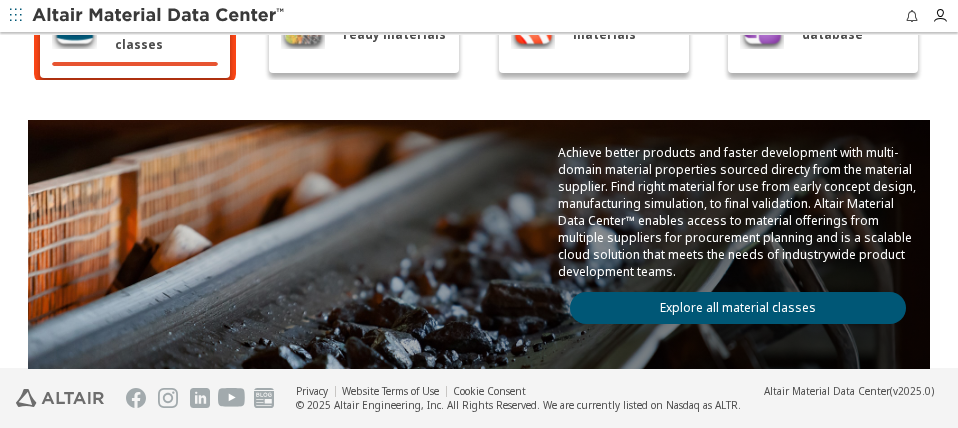 scroll, scrollTop: 300, scrollLeft: 0, axis: vertical 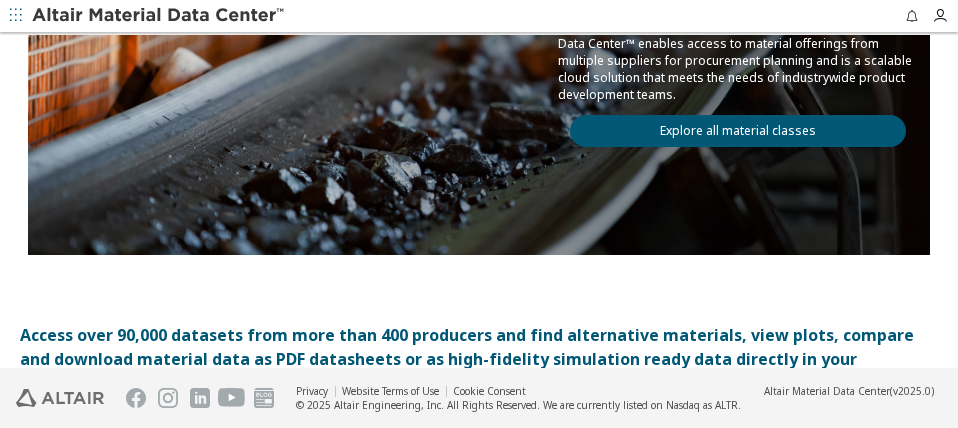 click on "Explore all material classes" at bounding box center (738, 131) 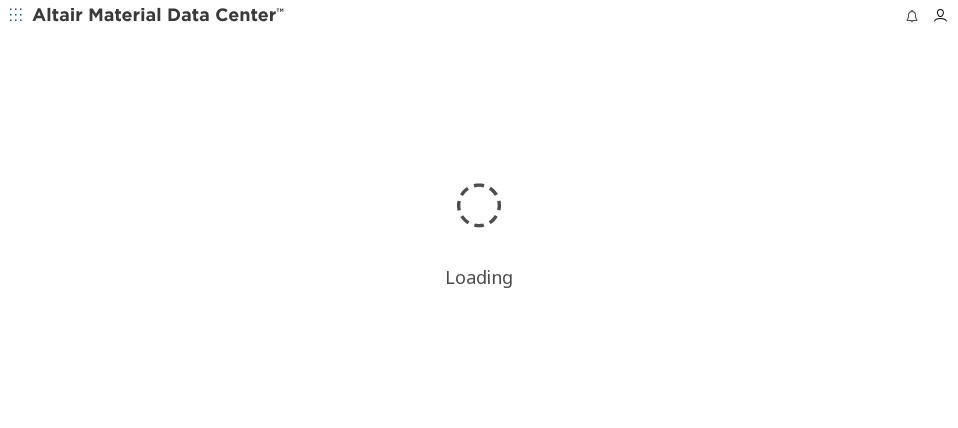 scroll, scrollTop: 0, scrollLeft: 0, axis: both 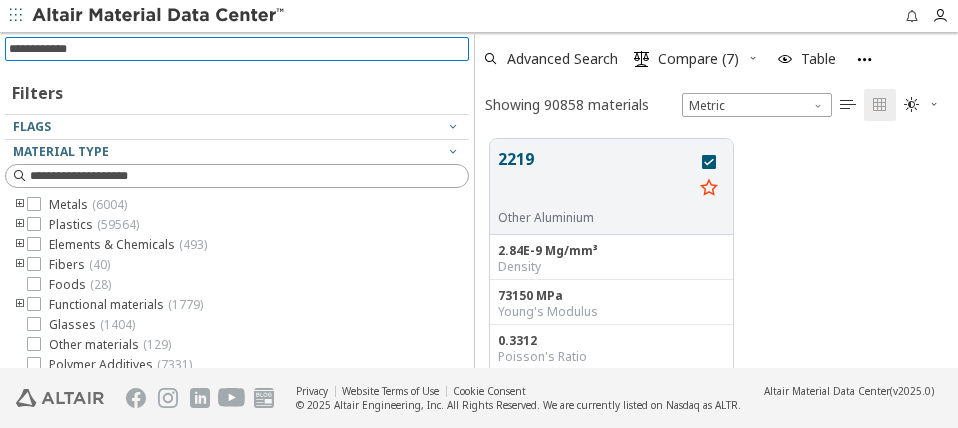 click at bounding box center [239, 49] 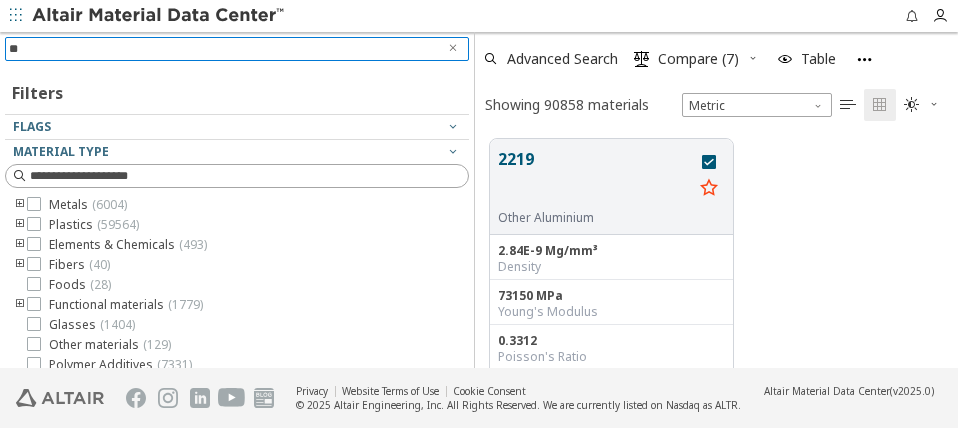 type on "***" 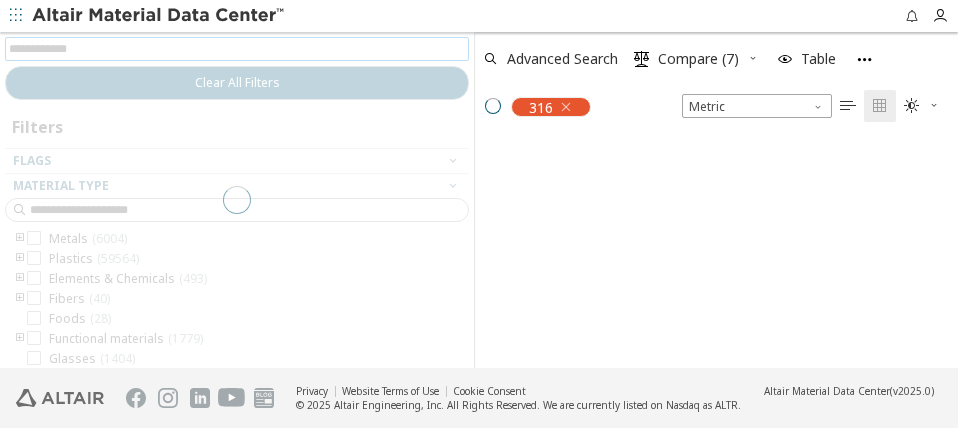 scroll, scrollTop: 226, scrollLeft: 468, axis: both 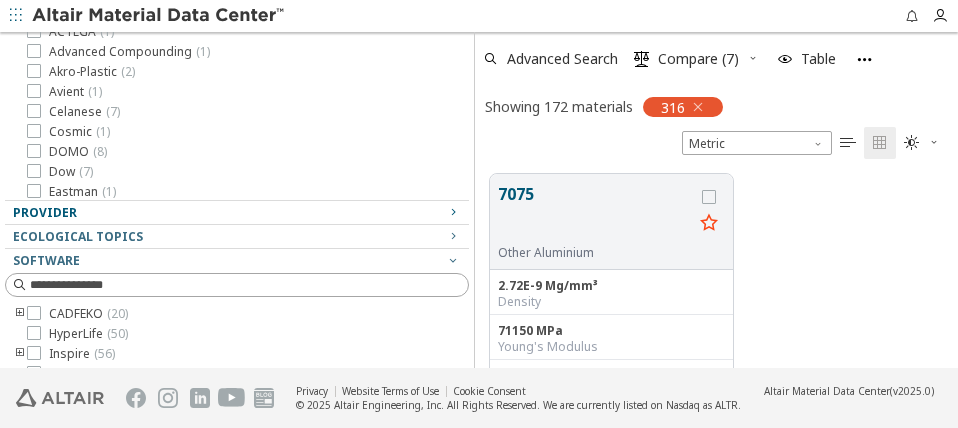 click on "Provider" at bounding box center (237, 213) 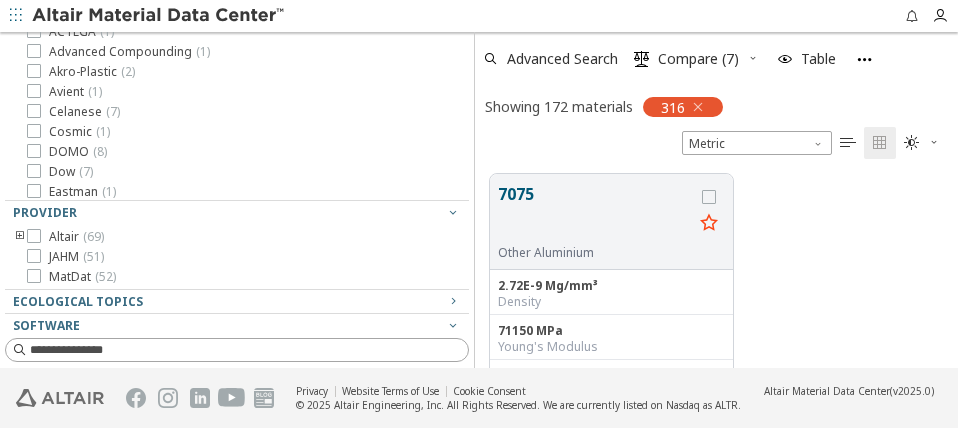 click at bounding box center (20, 237) 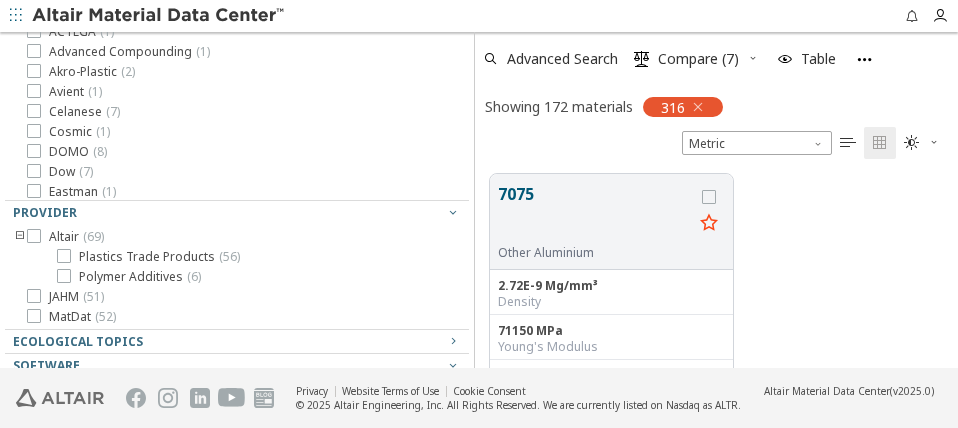 click at bounding box center [20, 237] 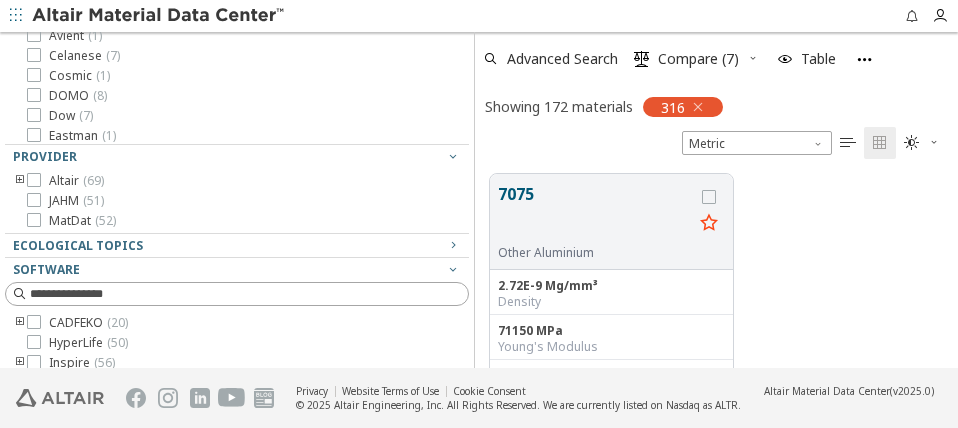 scroll, scrollTop: 600, scrollLeft: 0, axis: vertical 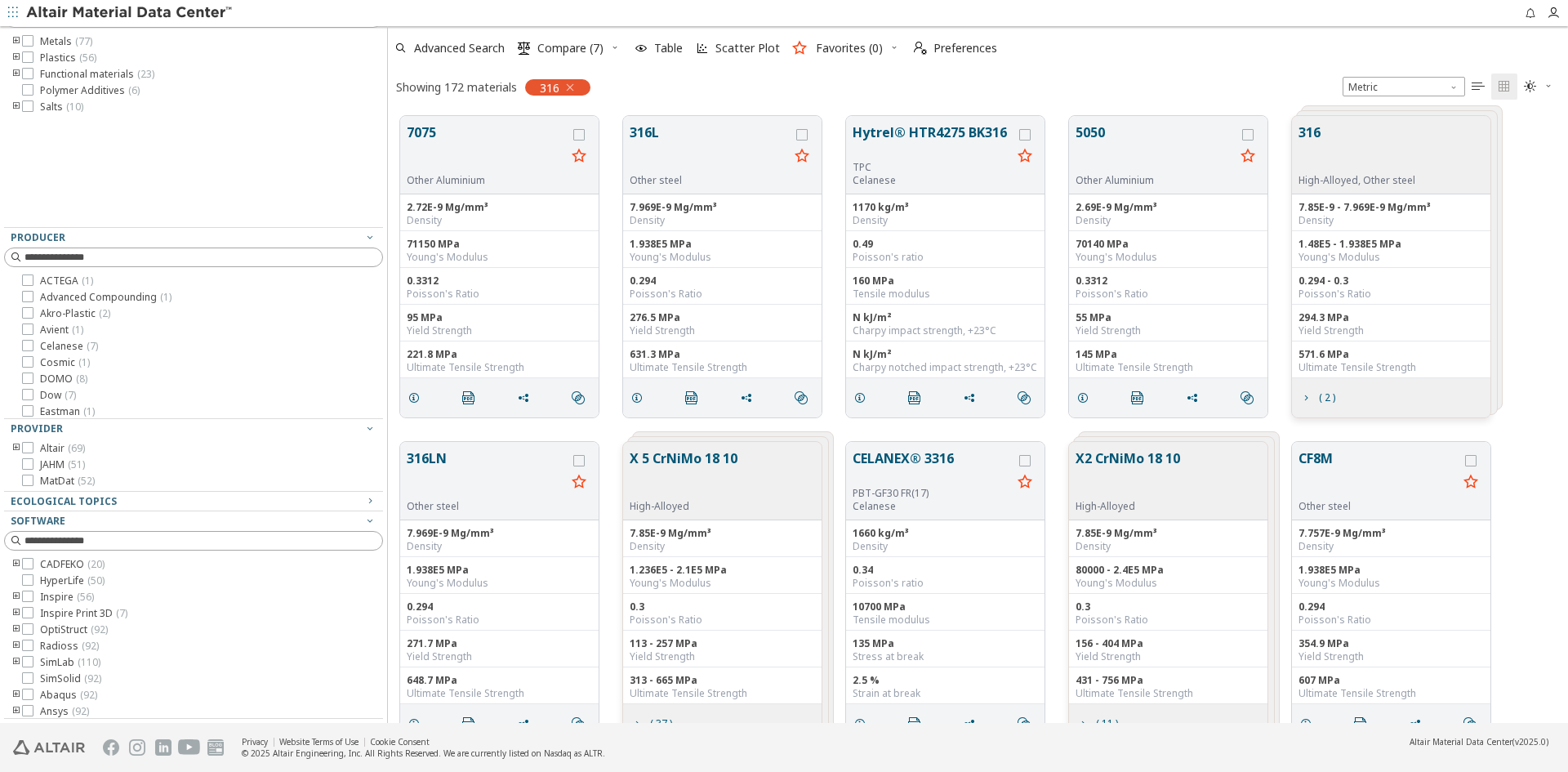 click on "316" at bounding box center (1356, 148) 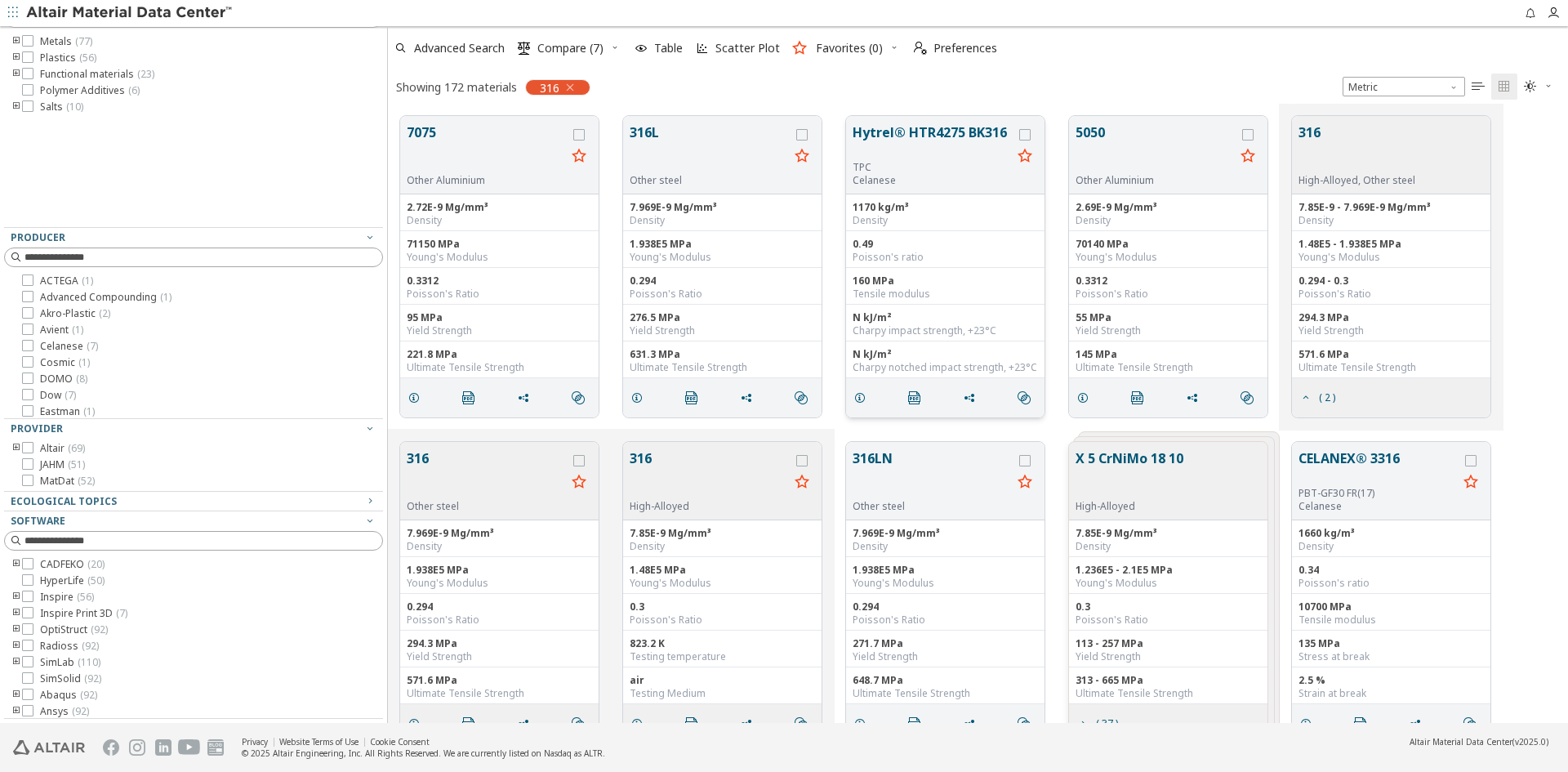 scroll, scrollTop: 163, scrollLeft: 0, axis: vertical 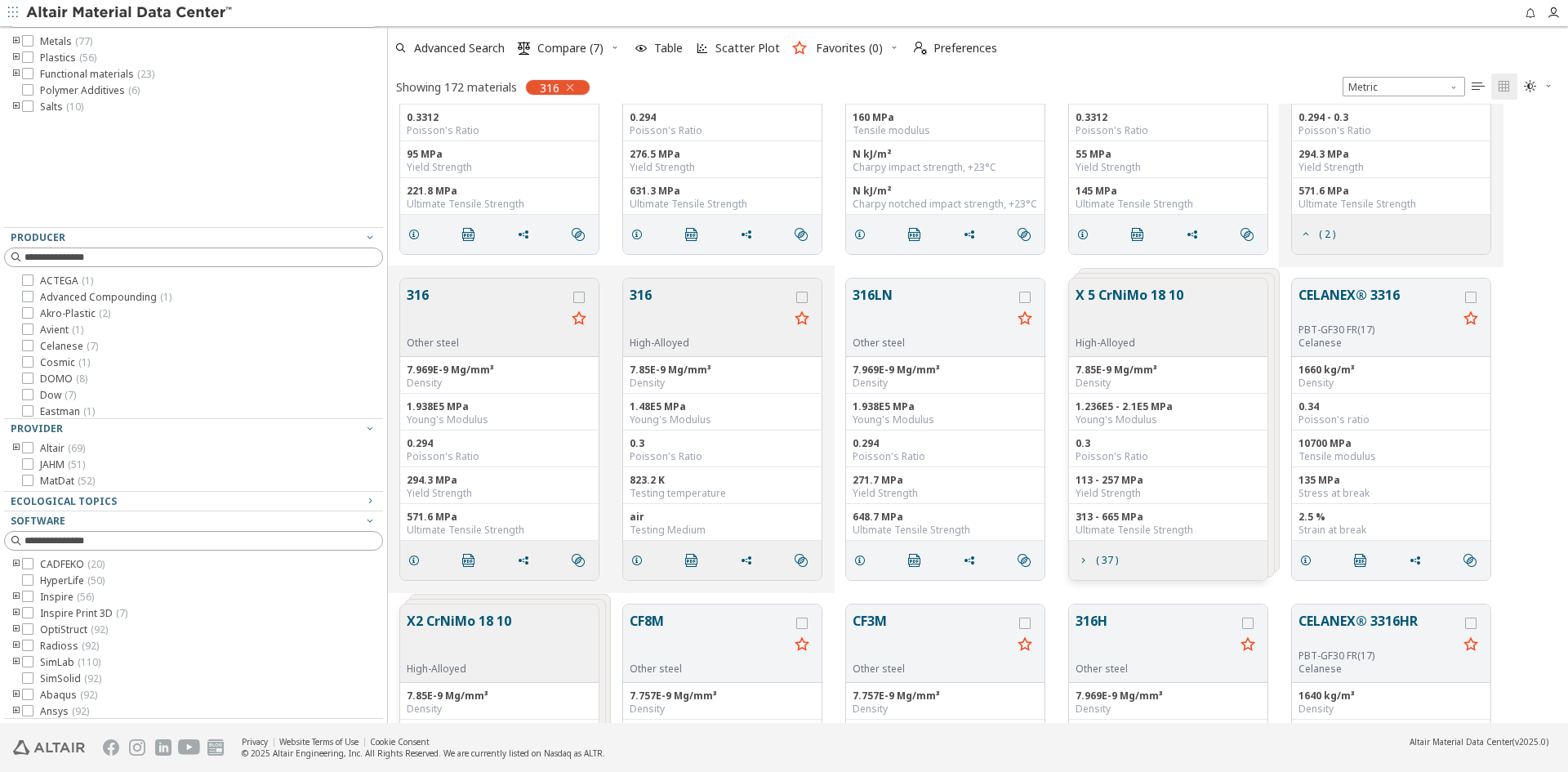 click at bounding box center [414, 560] 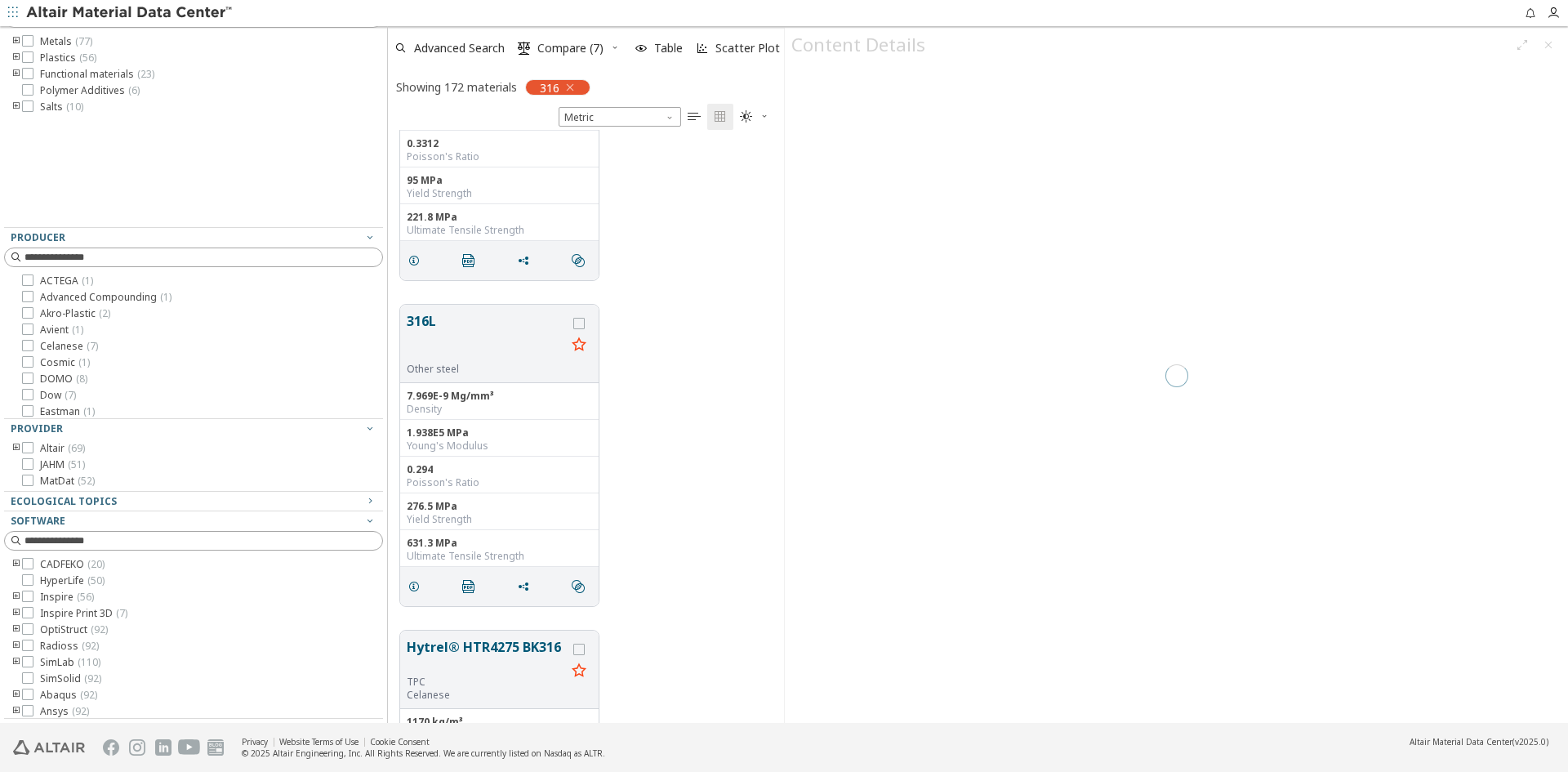 scroll, scrollTop: 581, scrollLeft: 384, axis: both 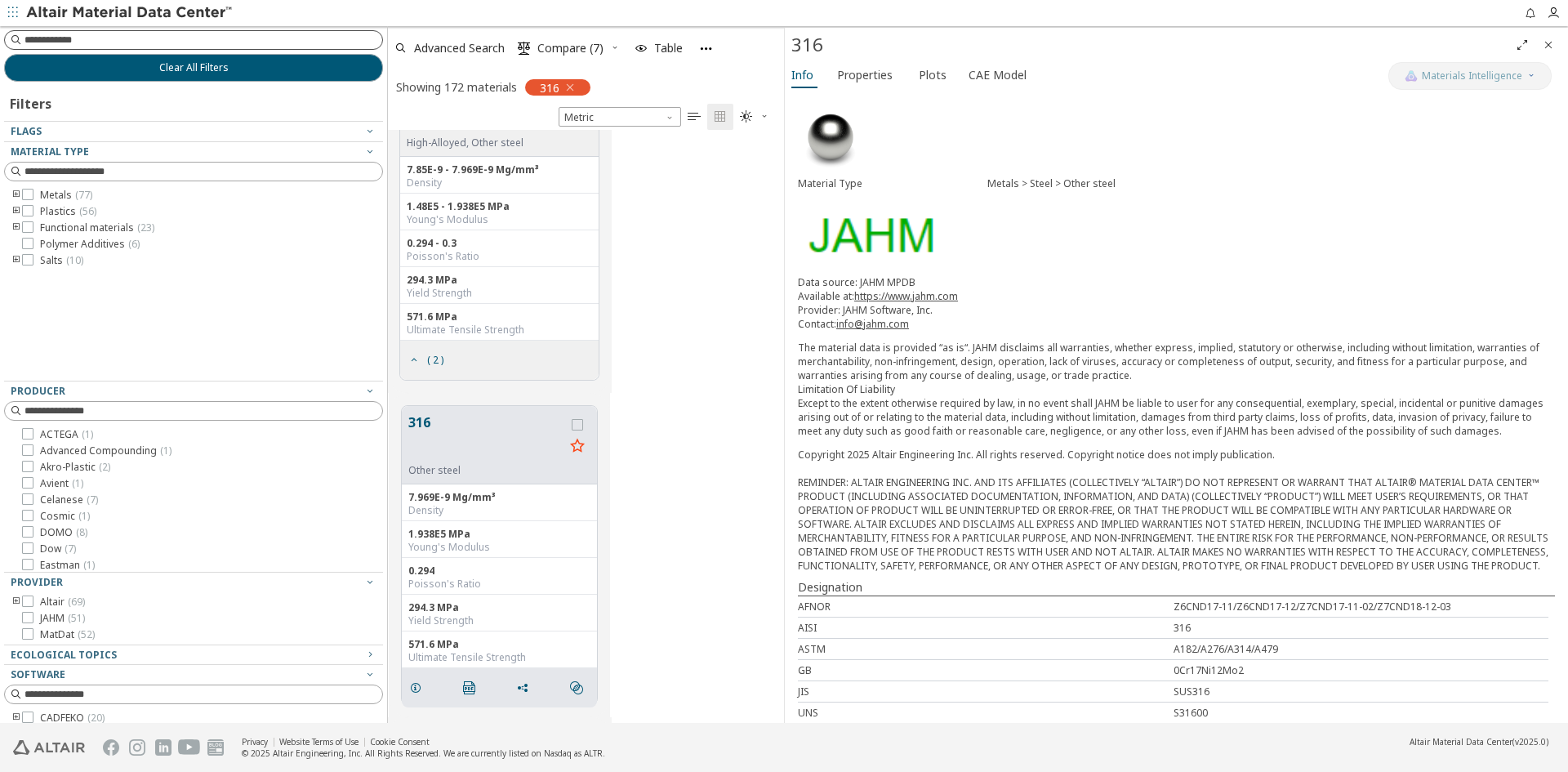 click at bounding box center [203, 40] 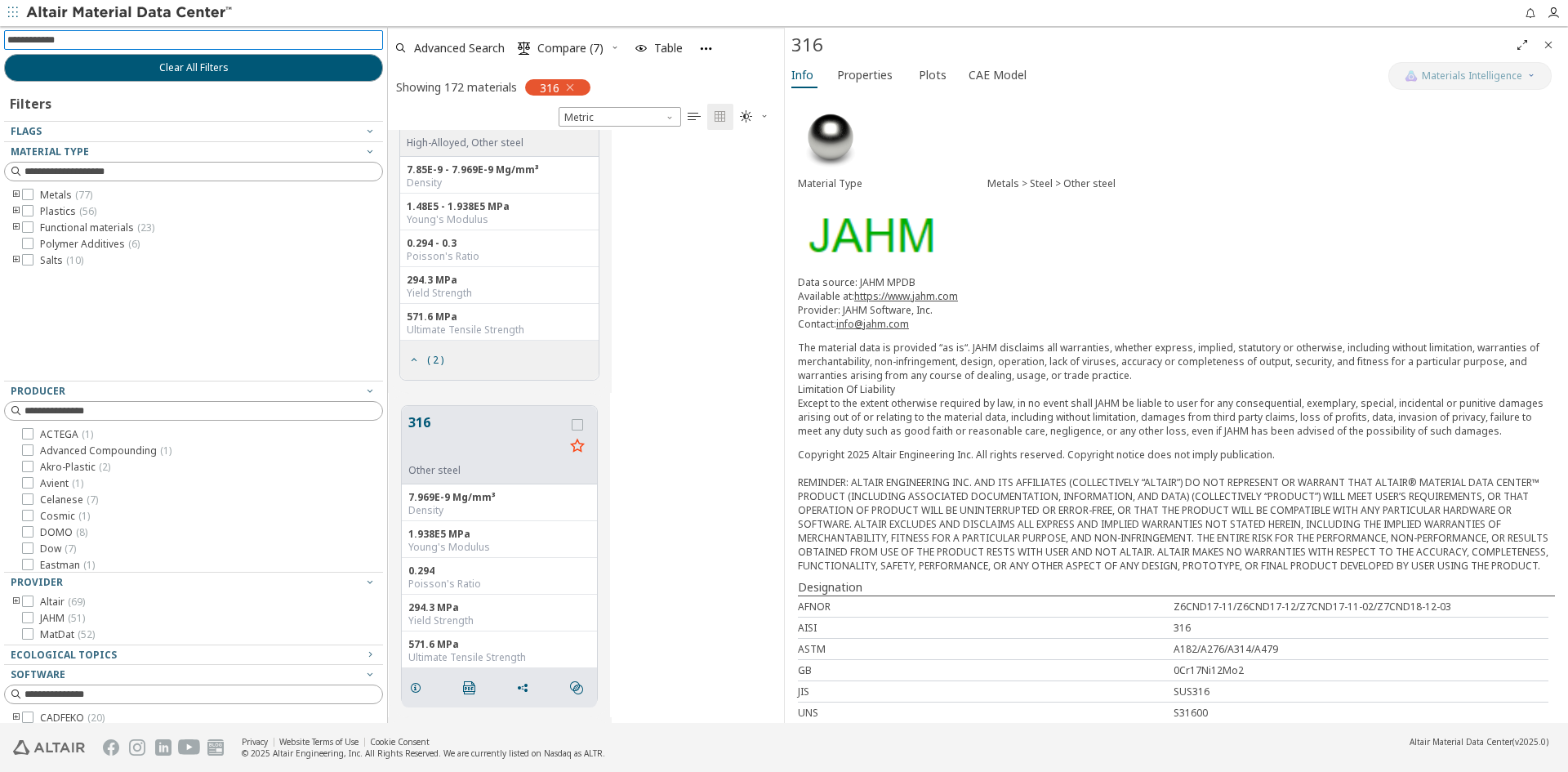 type on "*" 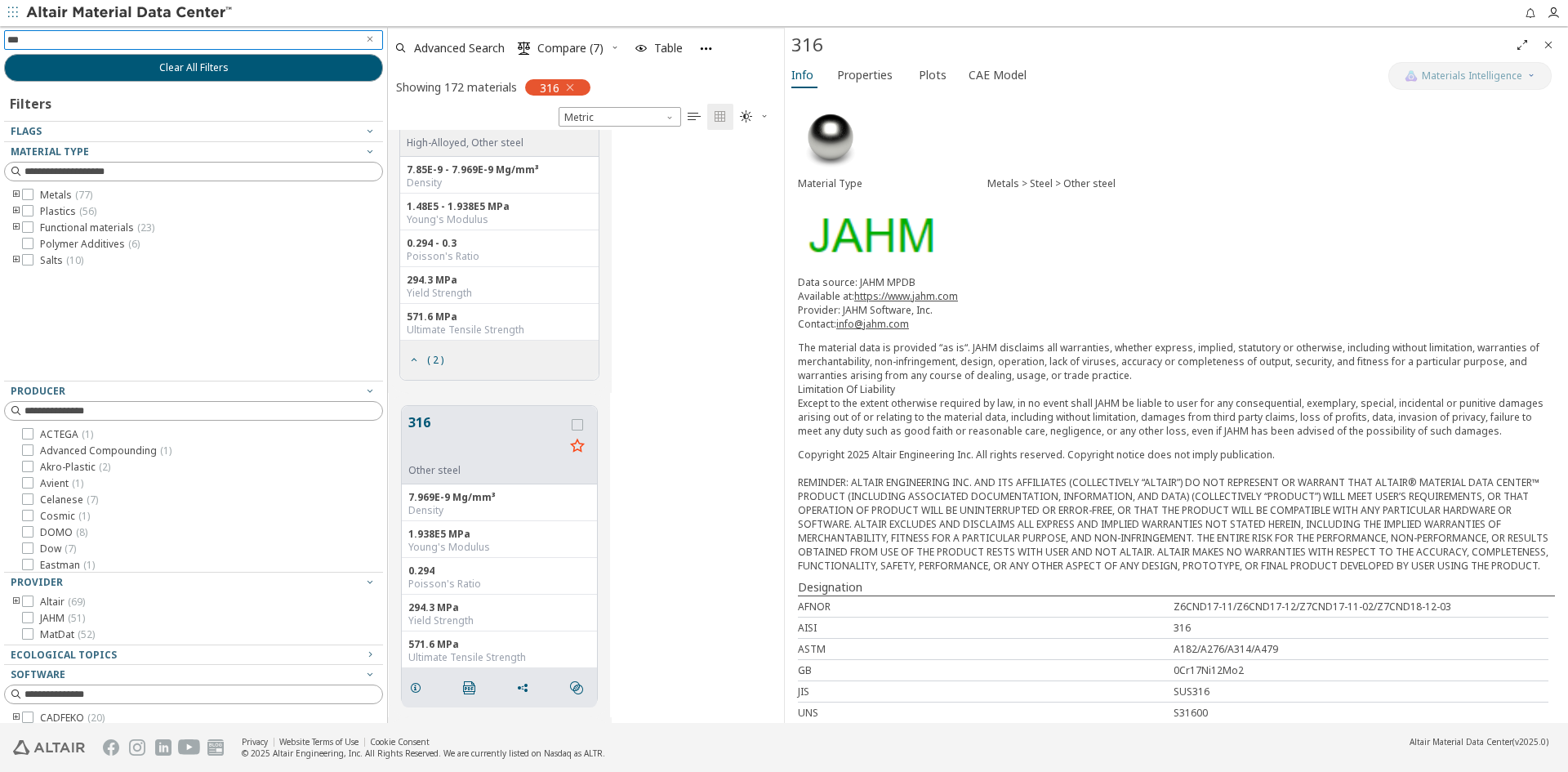 type on "****" 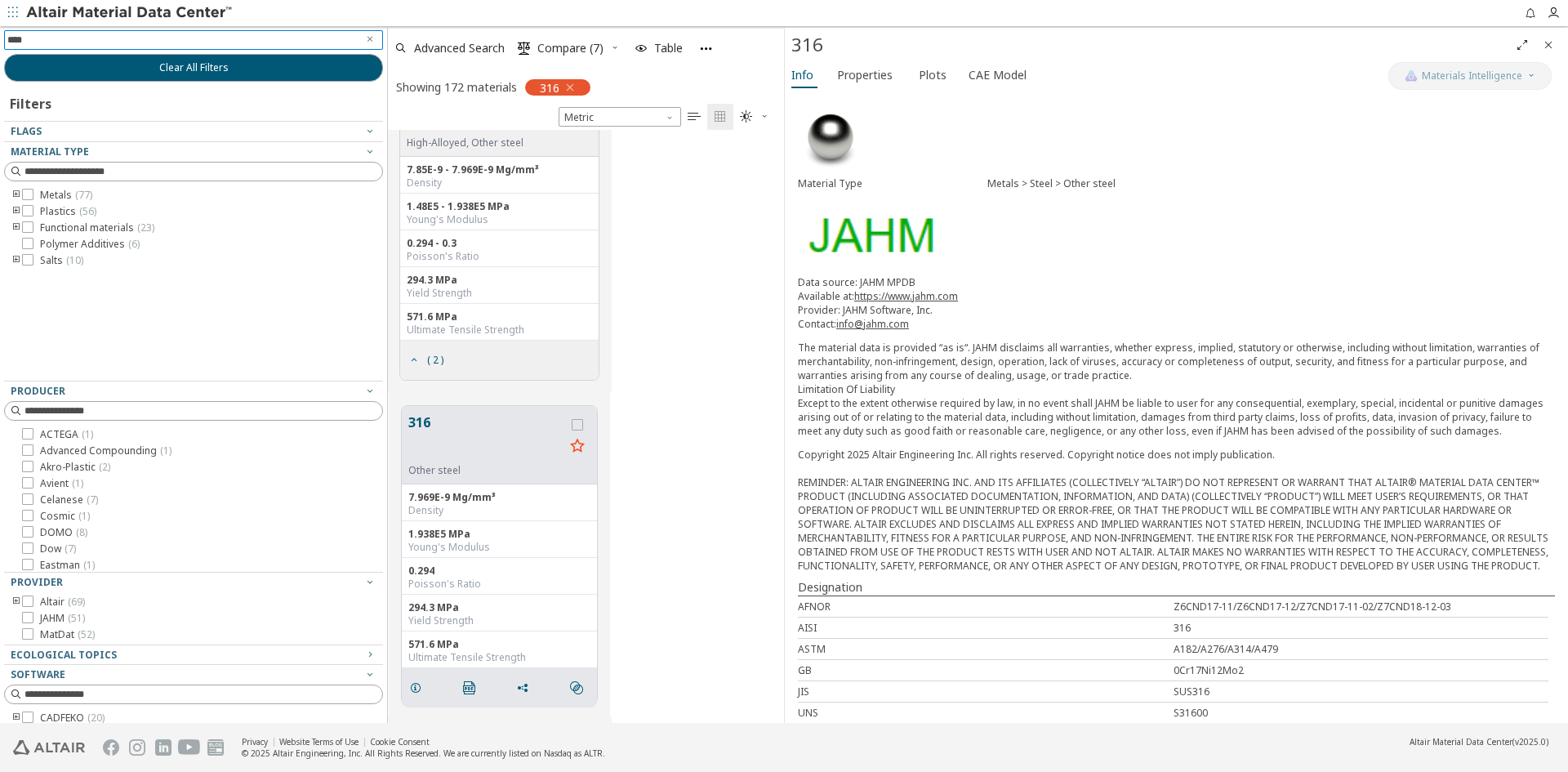 type 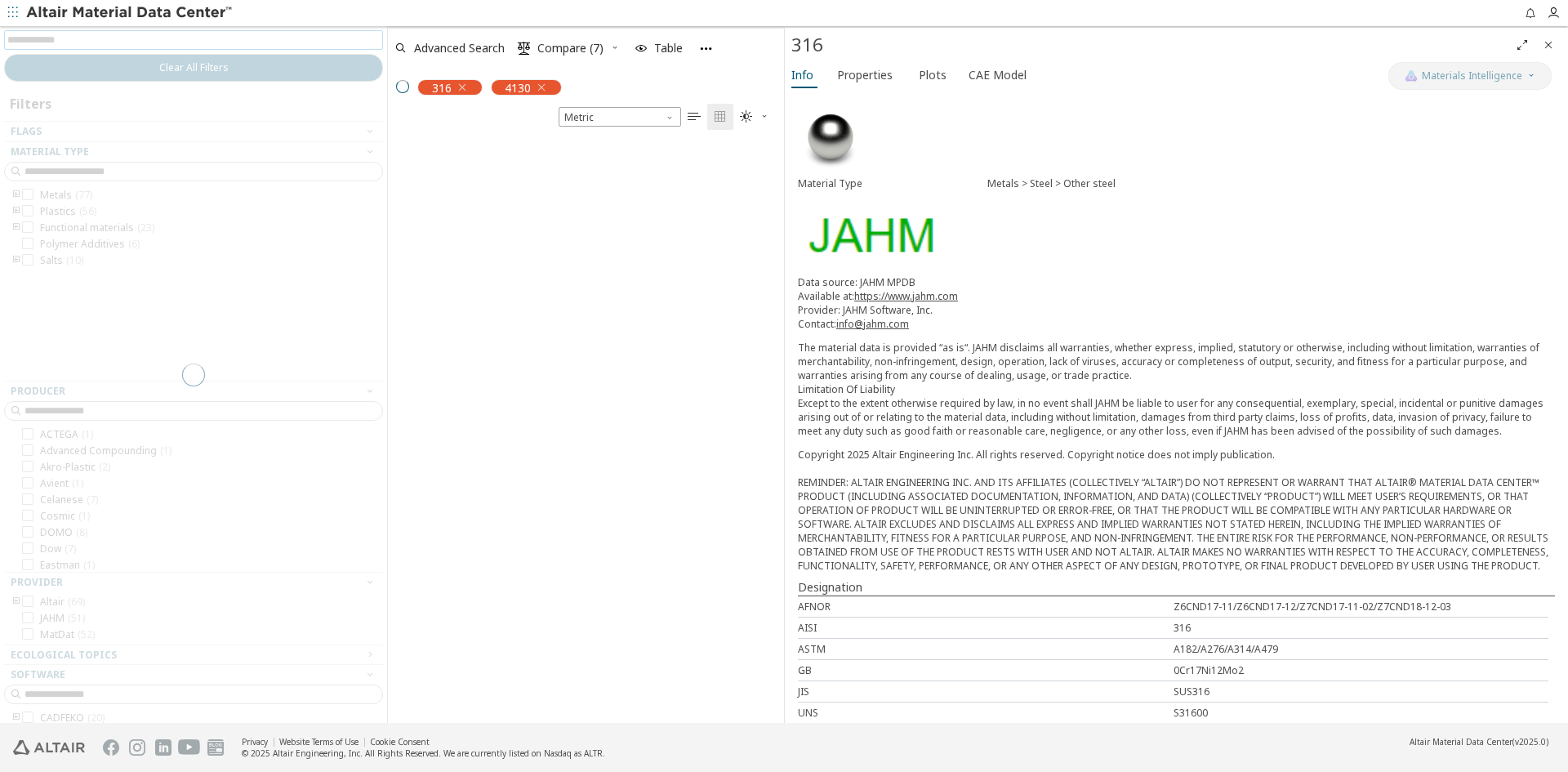 scroll, scrollTop: 0, scrollLeft: 0, axis: both 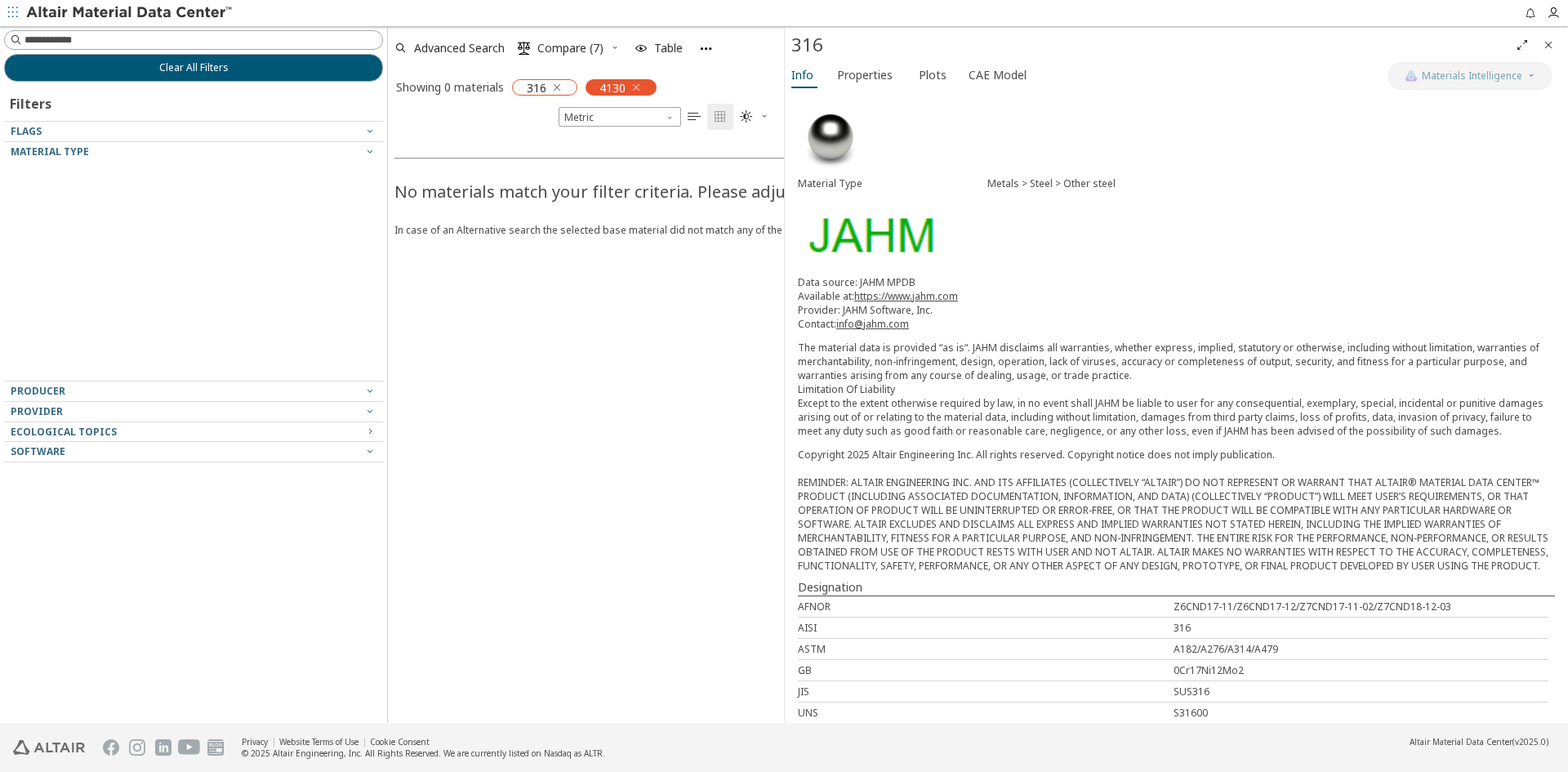click at bounding box center (557, 87) 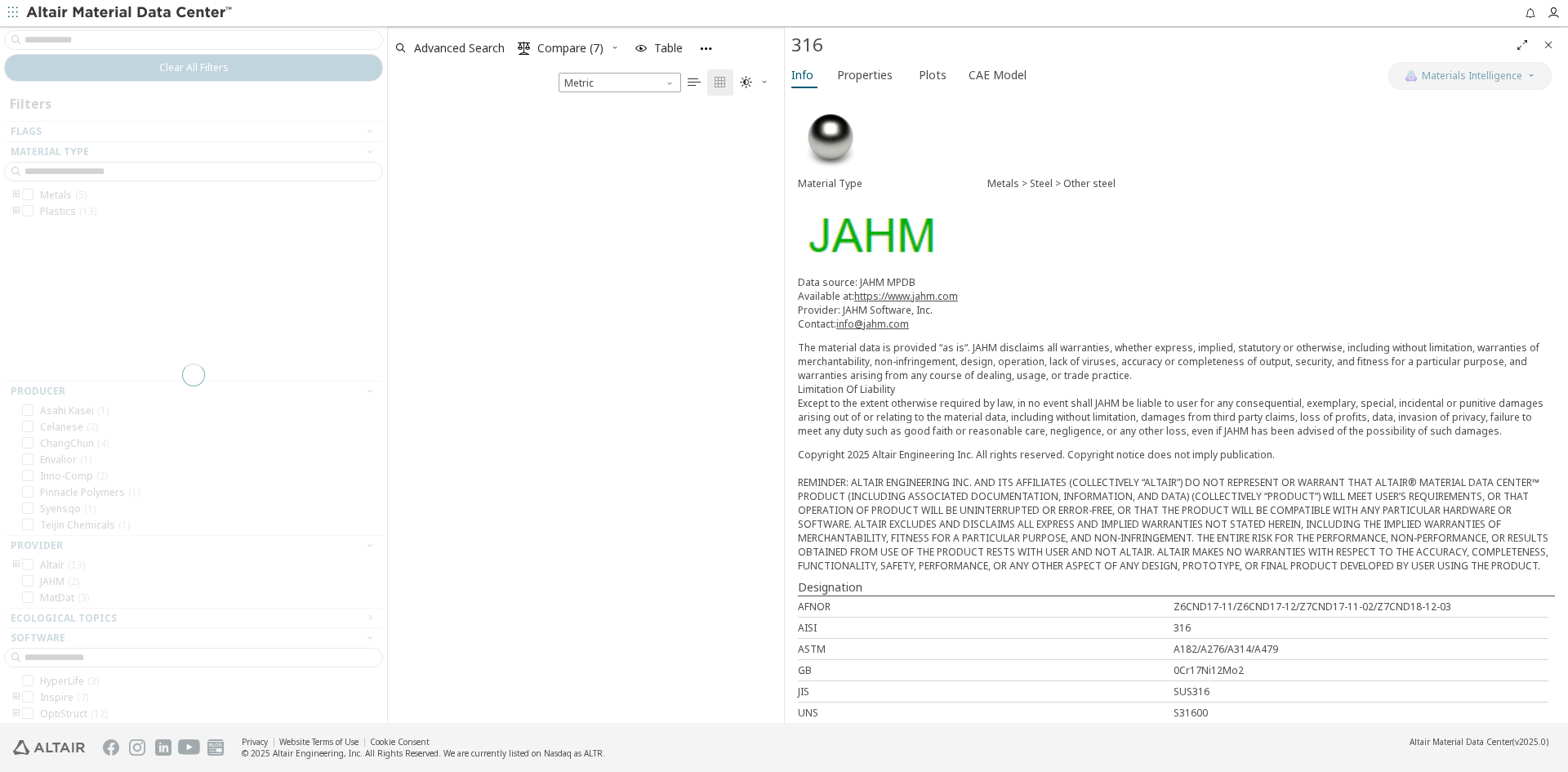 click at bounding box center (194, 374) 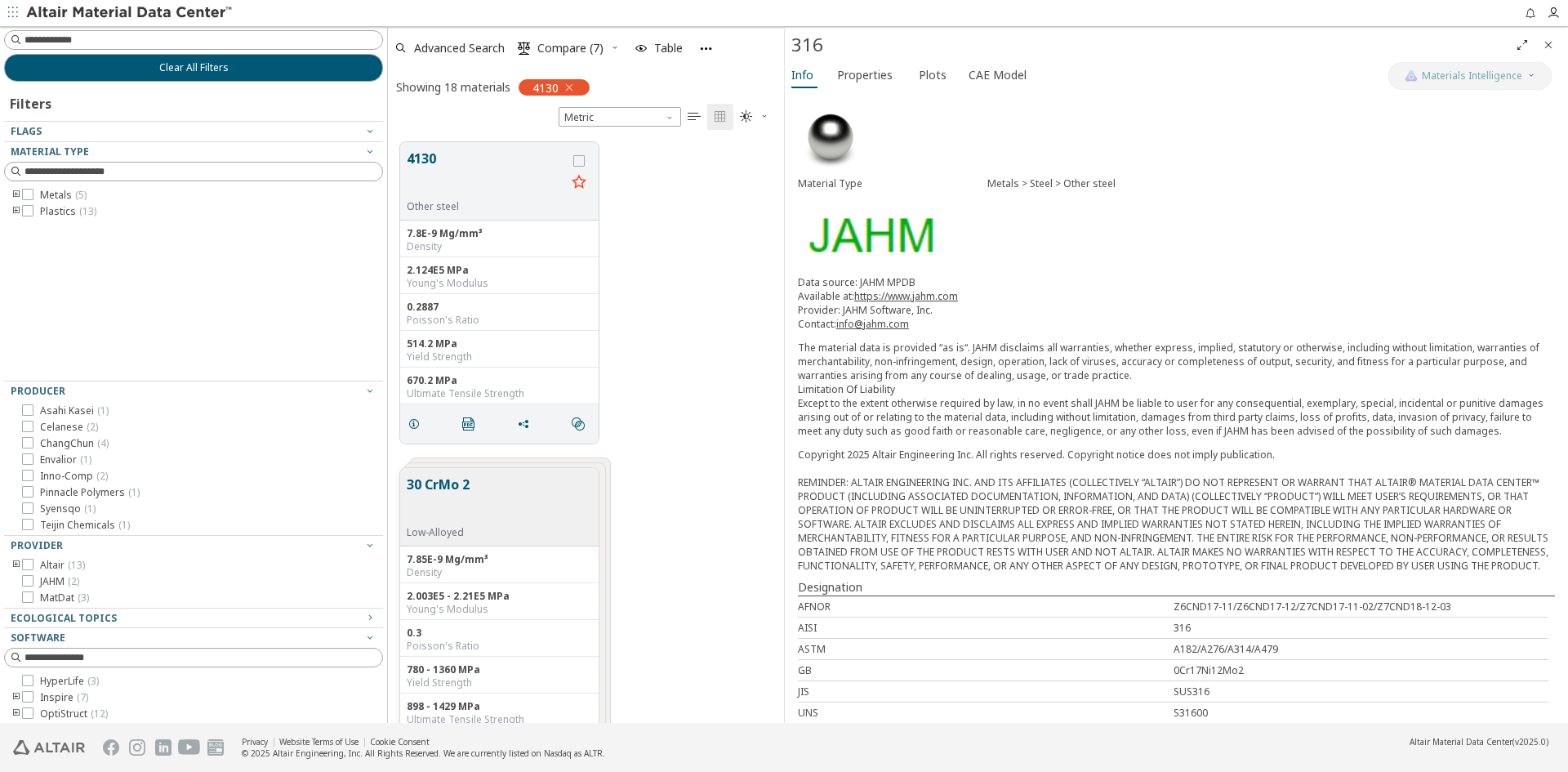 scroll, scrollTop: 13, scrollLeft: 13, axis: both 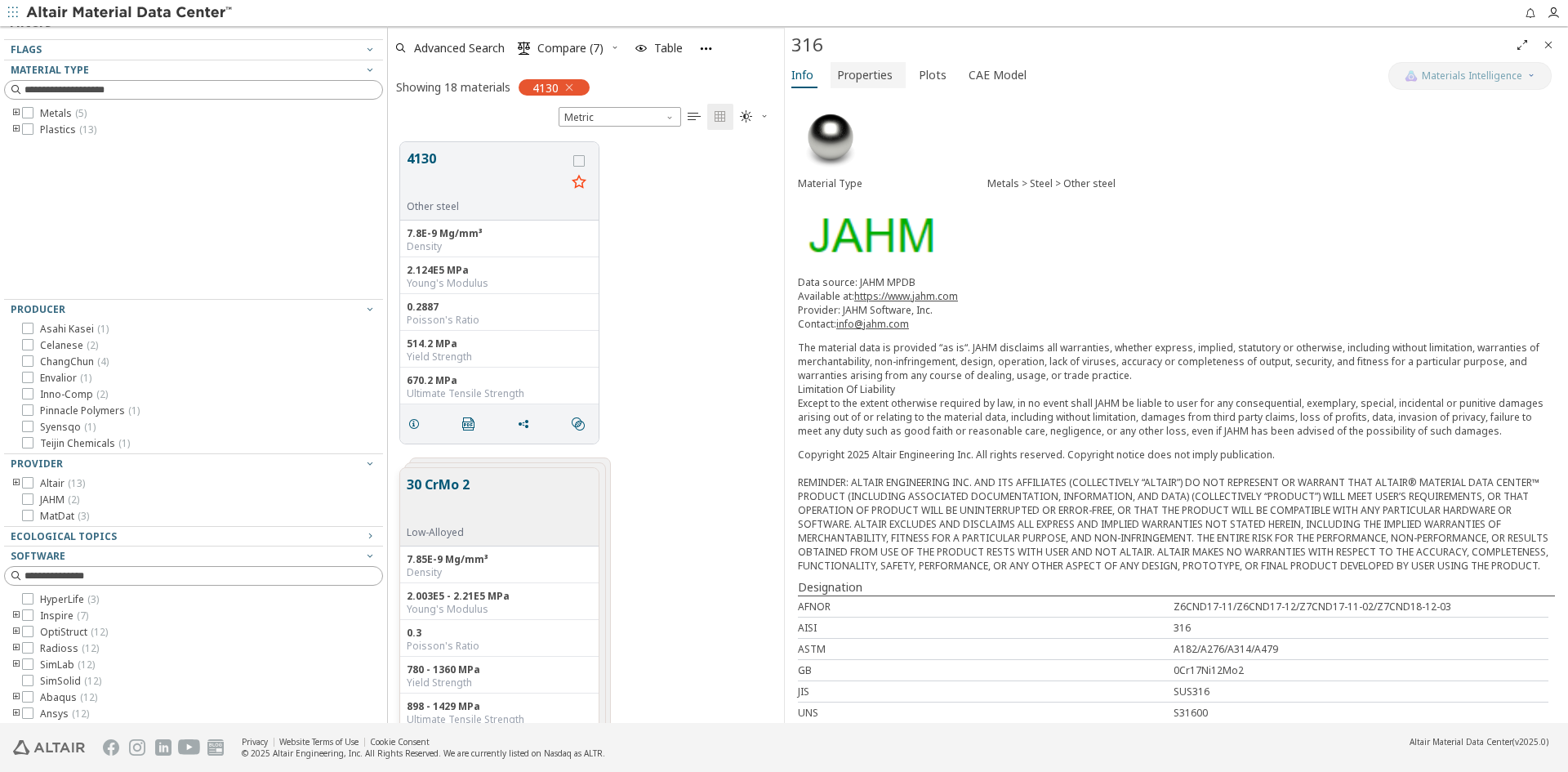 click on "Properties" at bounding box center [865, 75] 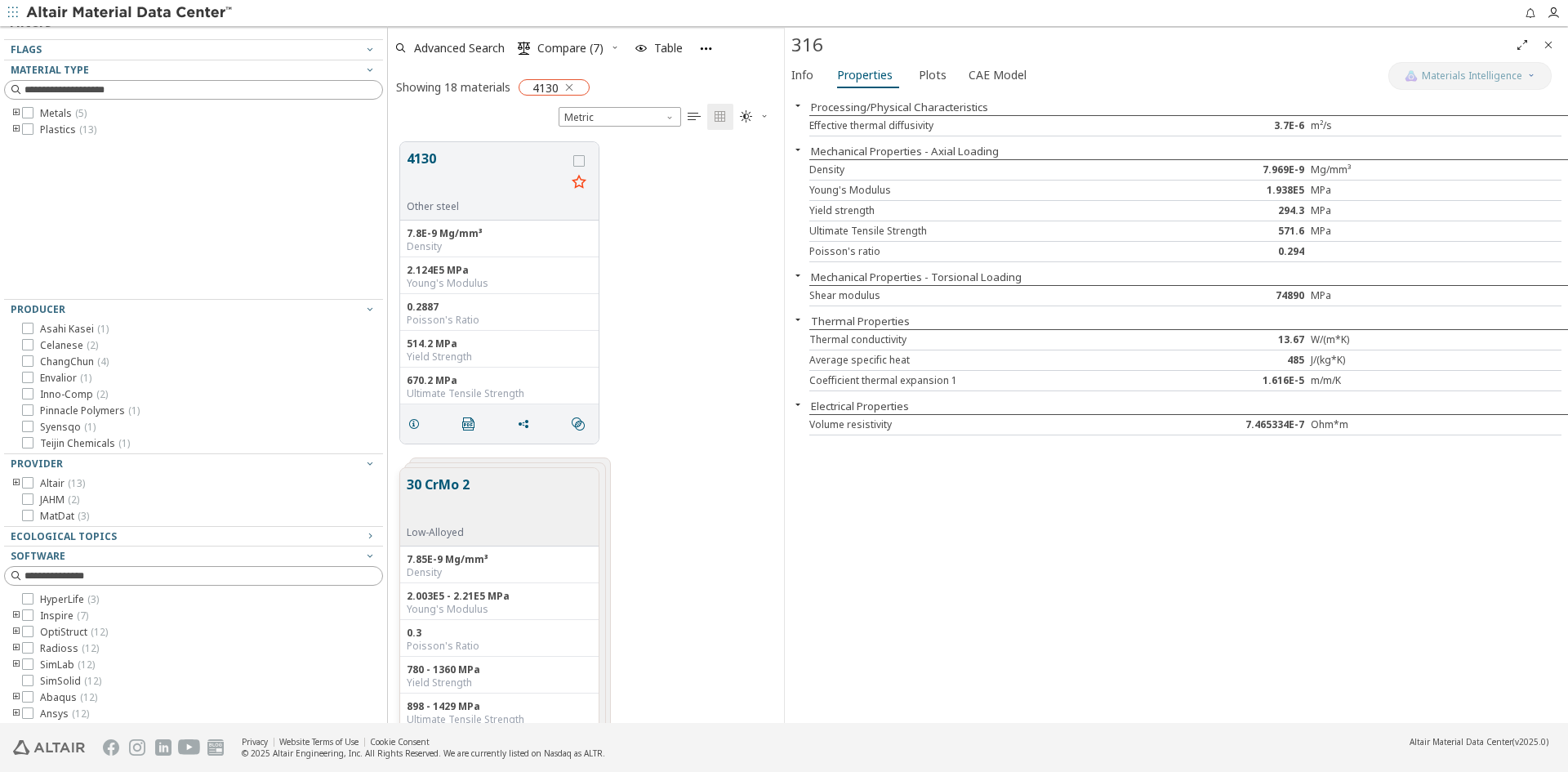 click at bounding box center (569, 87) 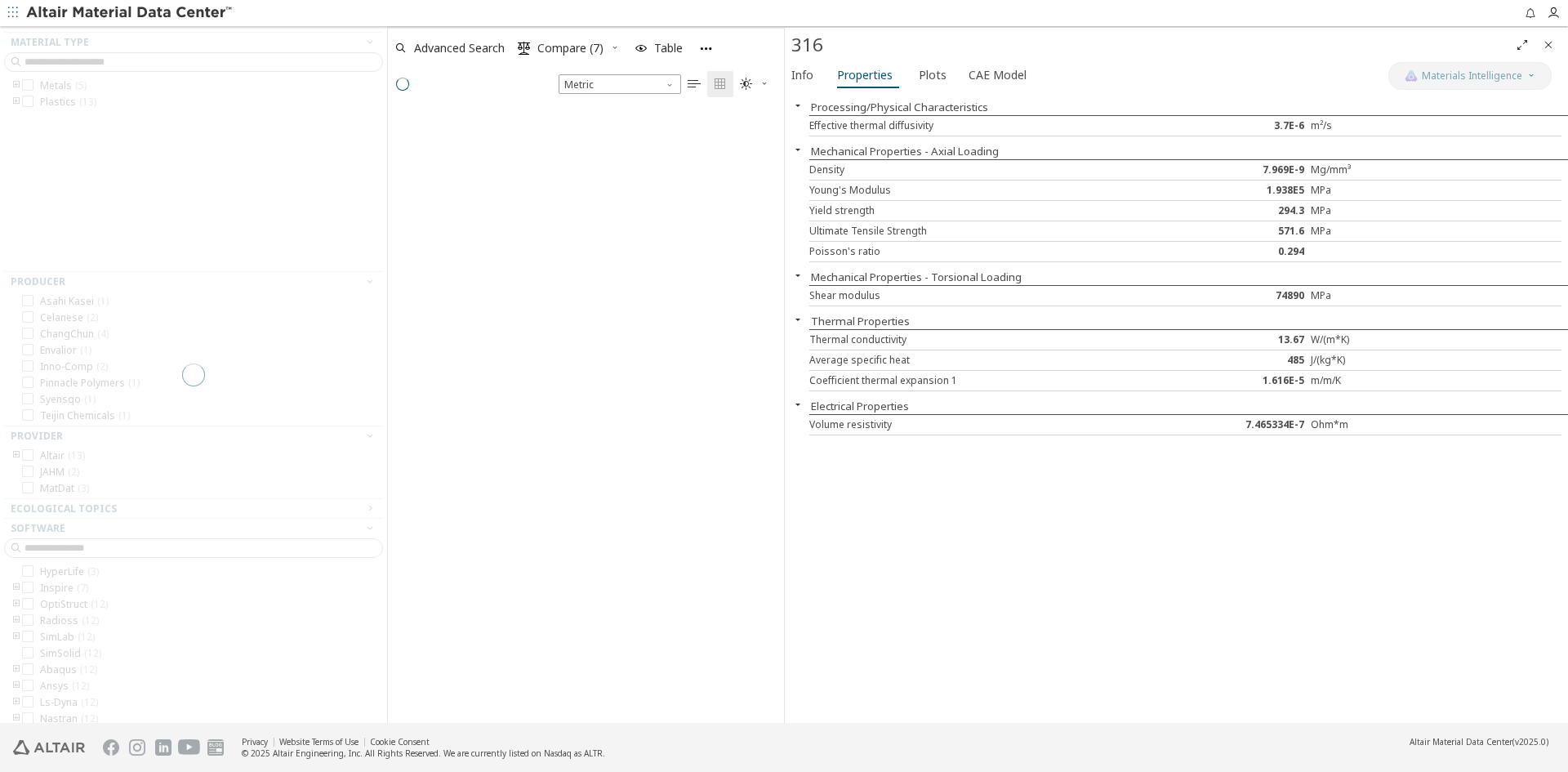 scroll, scrollTop: 13, scrollLeft: 13, axis: both 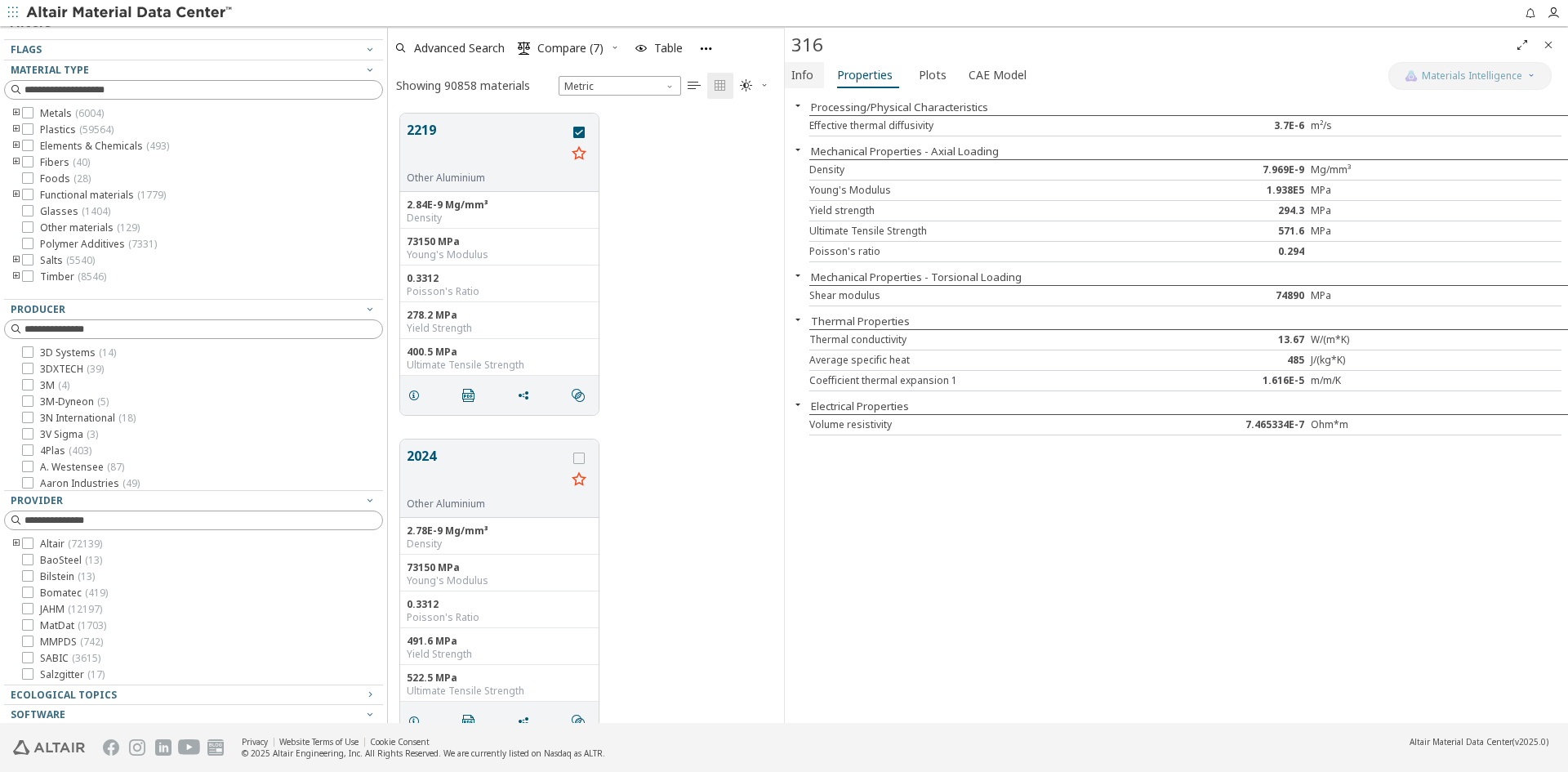 click on "Info" at bounding box center (802, 75) 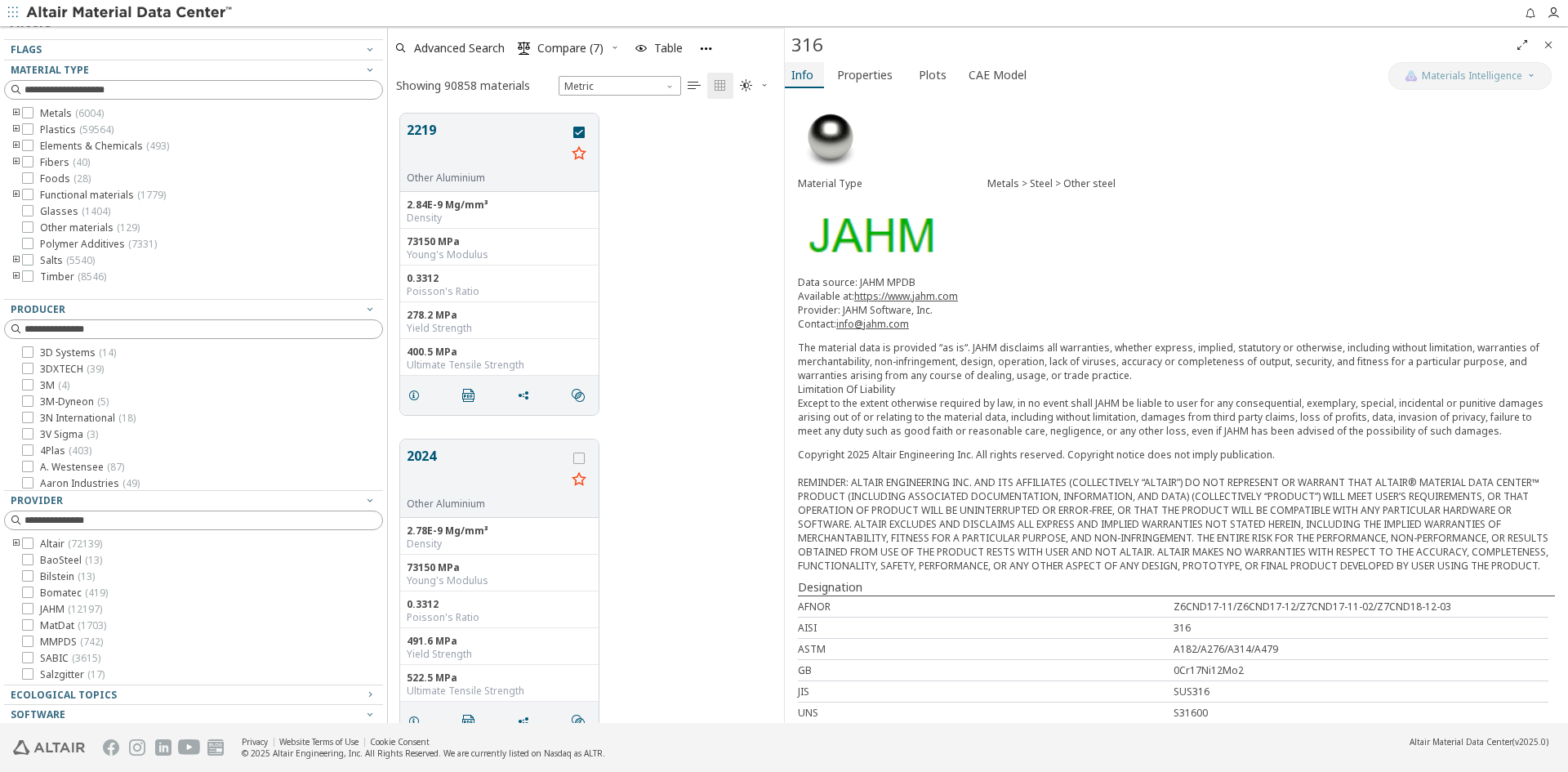 type 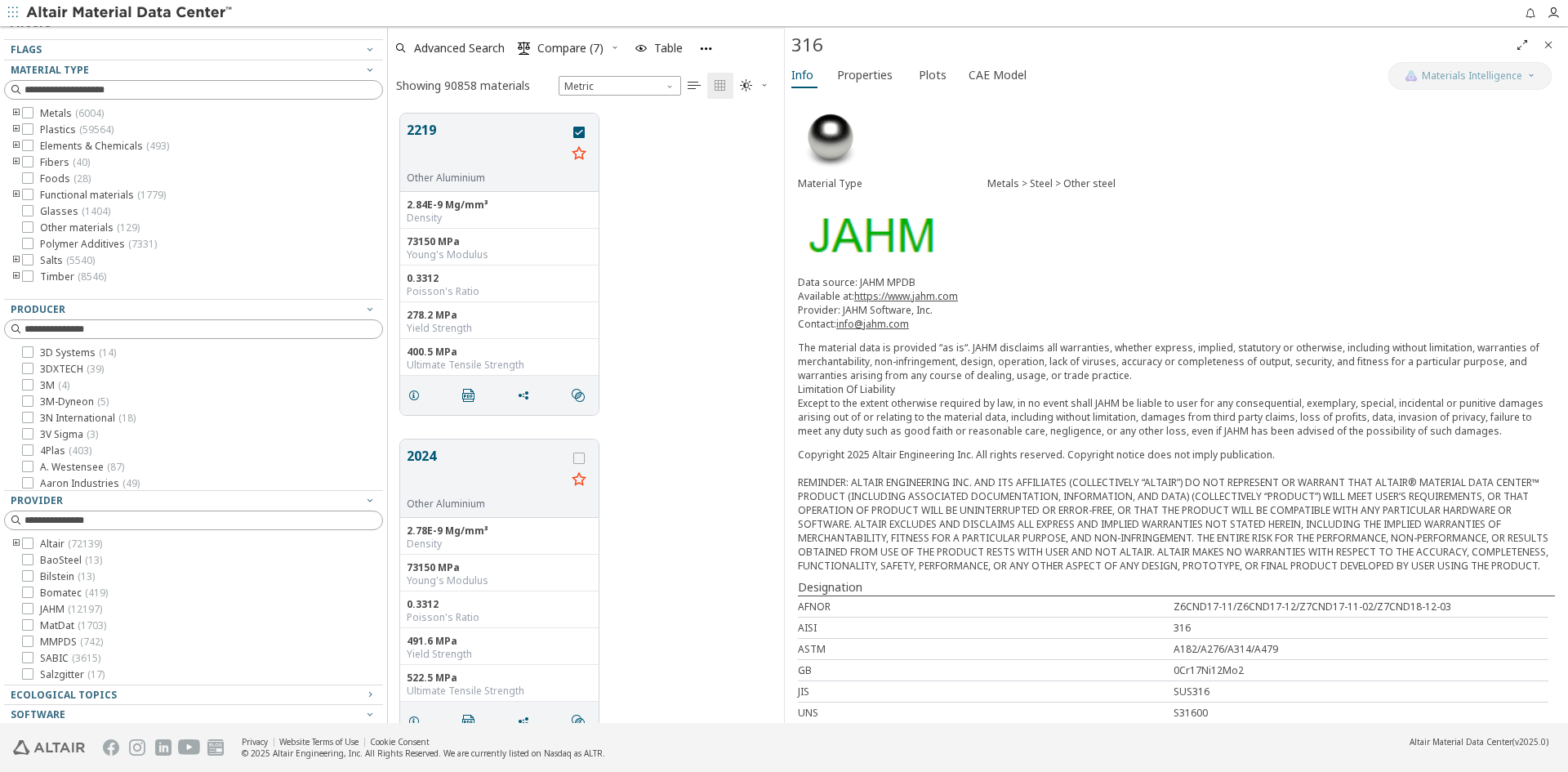 click on "https://www.jahm.com" at bounding box center (906, 296) 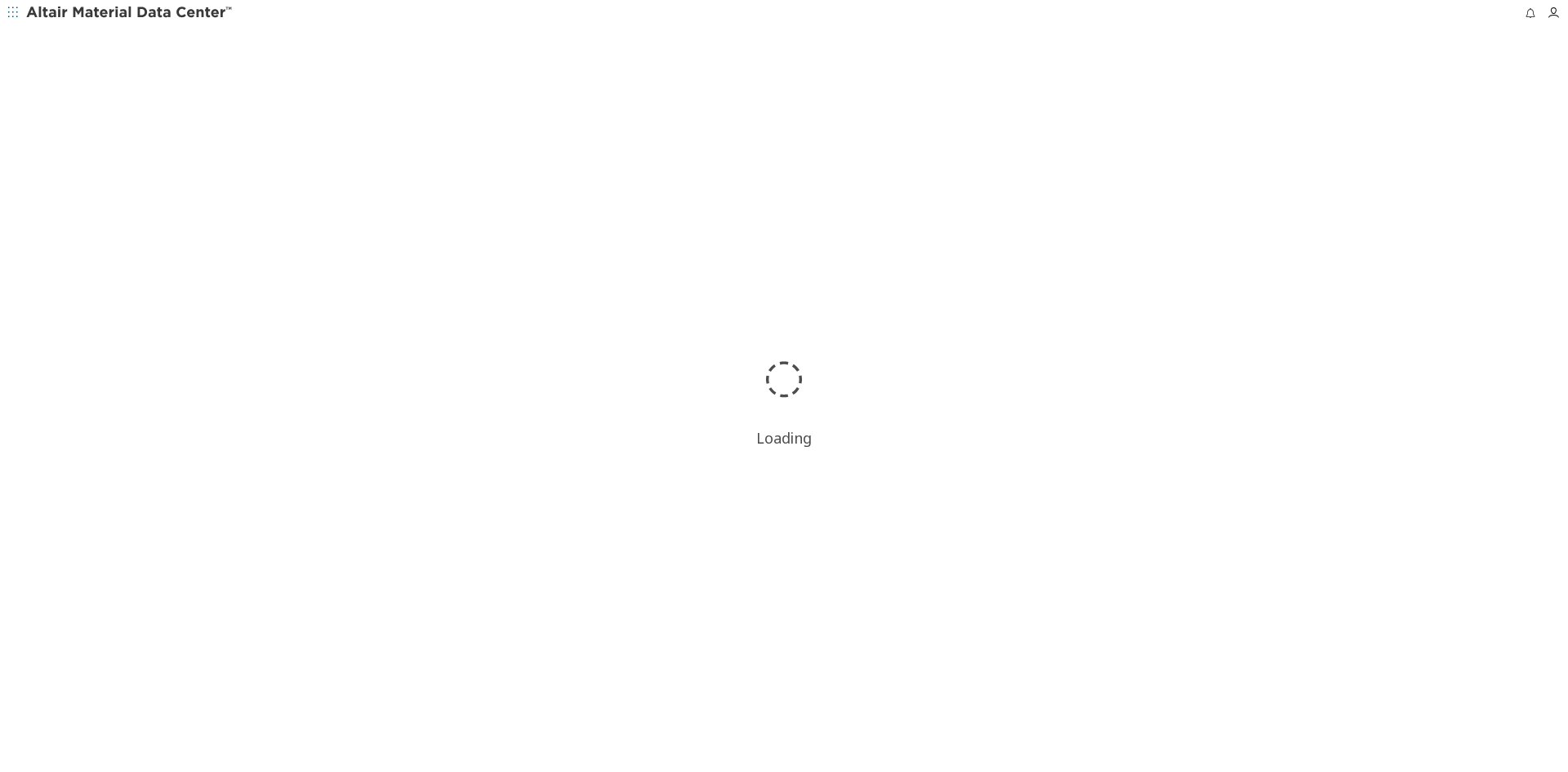 scroll, scrollTop: 0, scrollLeft: 0, axis: both 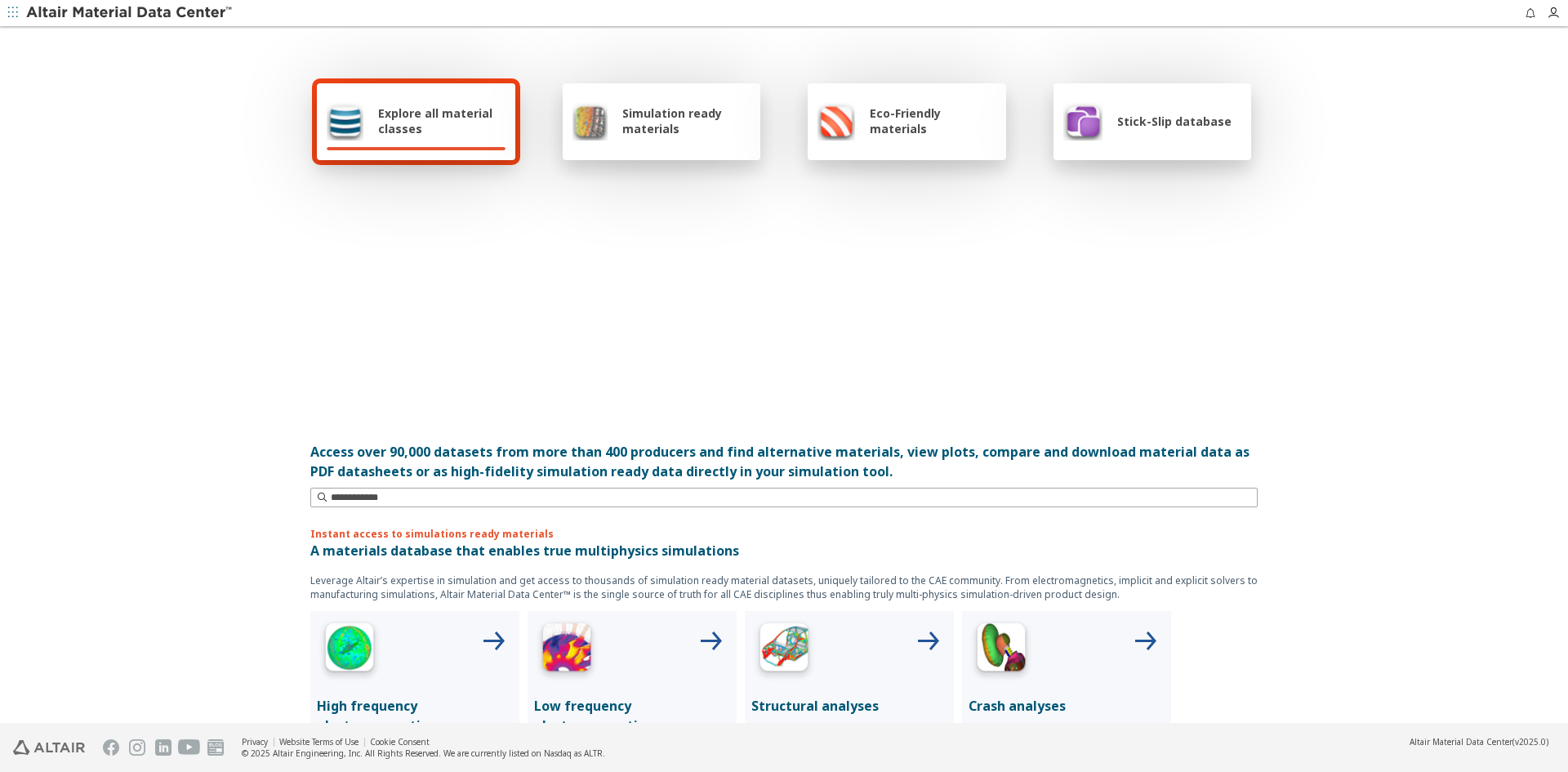 click on "Explore all material classes" at bounding box center [442, 121] 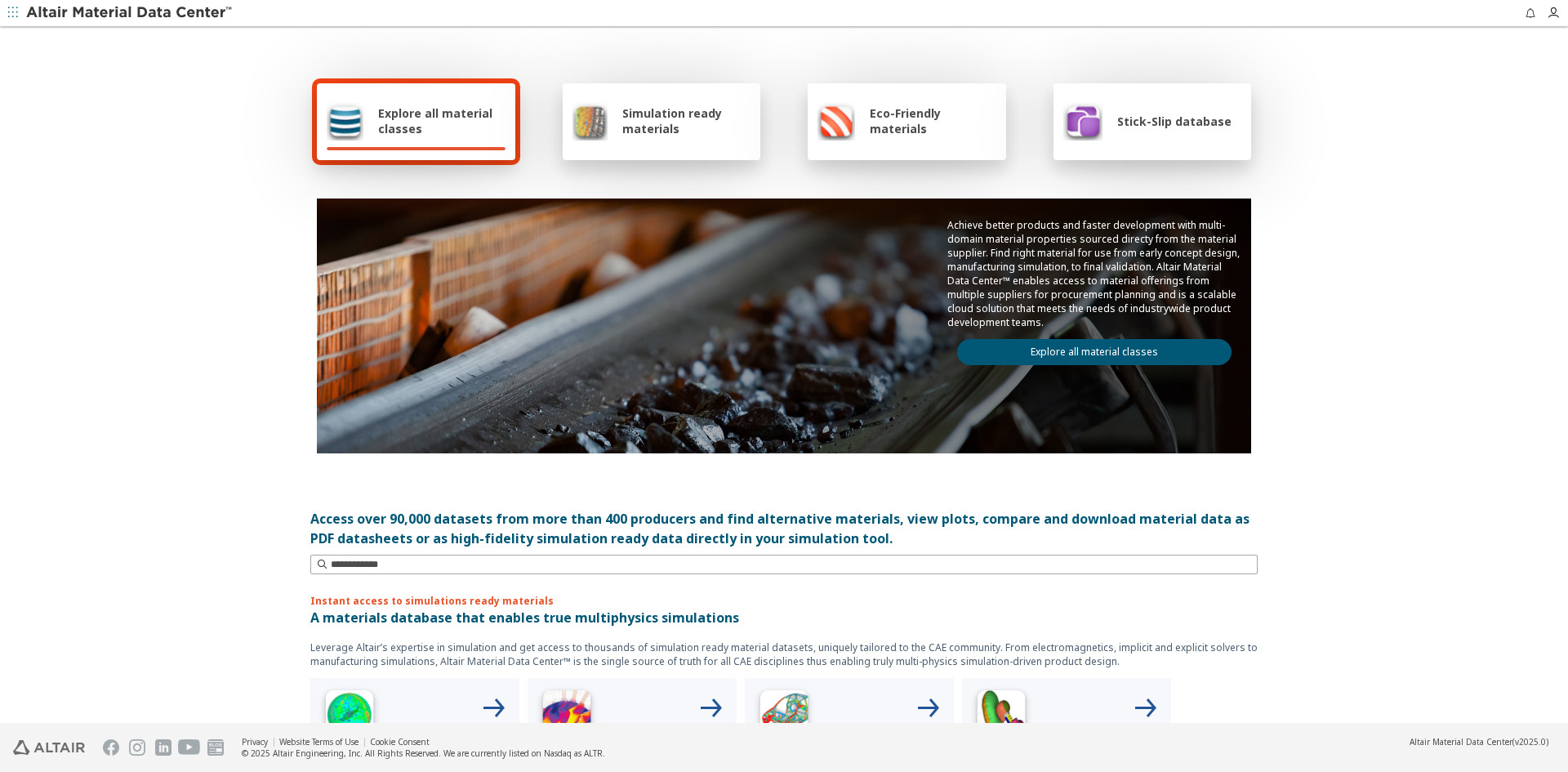click on "Explore all material classes" at bounding box center (1094, 352) 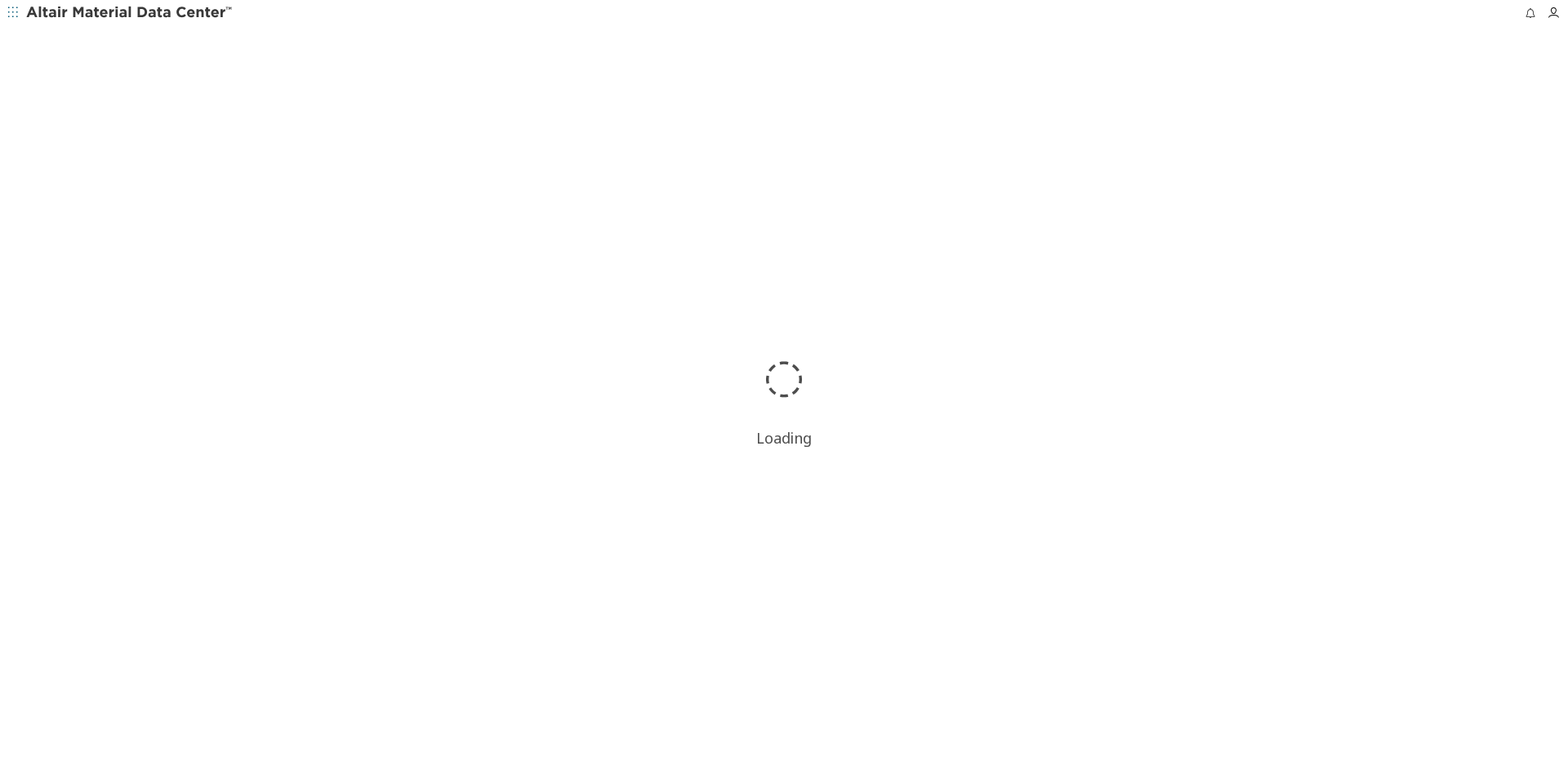 scroll, scrollTop: 0, scrollLeft: 0, axis: both 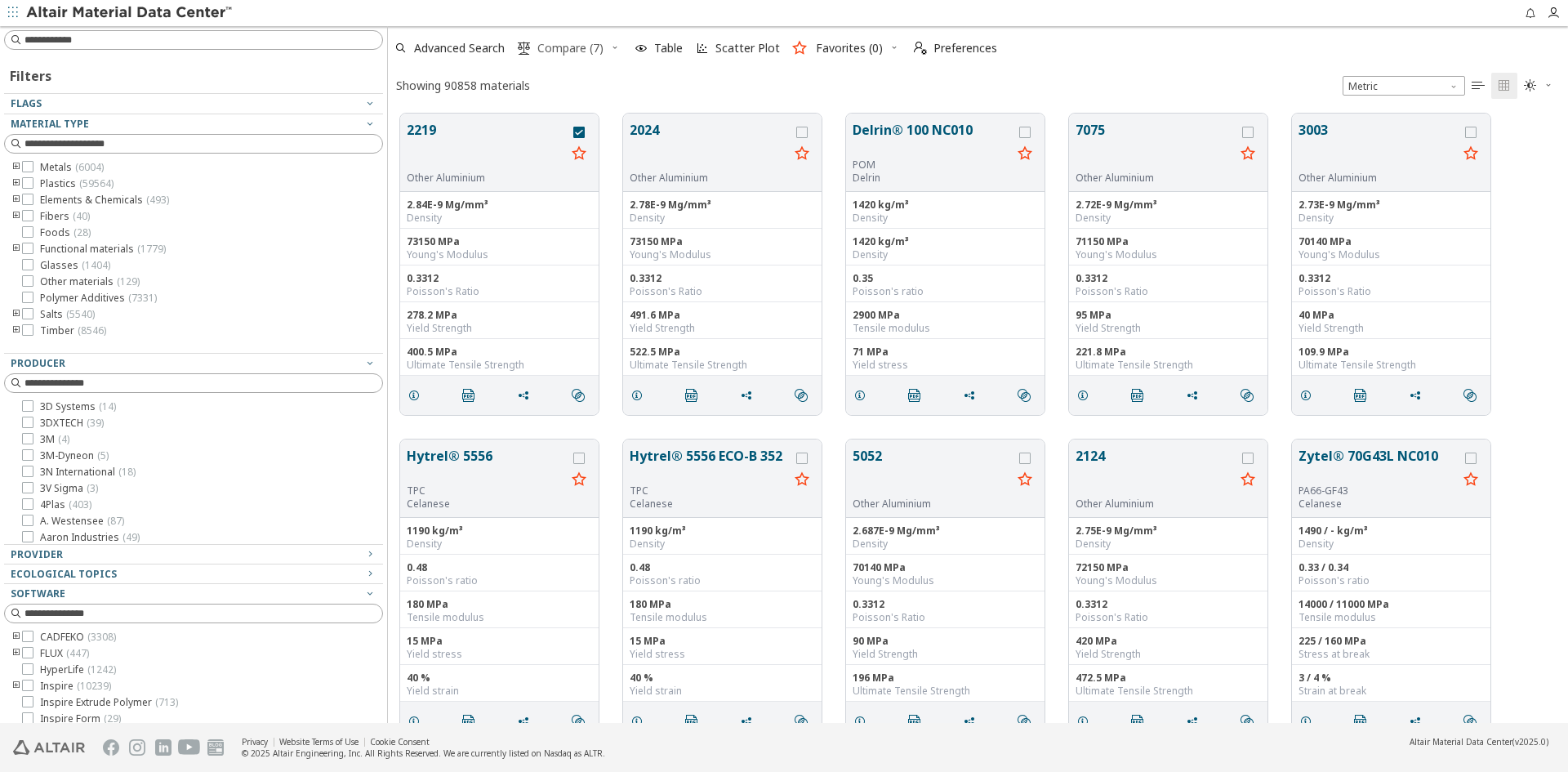 click on "Compare (7)" at bounding box center (570, 48) 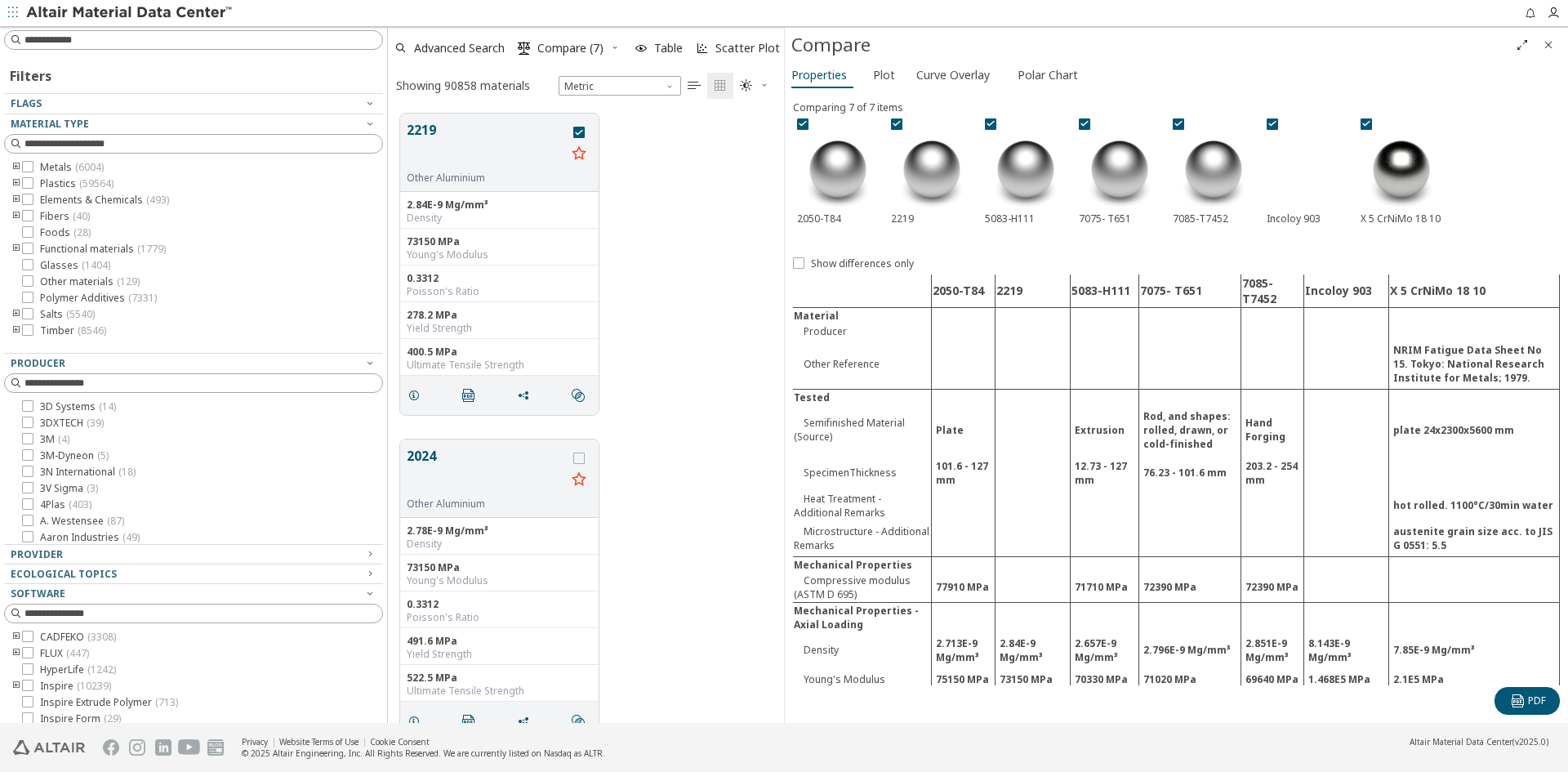 scroll, scrollTop: 609, scrollLeft: 384, axis: both 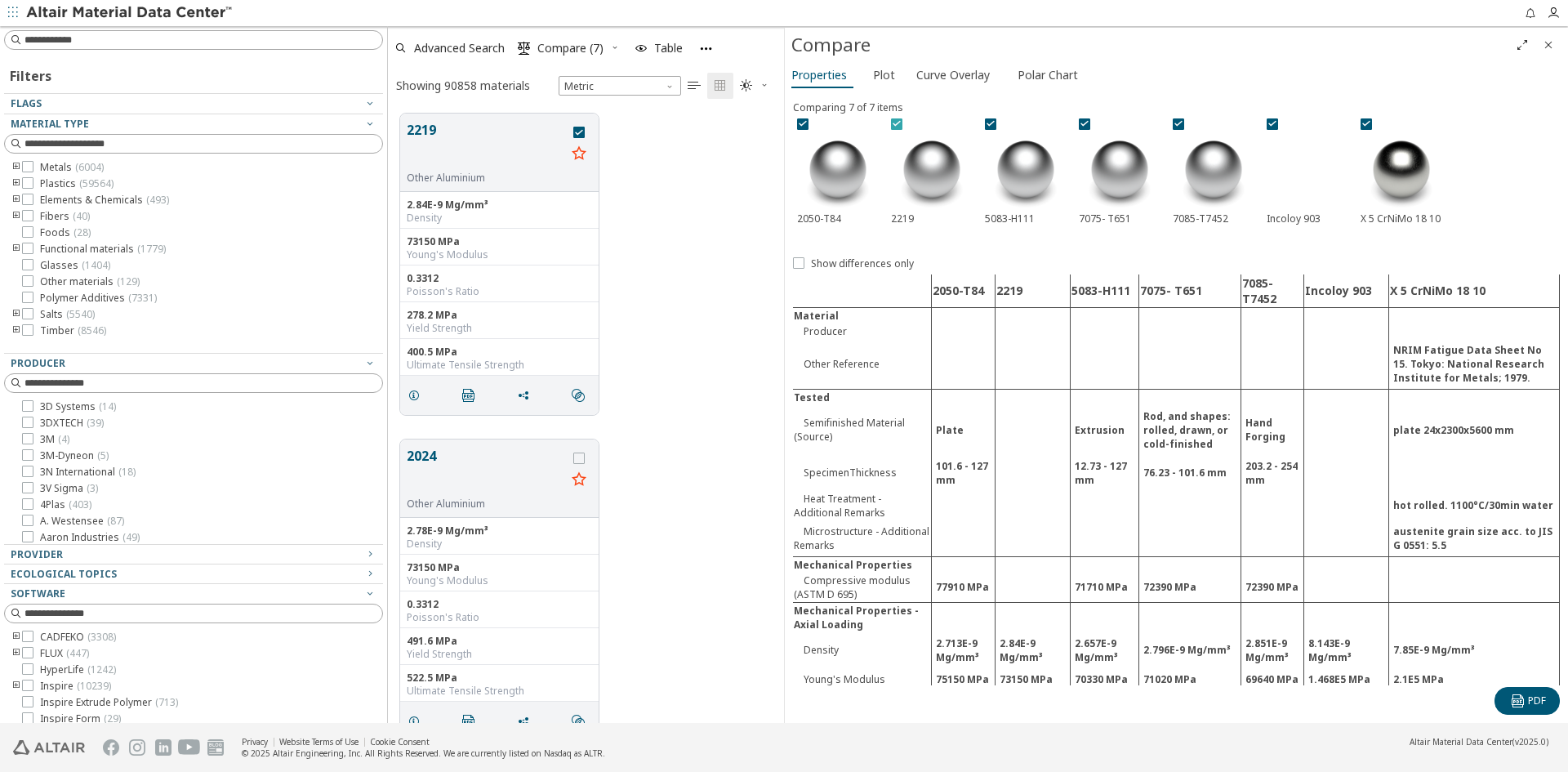 click at bounding box center (897, 123) 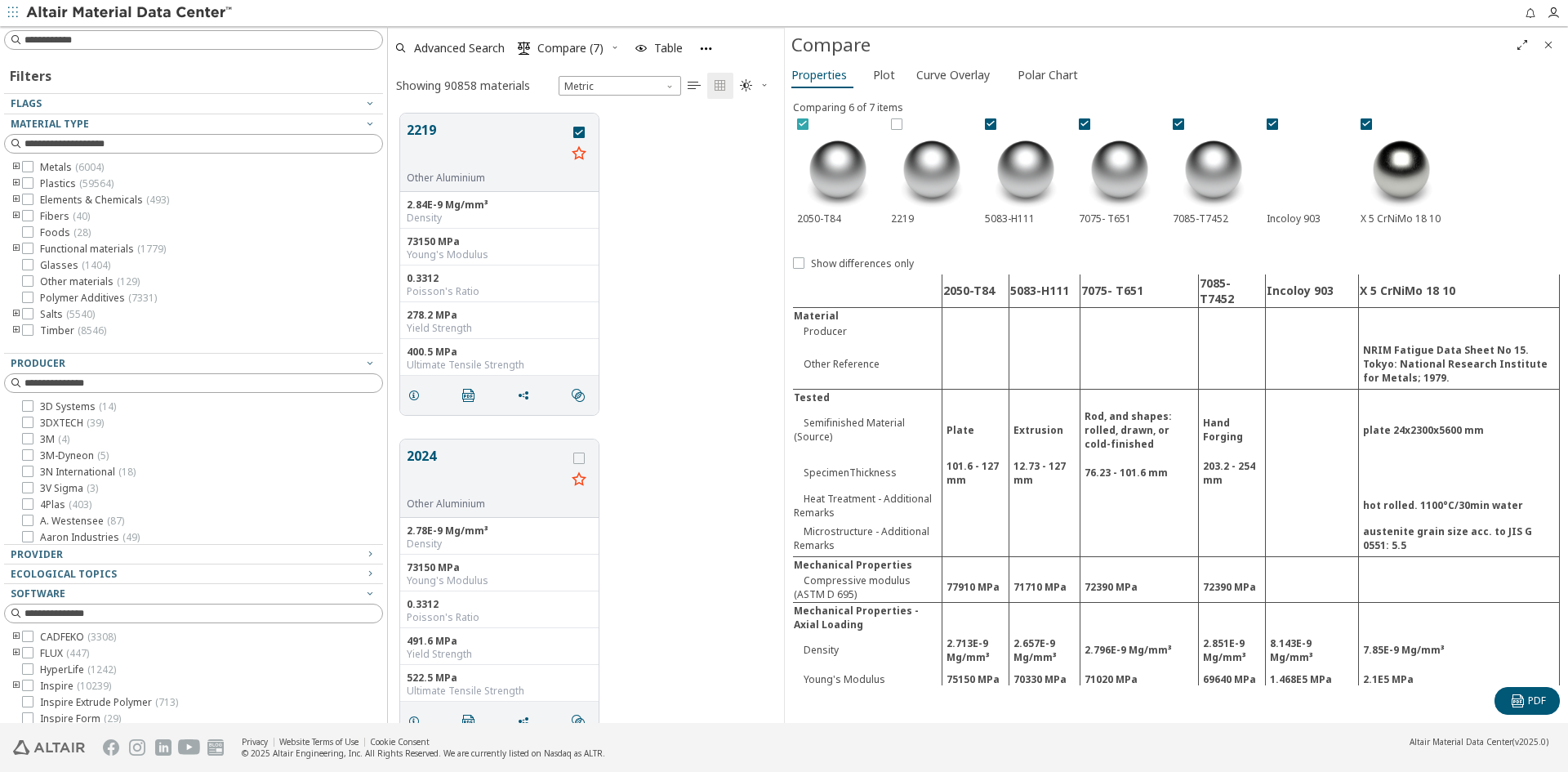 click at bounding box center [803, 123] 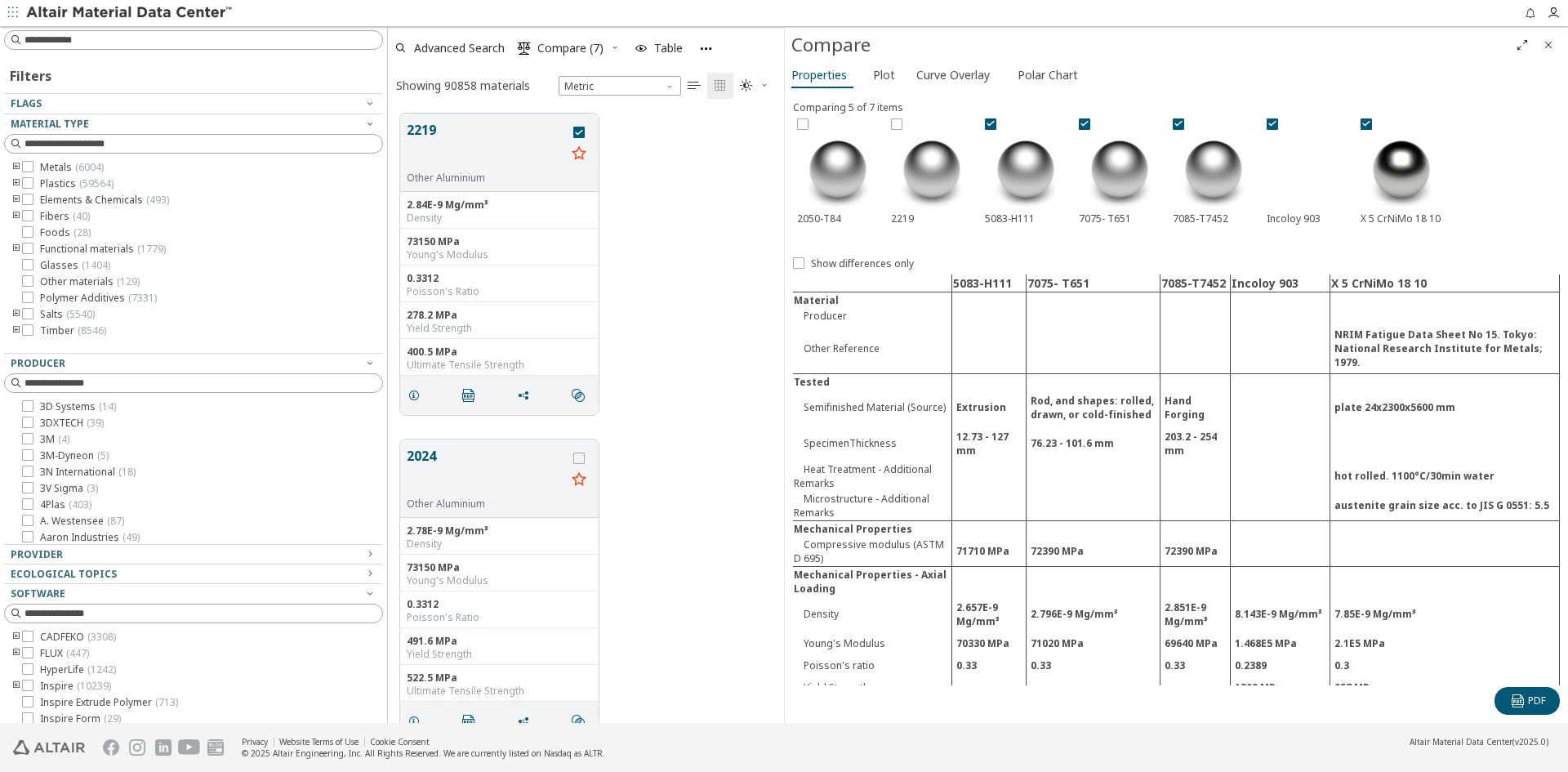 click on "5083-H111" at bounding box center [1026, 172] 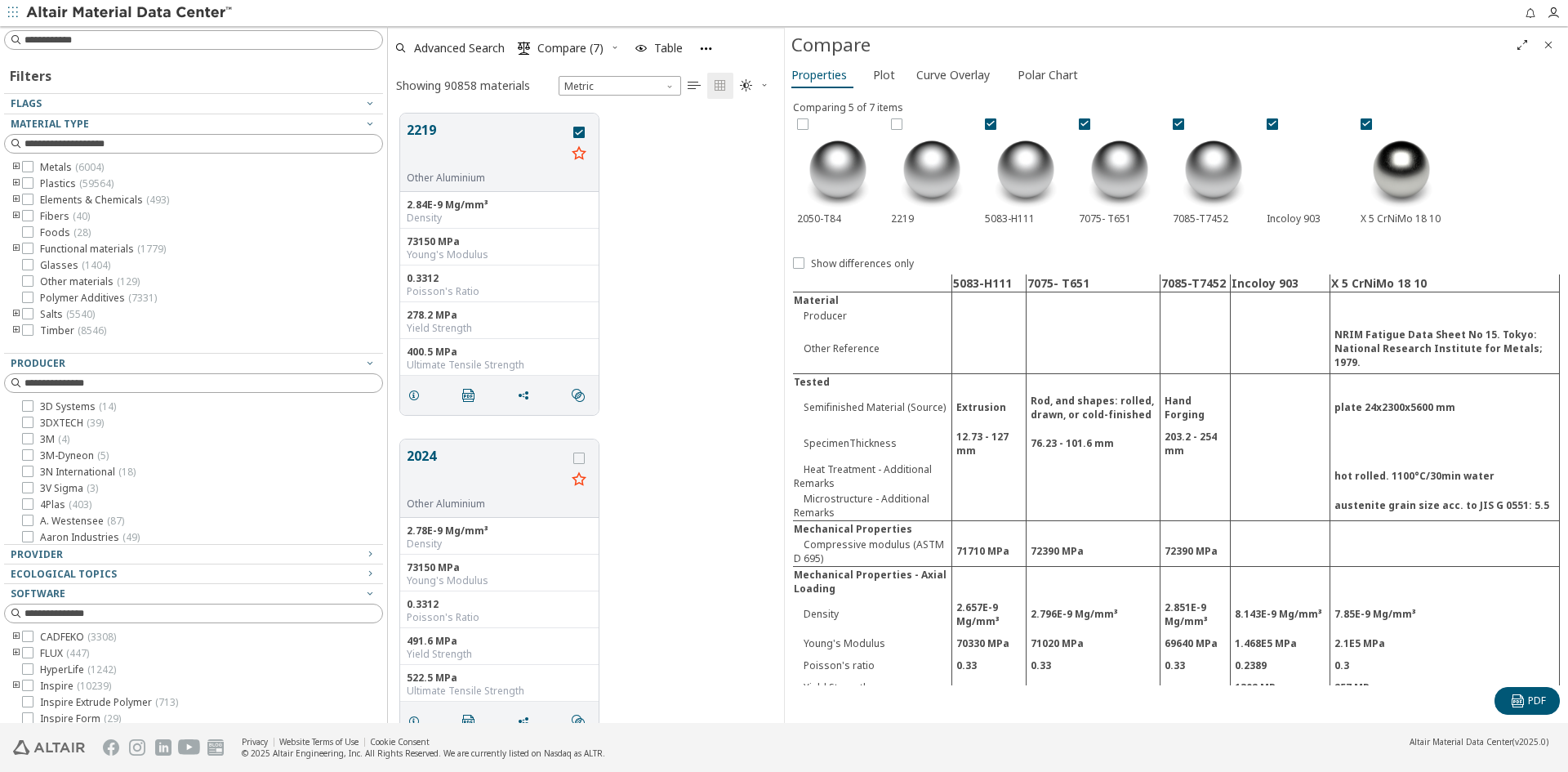 click on "2219" at bounding box center (932, 172) 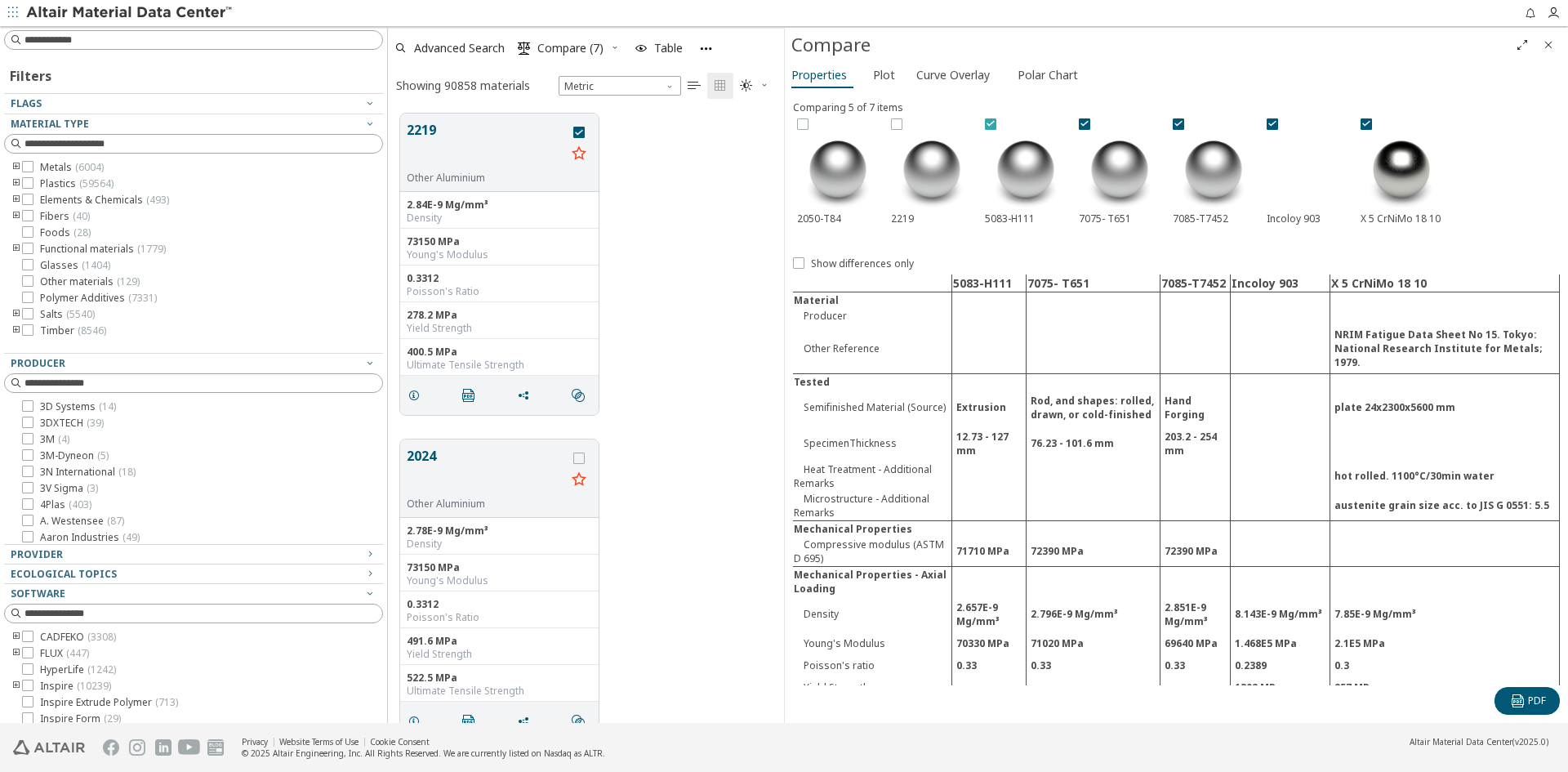 click at bounding box center [992, 124] 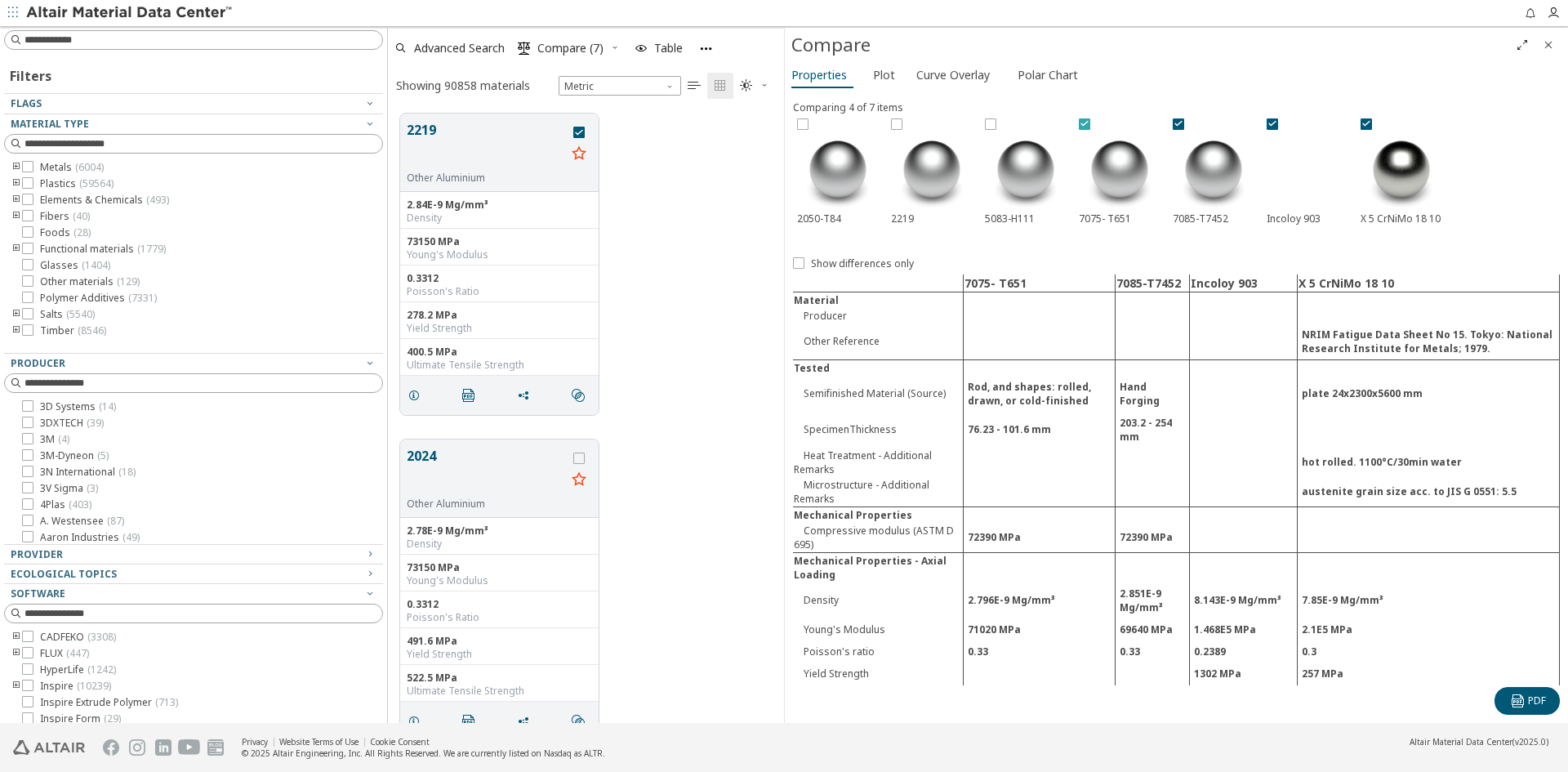 click at bounding box center [1085, 123] 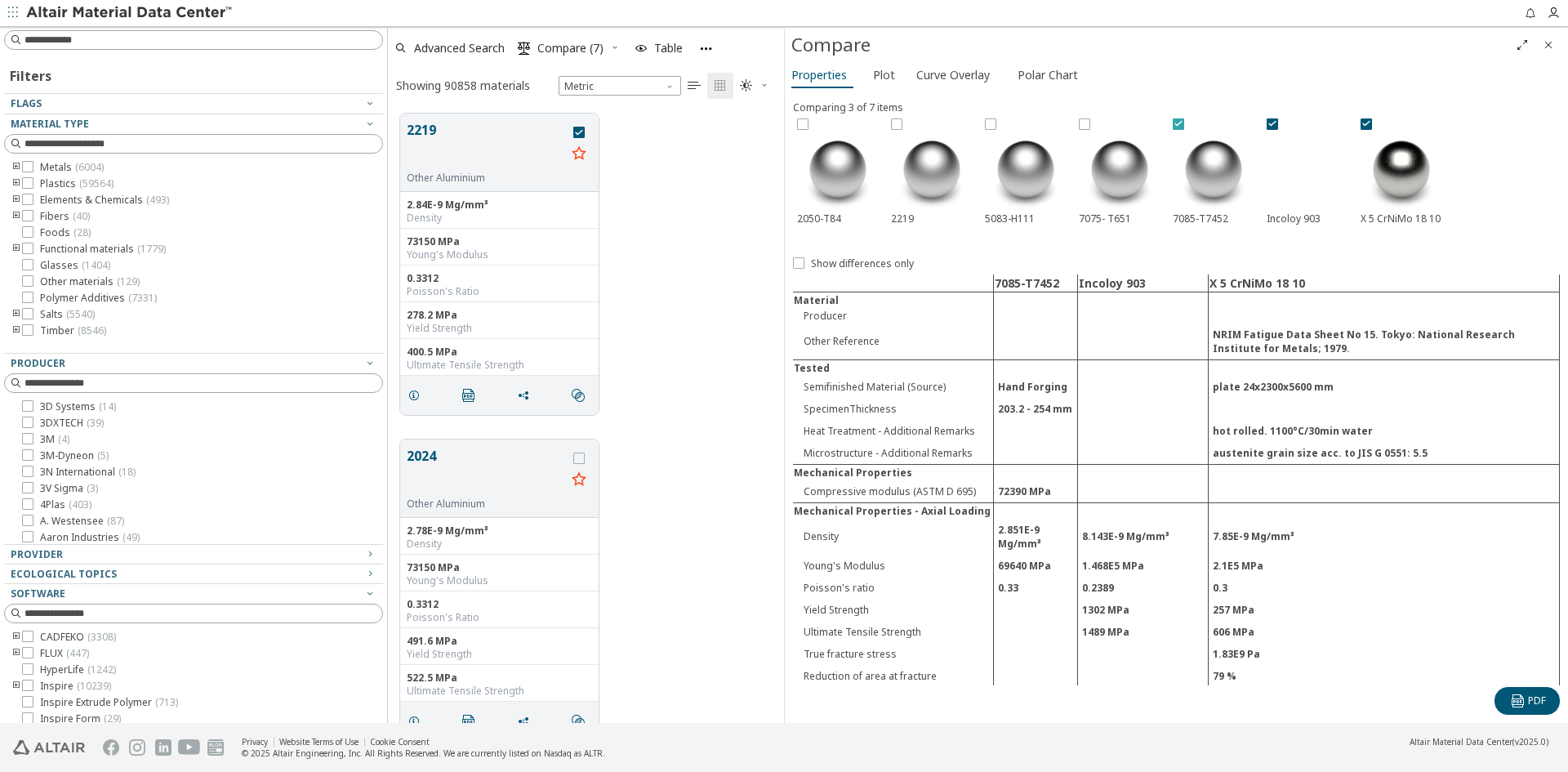 click at bounding box center [1178, 123] 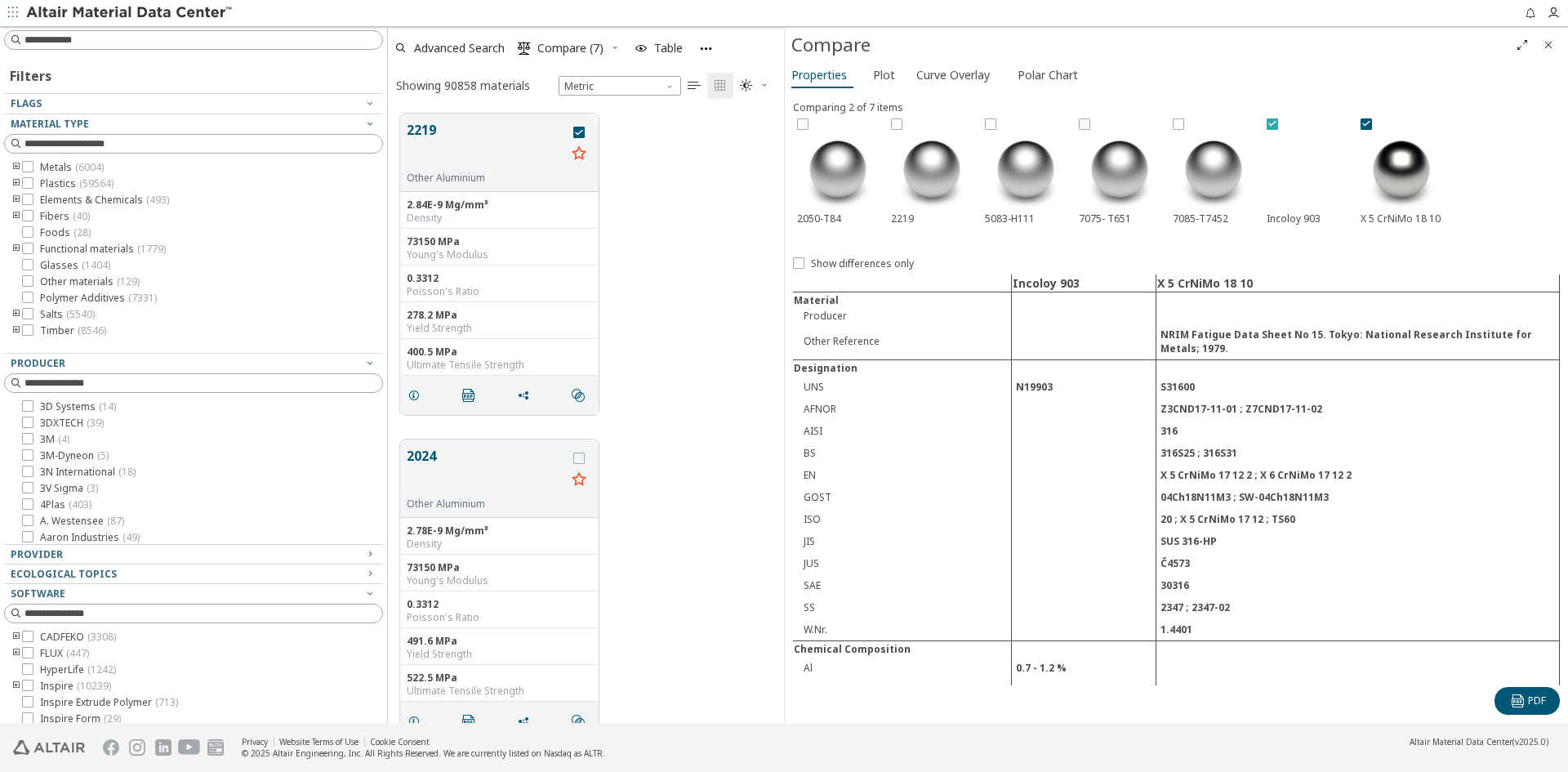 click at bounding box center [1272, 123] 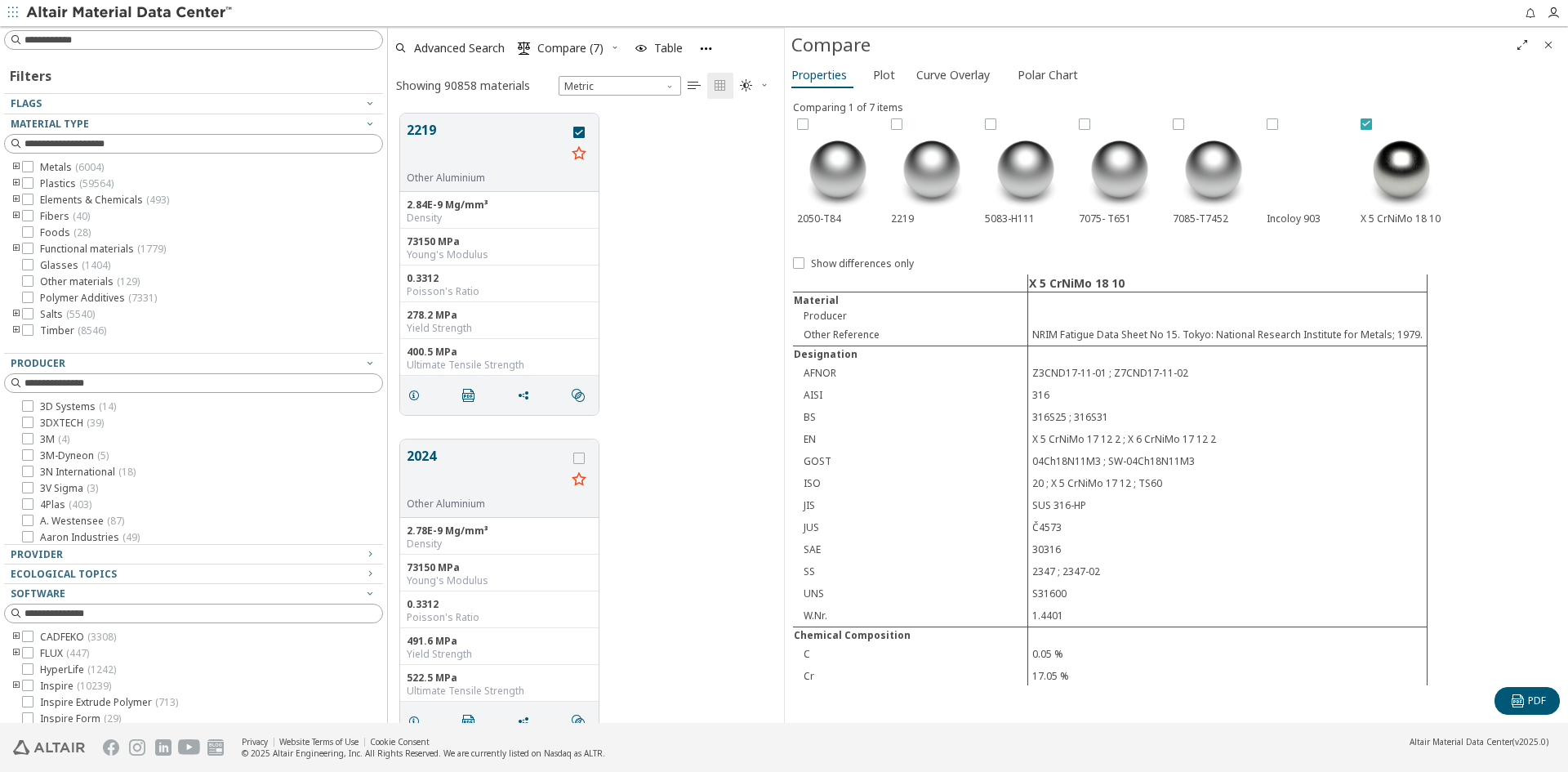 click at bounding box center (1401, 124) 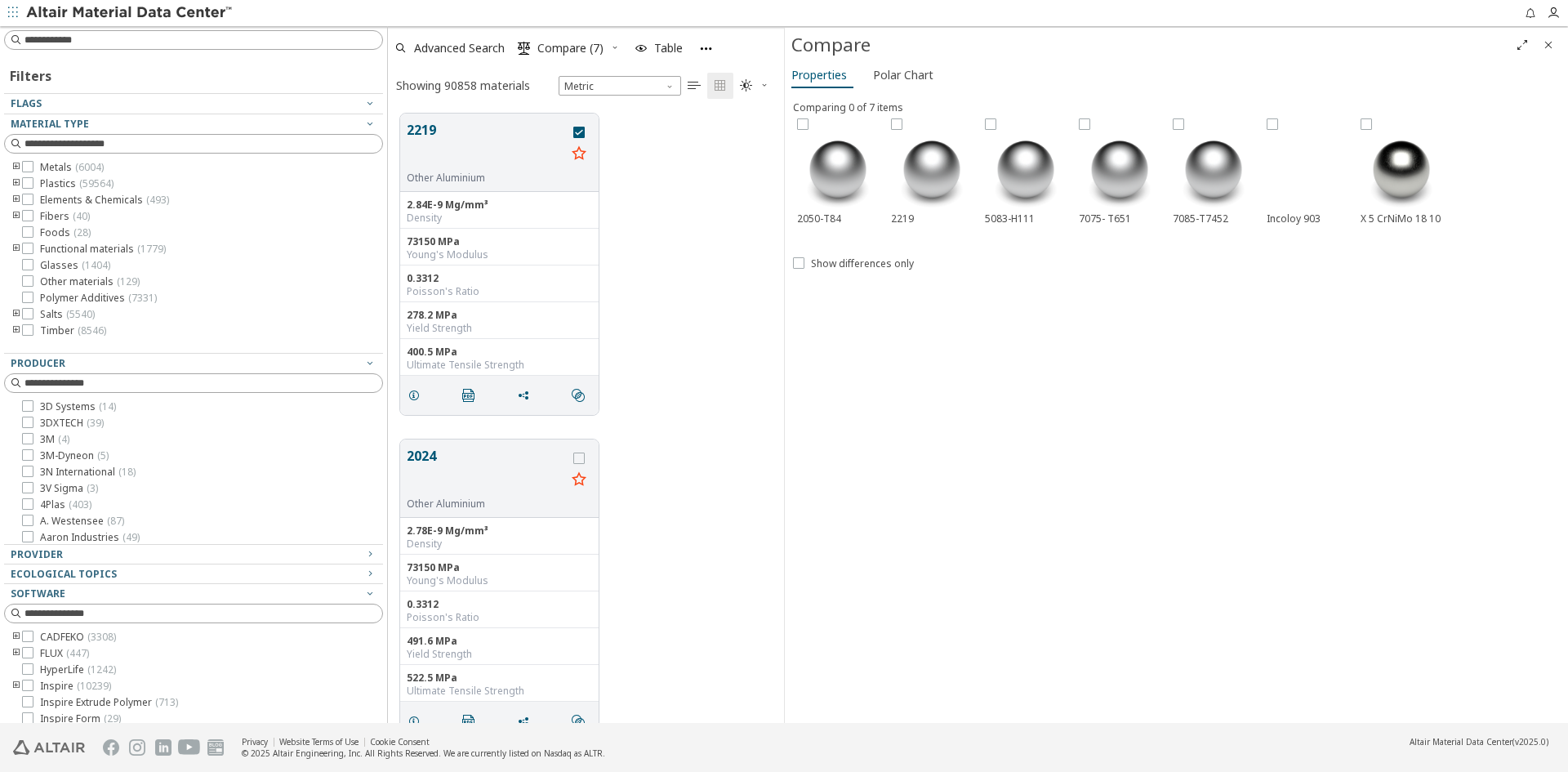 click on "Properties   Polar Chart" at bounding box center (1176, 77) 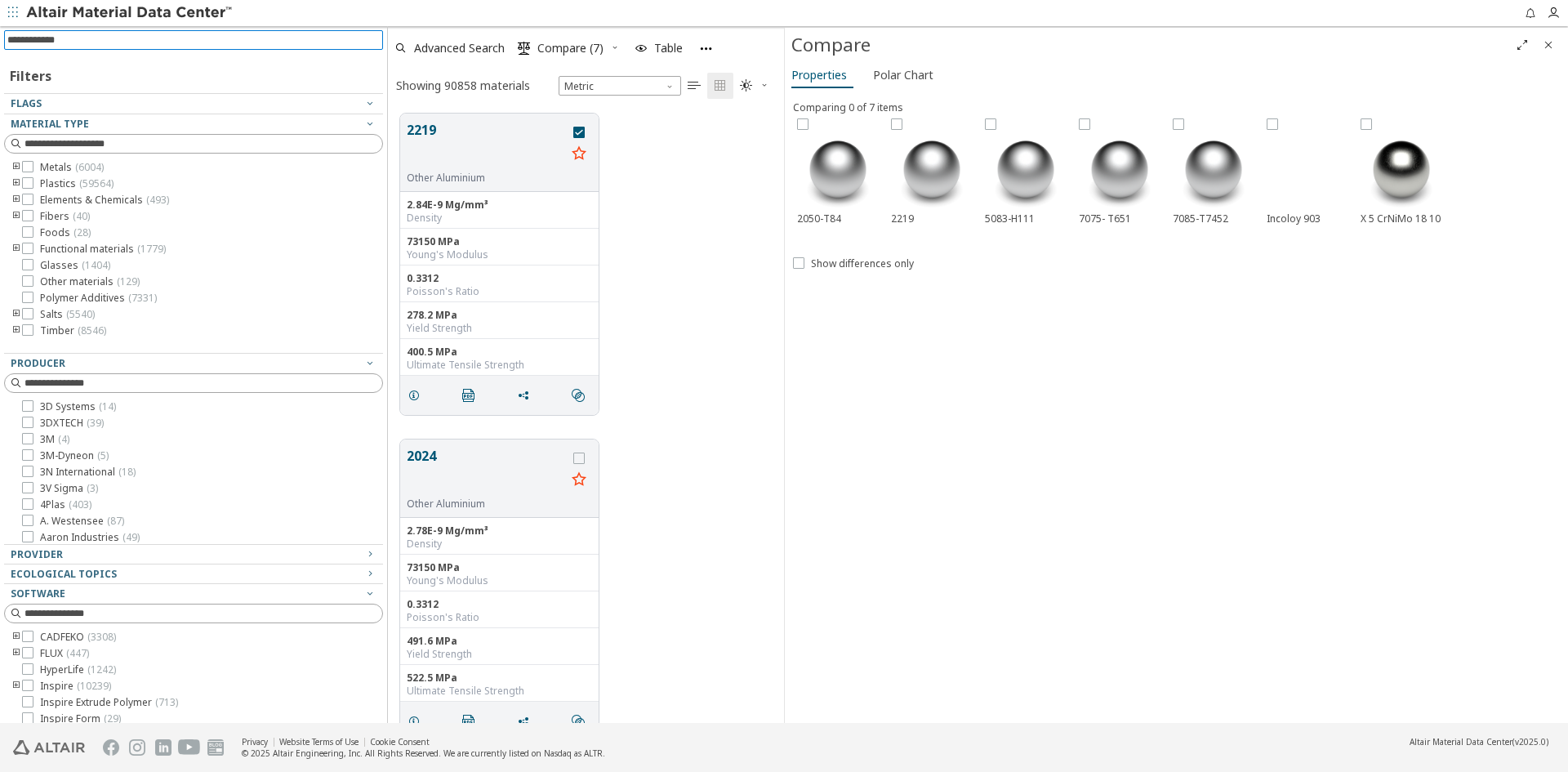 click at bounding box center (195, 40) 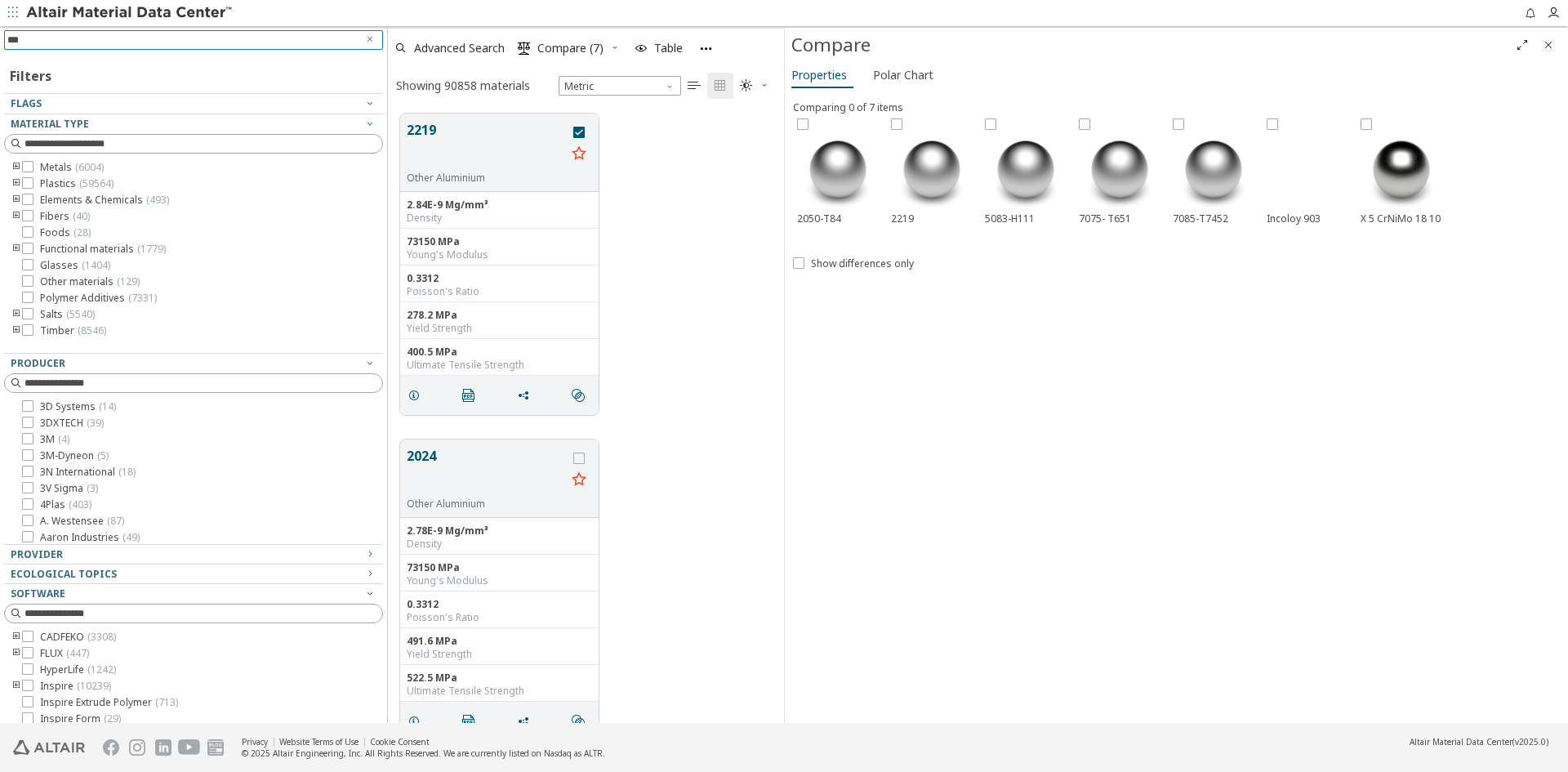type on "****" 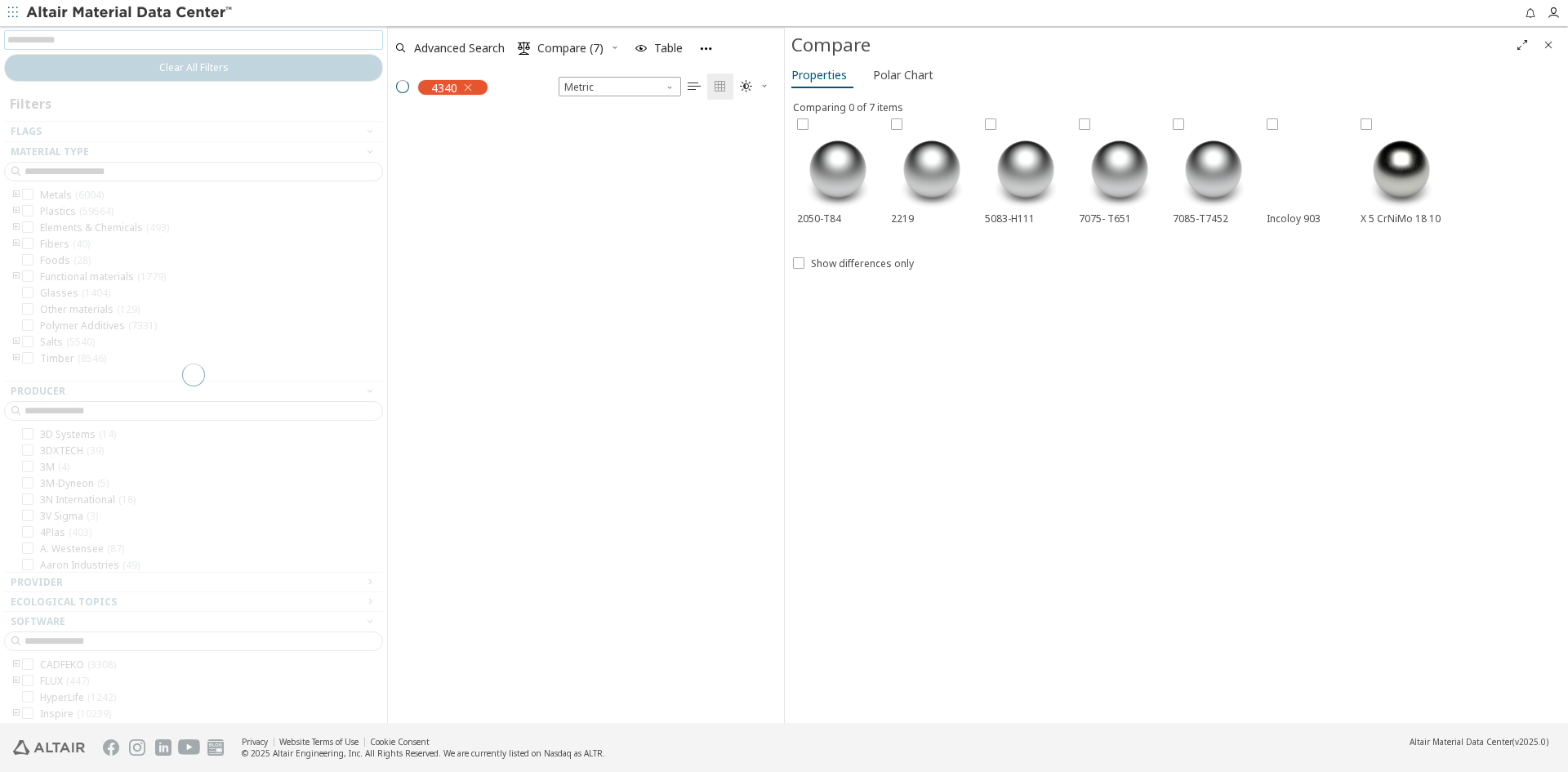 scroll, scrollTop: 607, scrollLeft: 384, axis: both 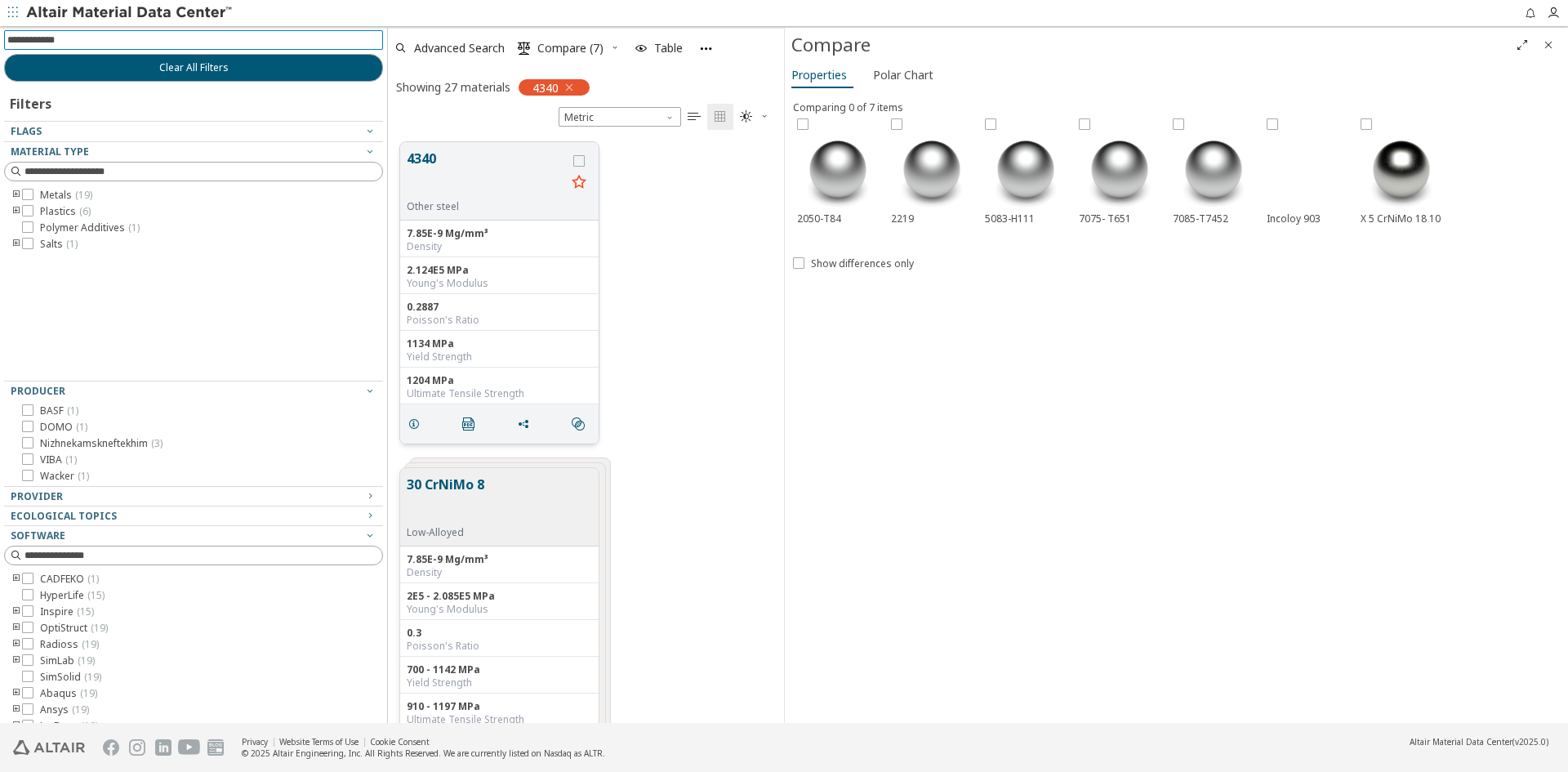 click on "4340" at bounding box center [486, 174] 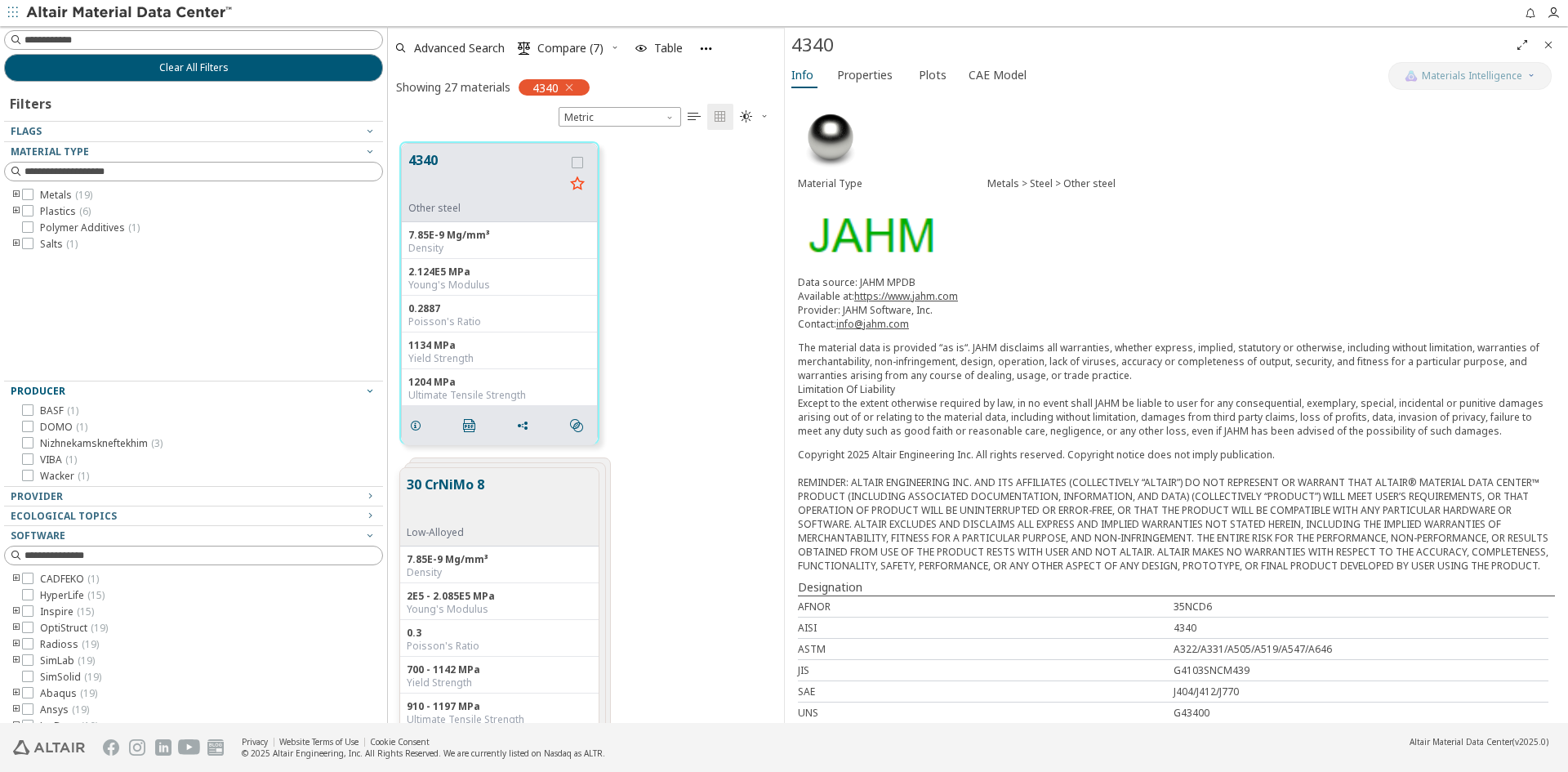 scroll, scrollTop: 15, scrollLeft: 0, axis: vertical 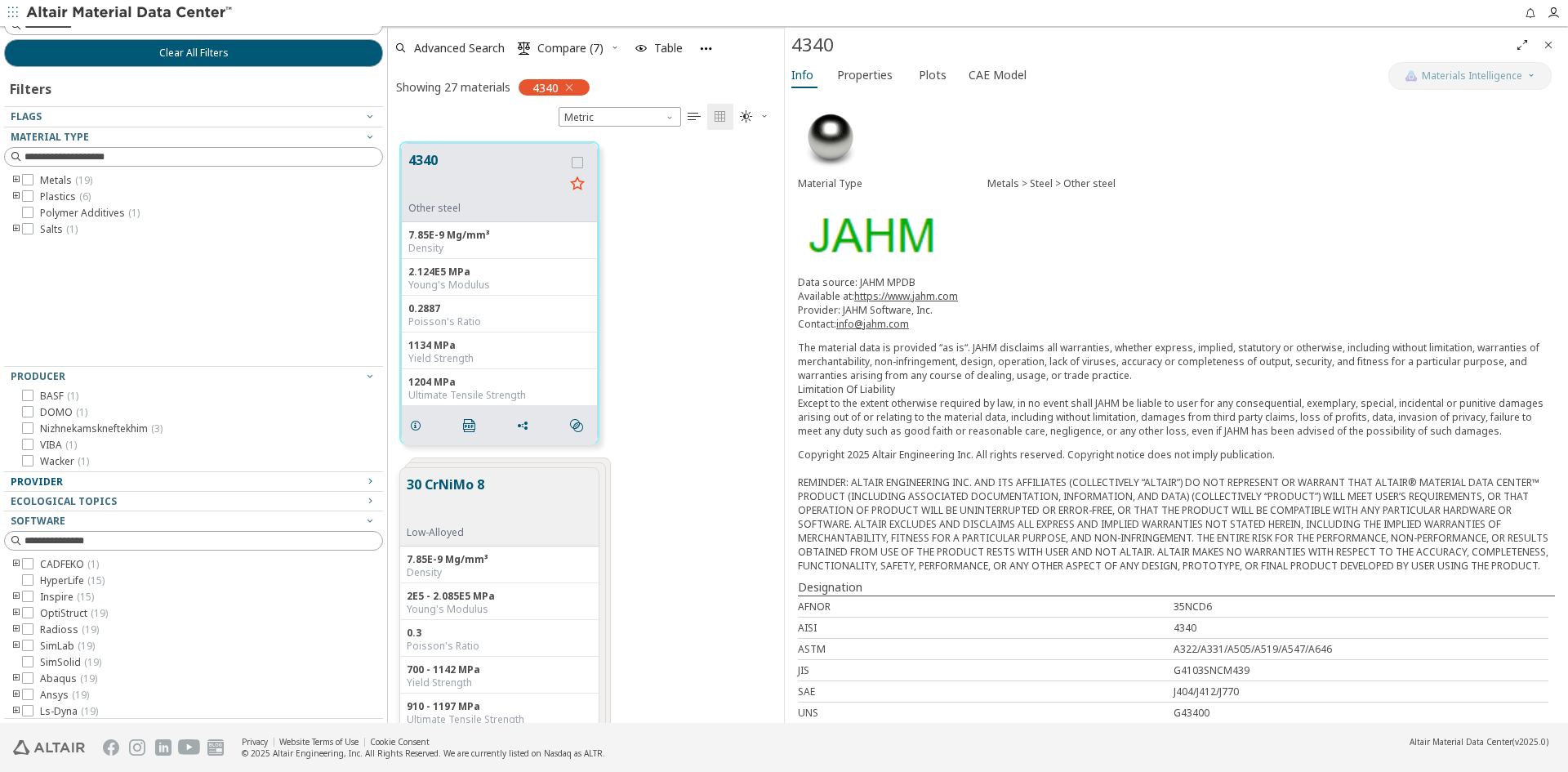 click on "Provider" at bounding box center (187, 482) 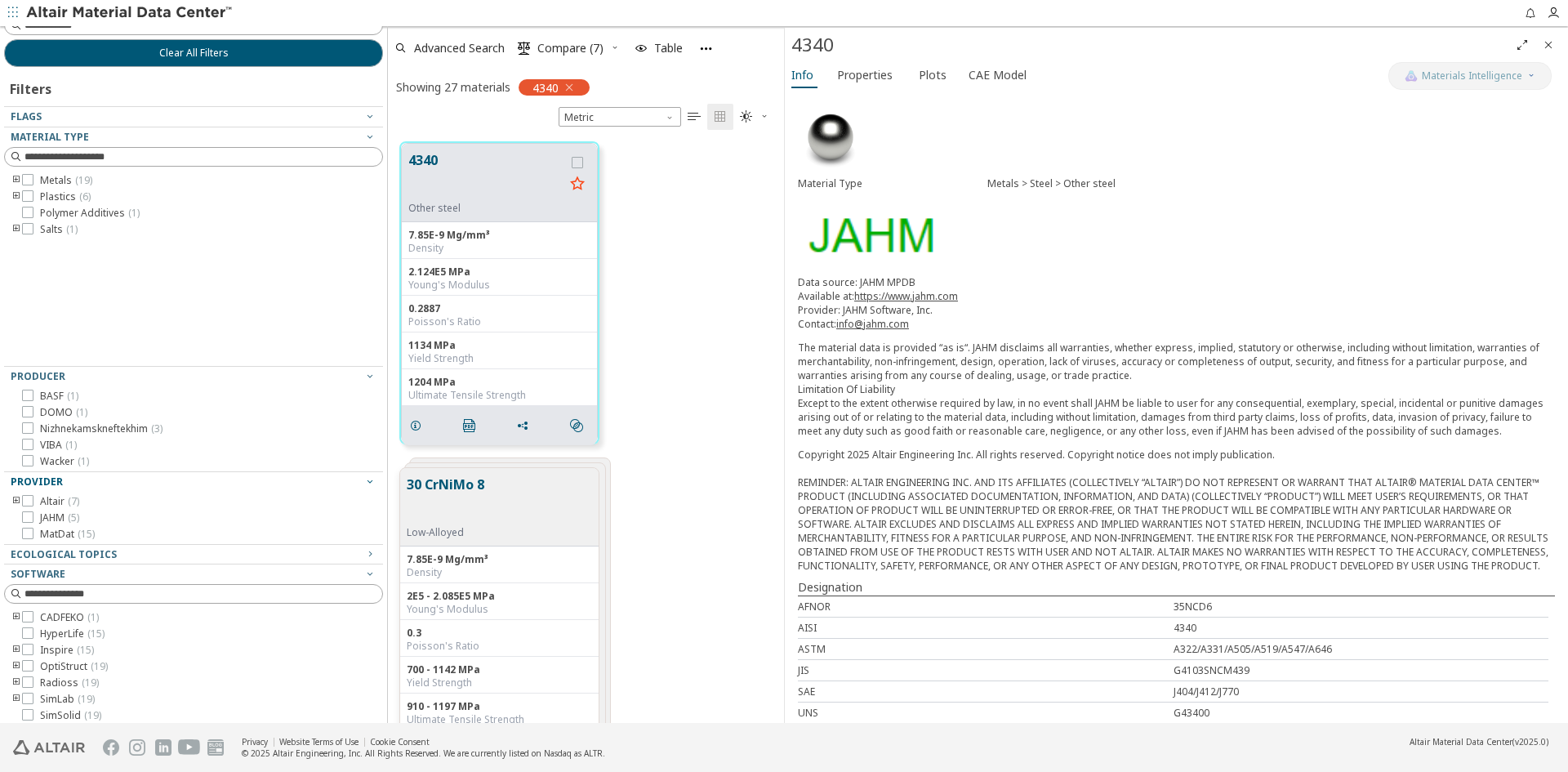 click at bounding box center (16, 502) 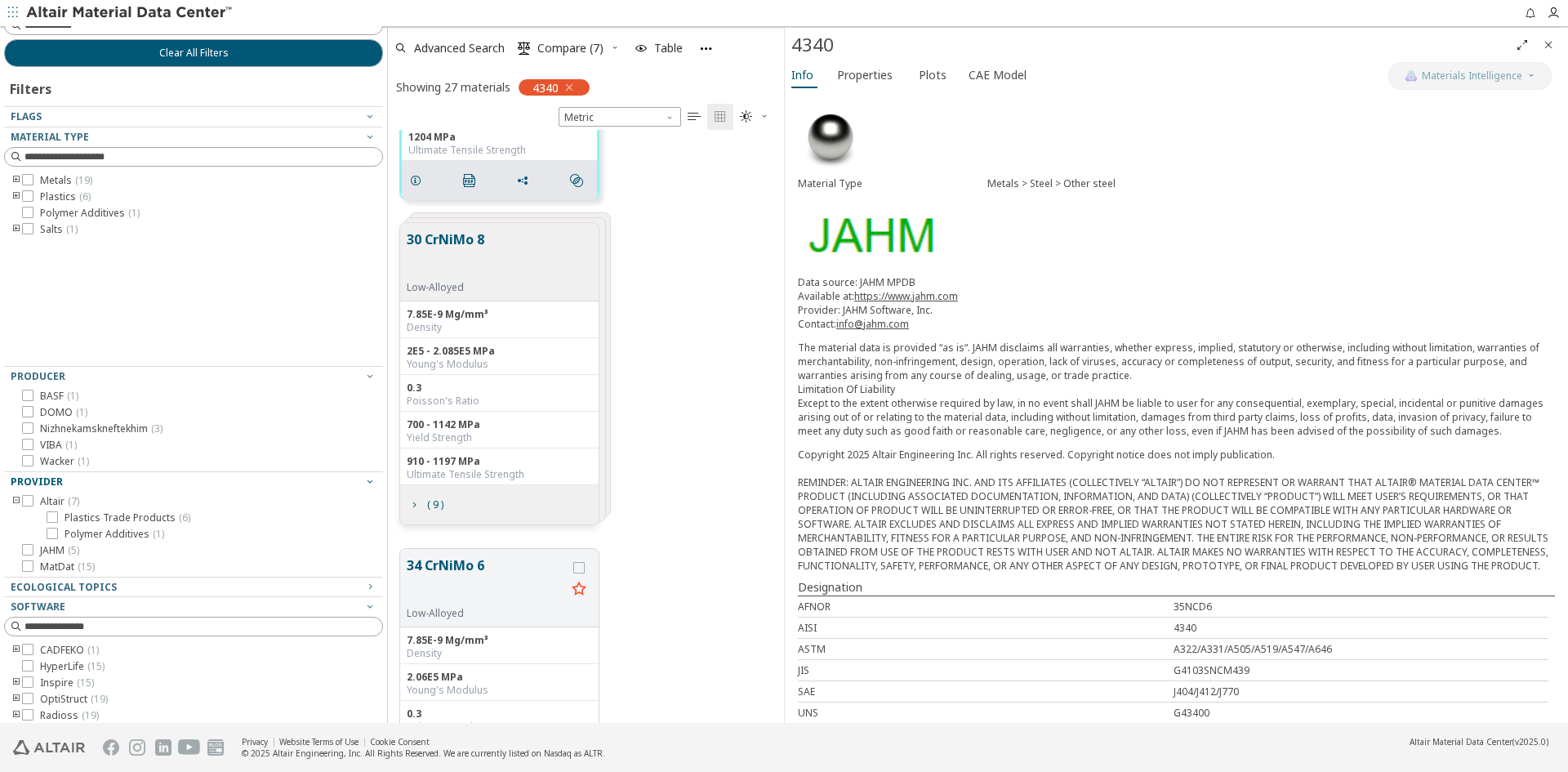 scroll, scrollTop: 0, scrollLeft: 0, axis: both 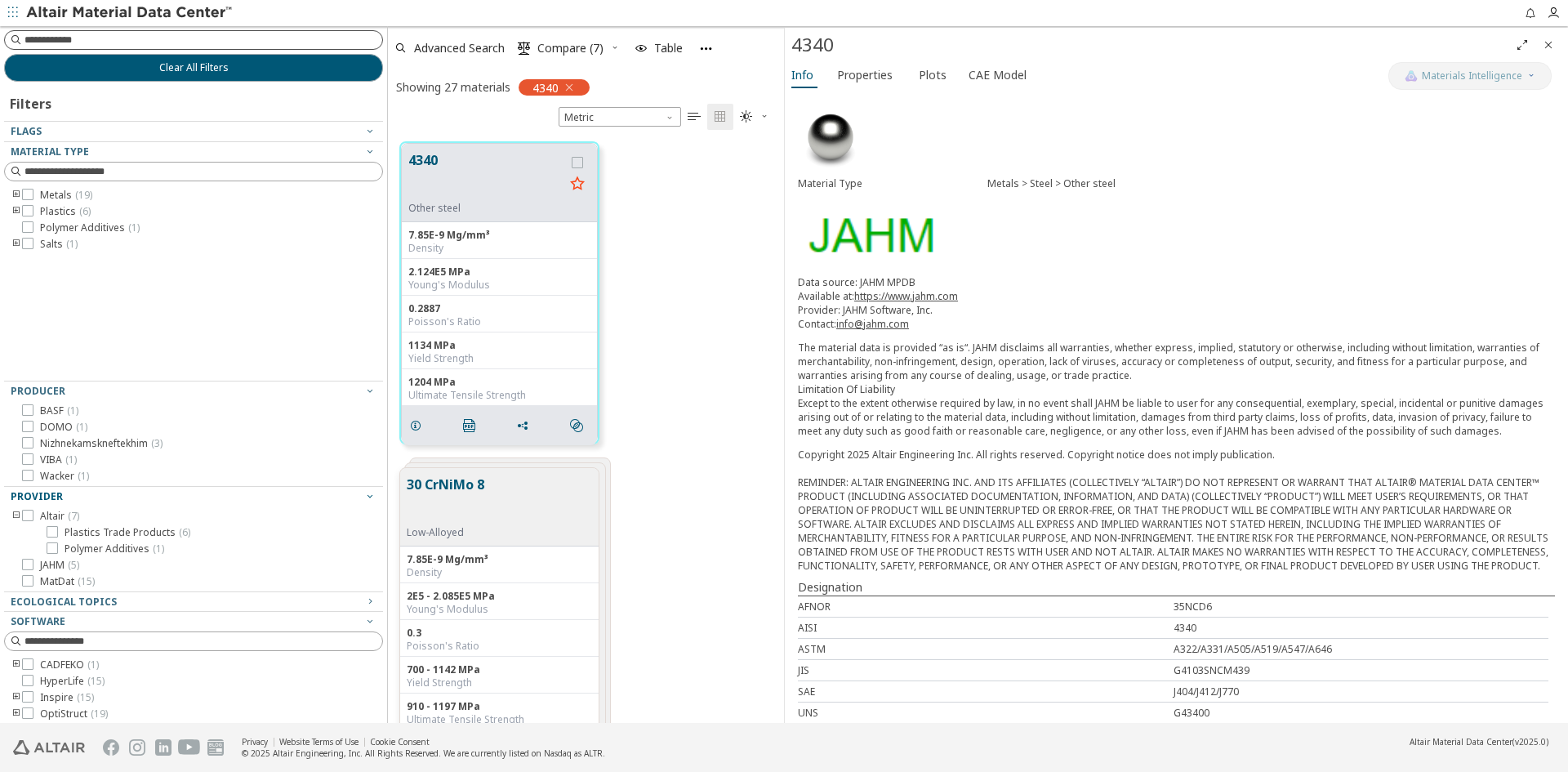 click at bounding box center (194, 40) 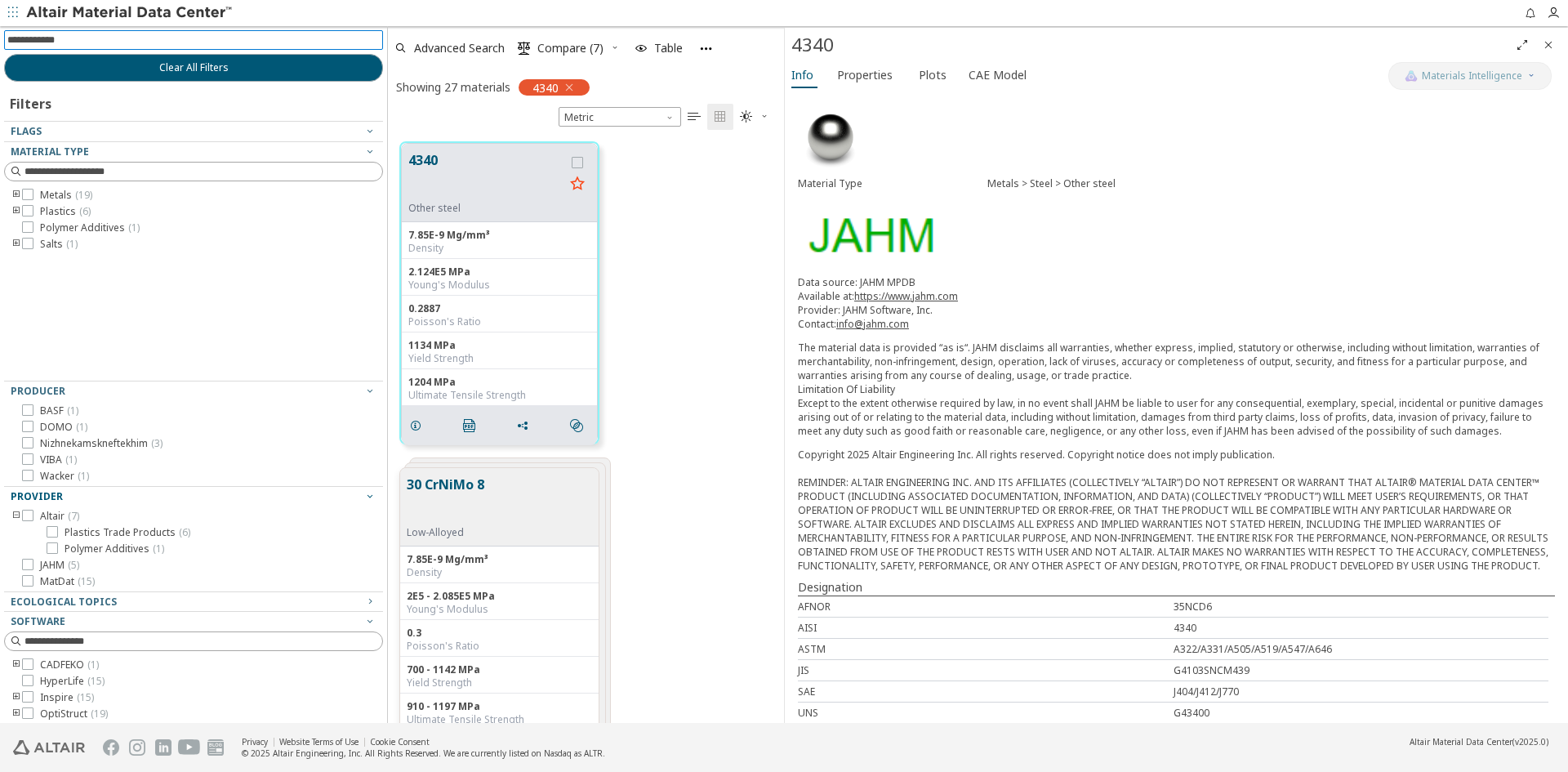 click at bounding box center (195, 40) 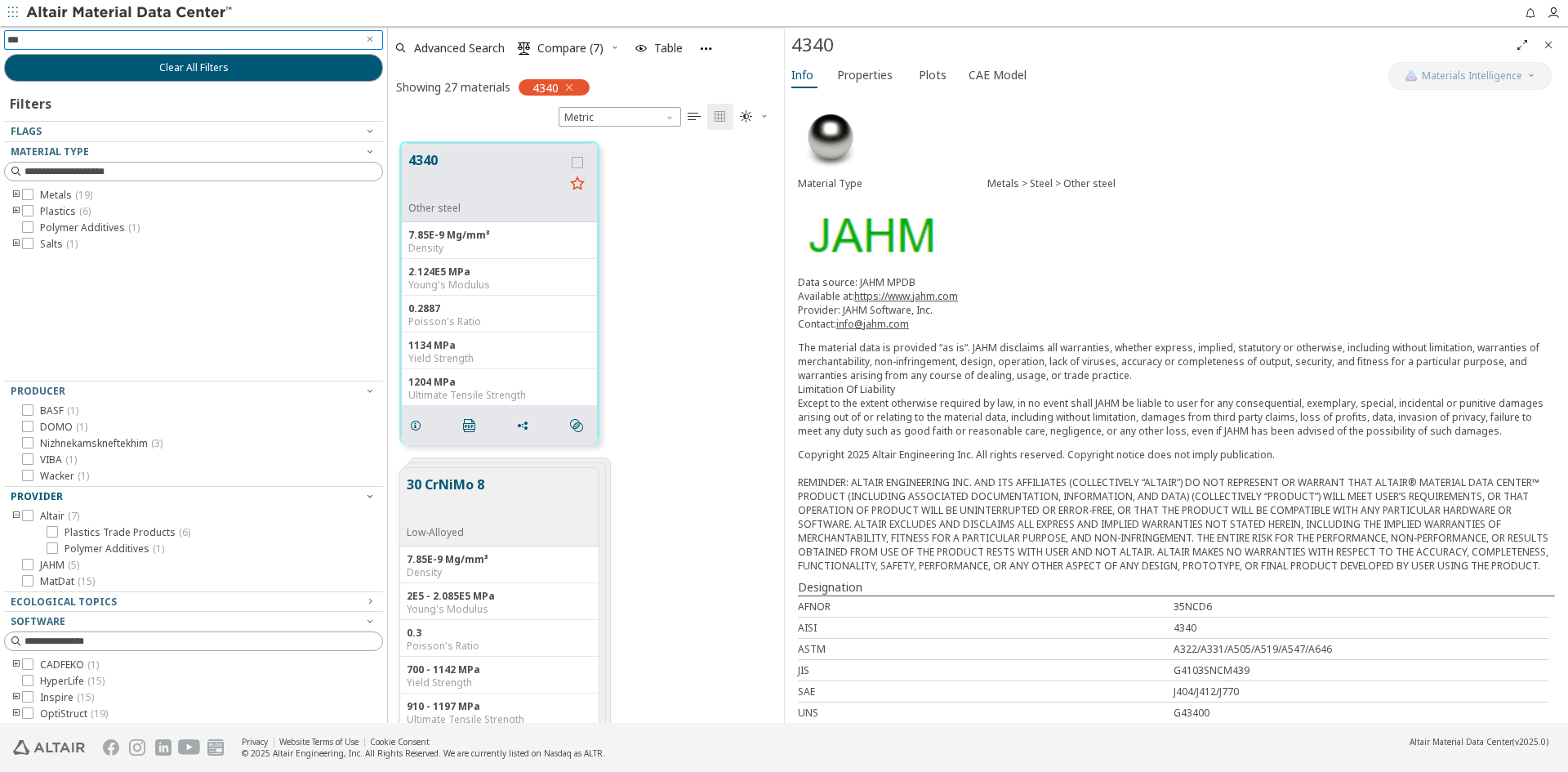 type on "****" 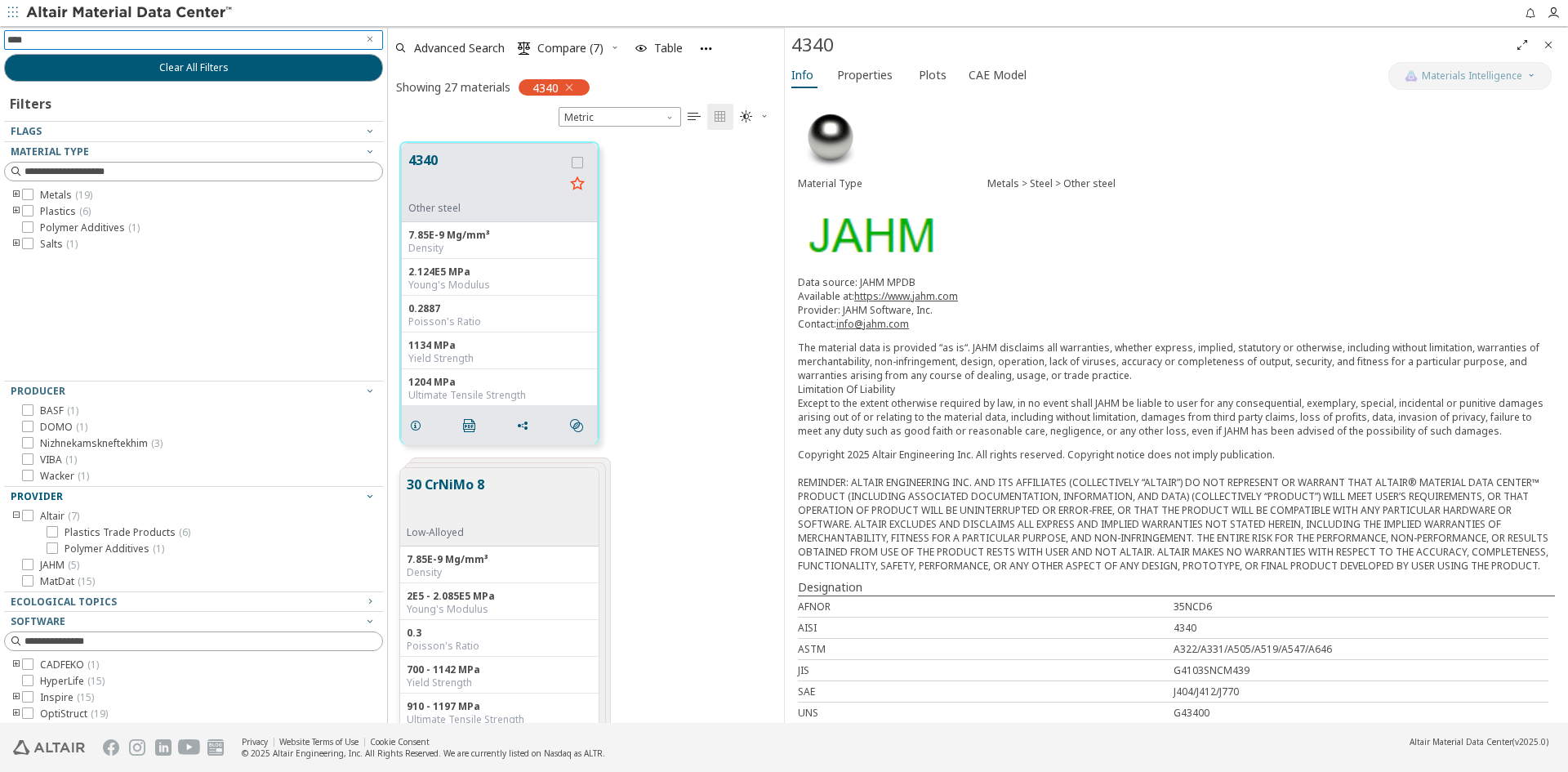 type 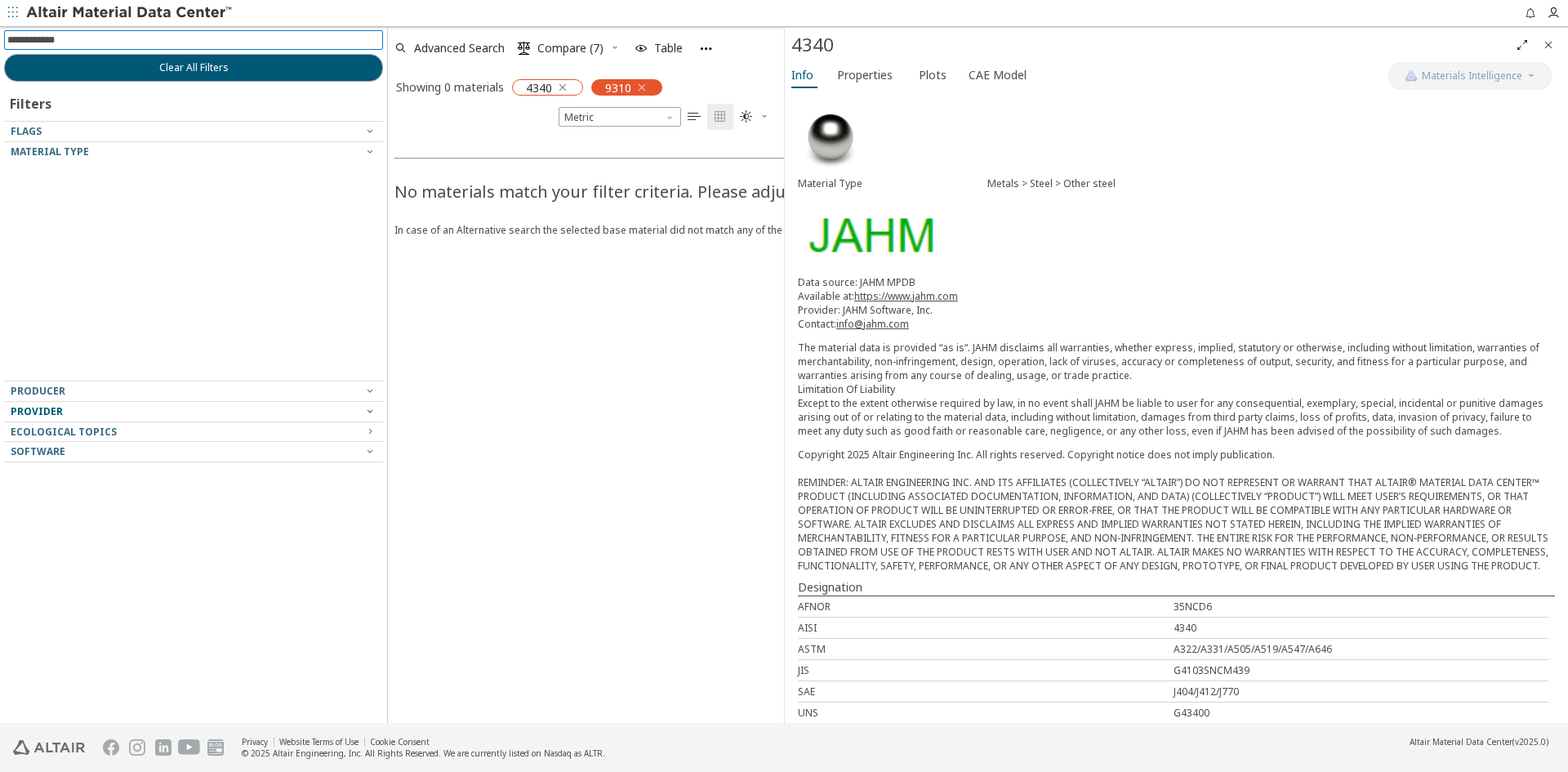click at bounding box center (563, 87) 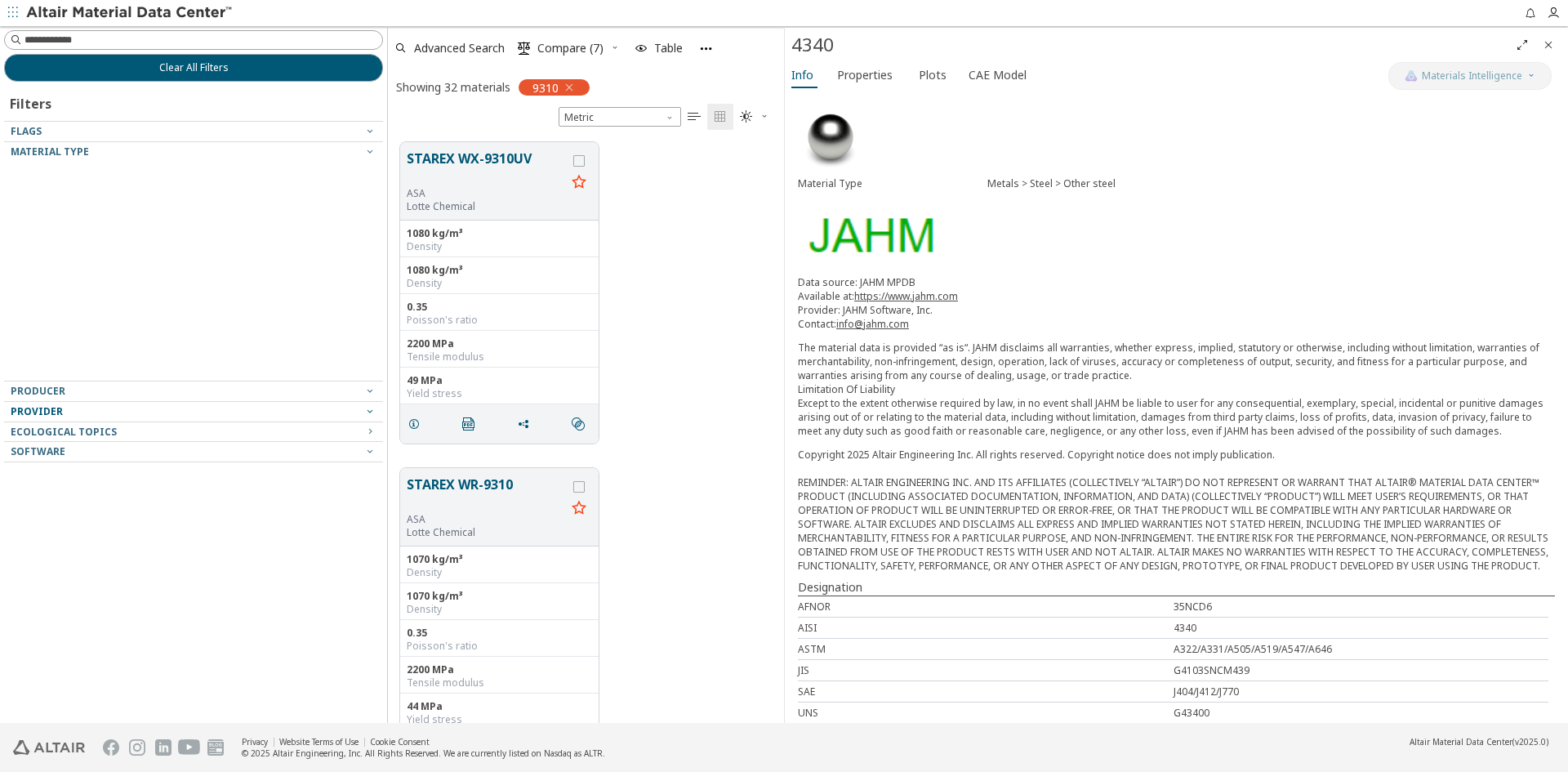 scroll, scrollTop: 13, scrollLeft: 13, axis: both 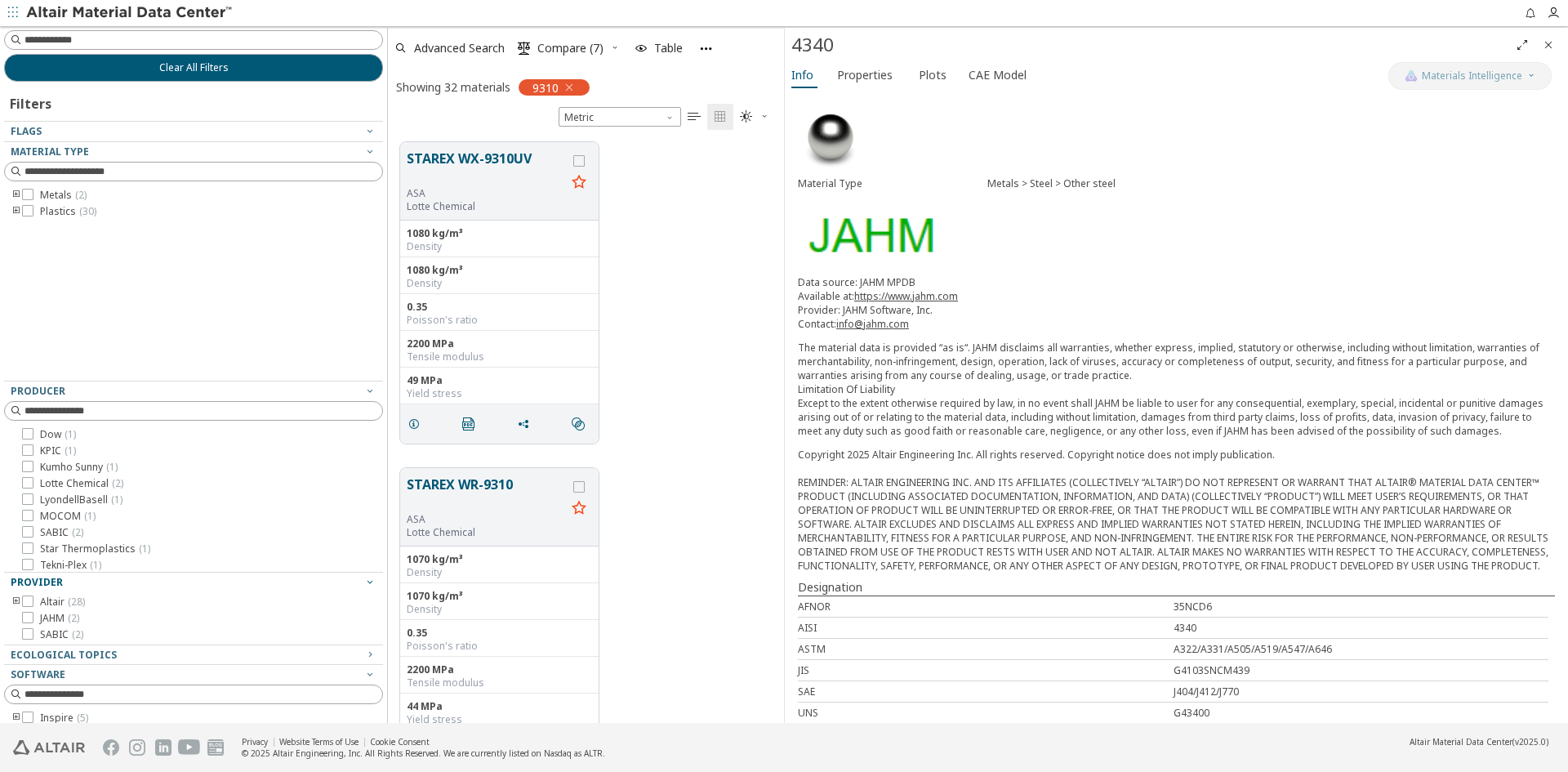 click at bounding box center (16, 195) 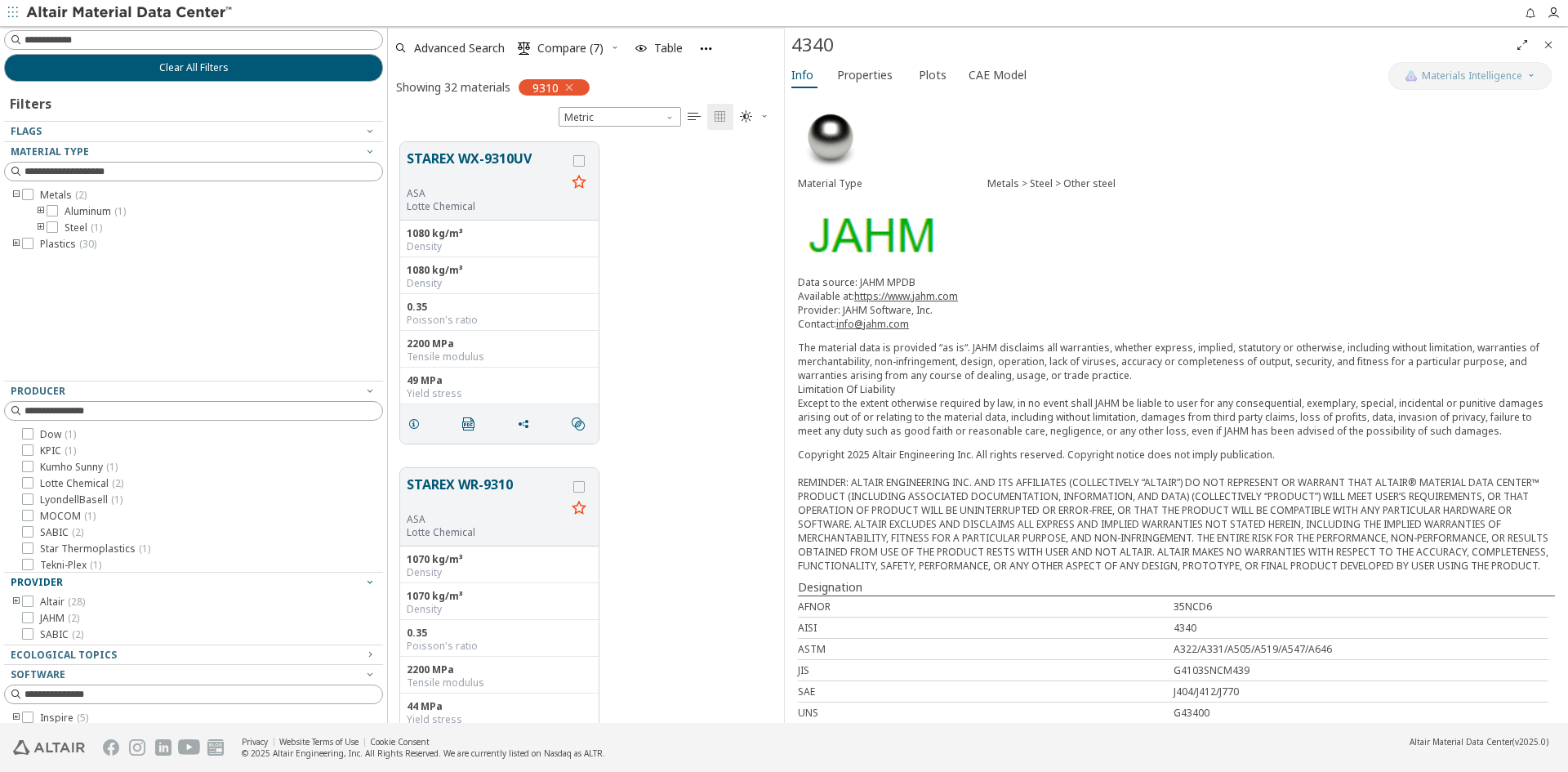 click at bounding box center (41, 228) 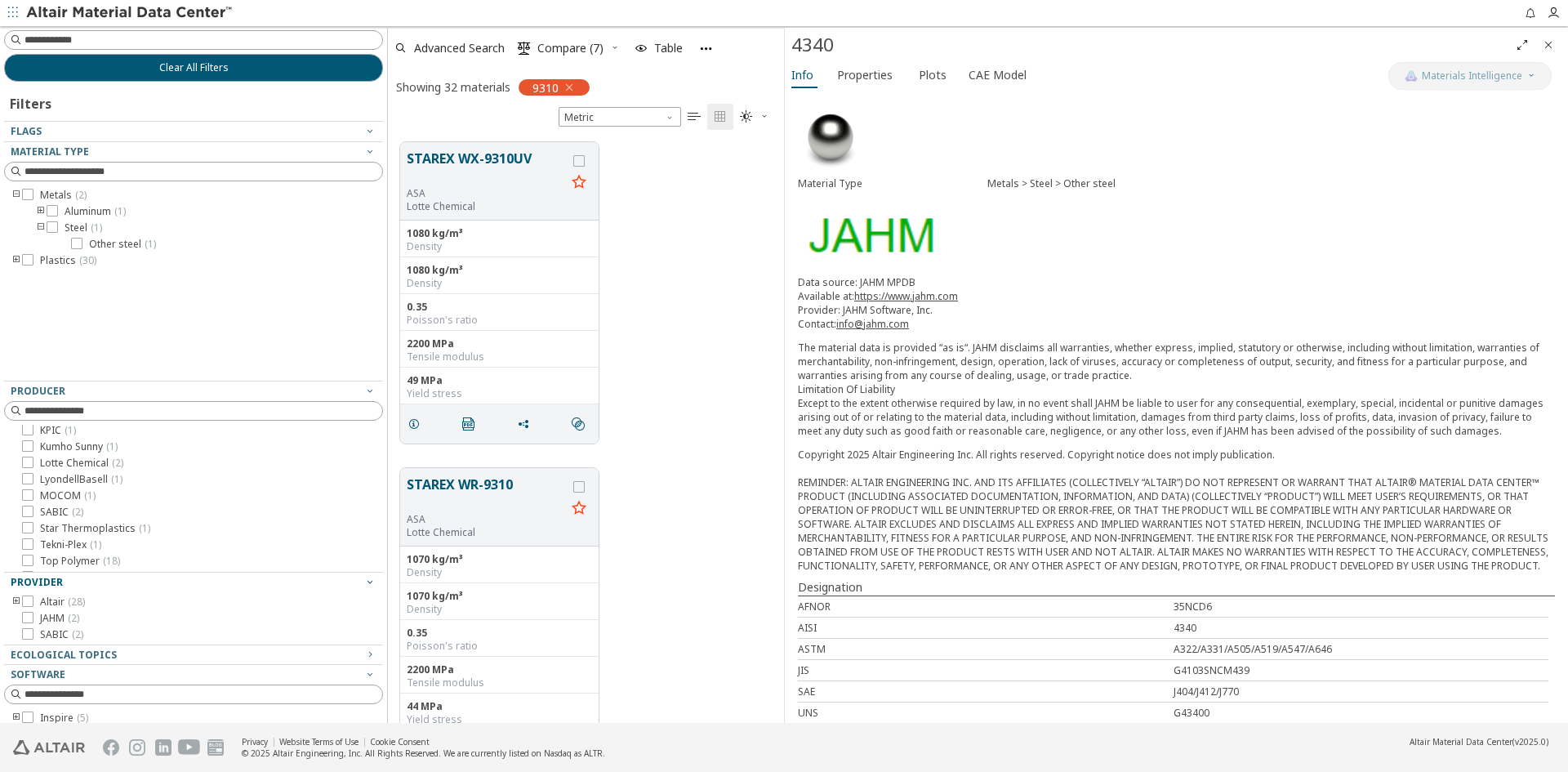 scroll, scrollTop: 36, scrollLeft: 0, axis: vertical 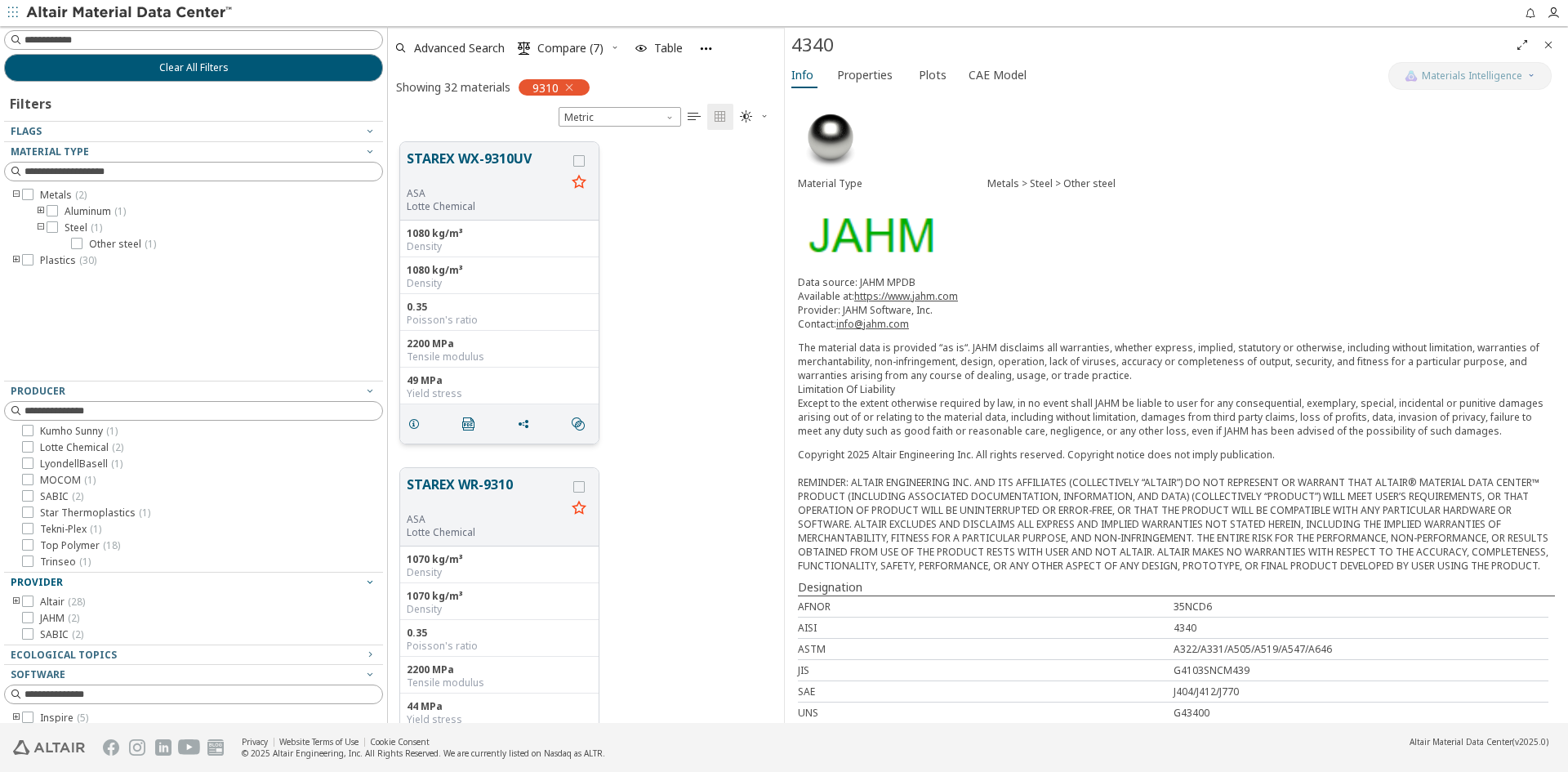 click on "STAREX WX-9310UV" at bounding box center [486, 167] 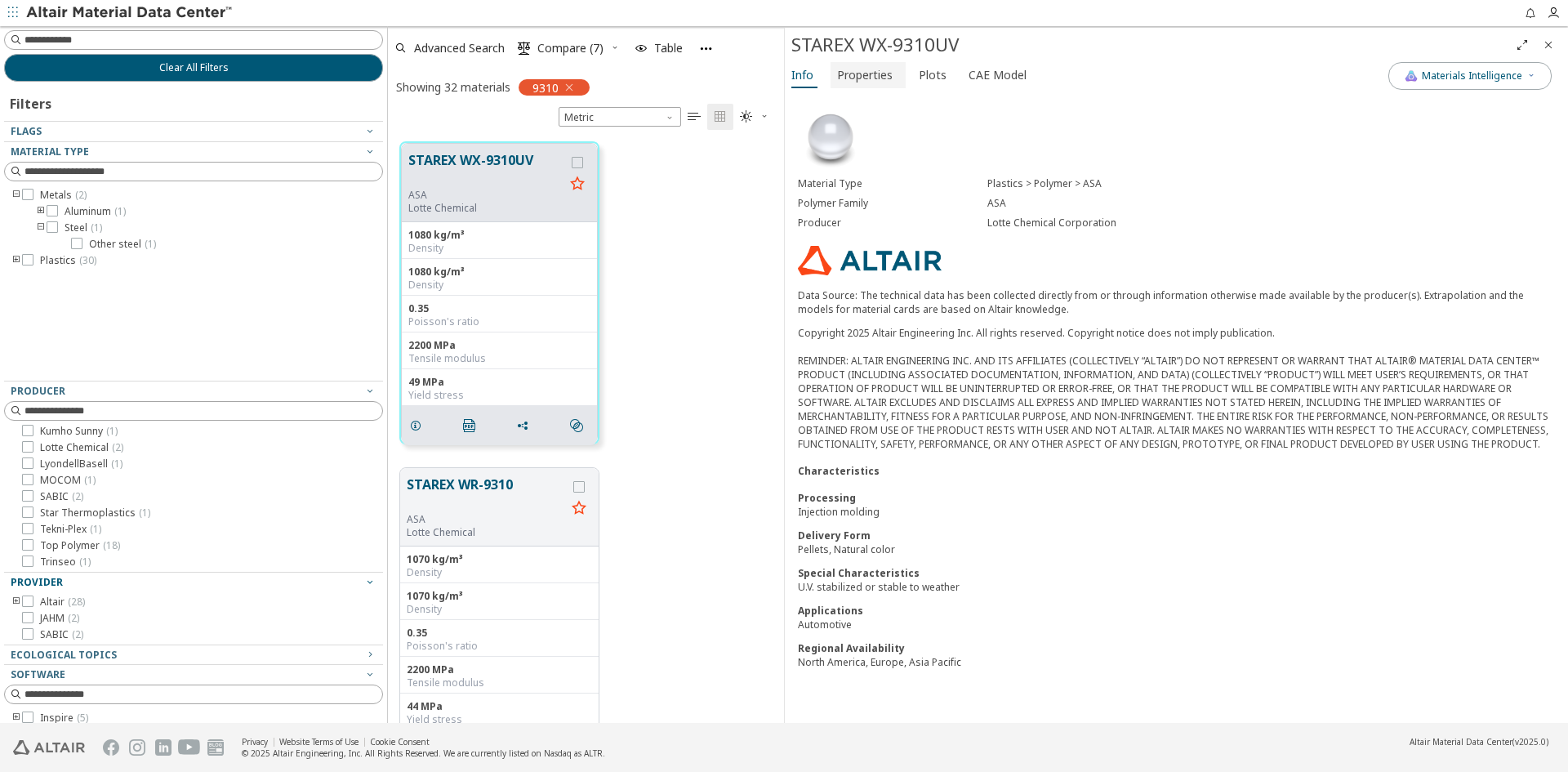 click on "Properties" at bounding box center [865, 75] 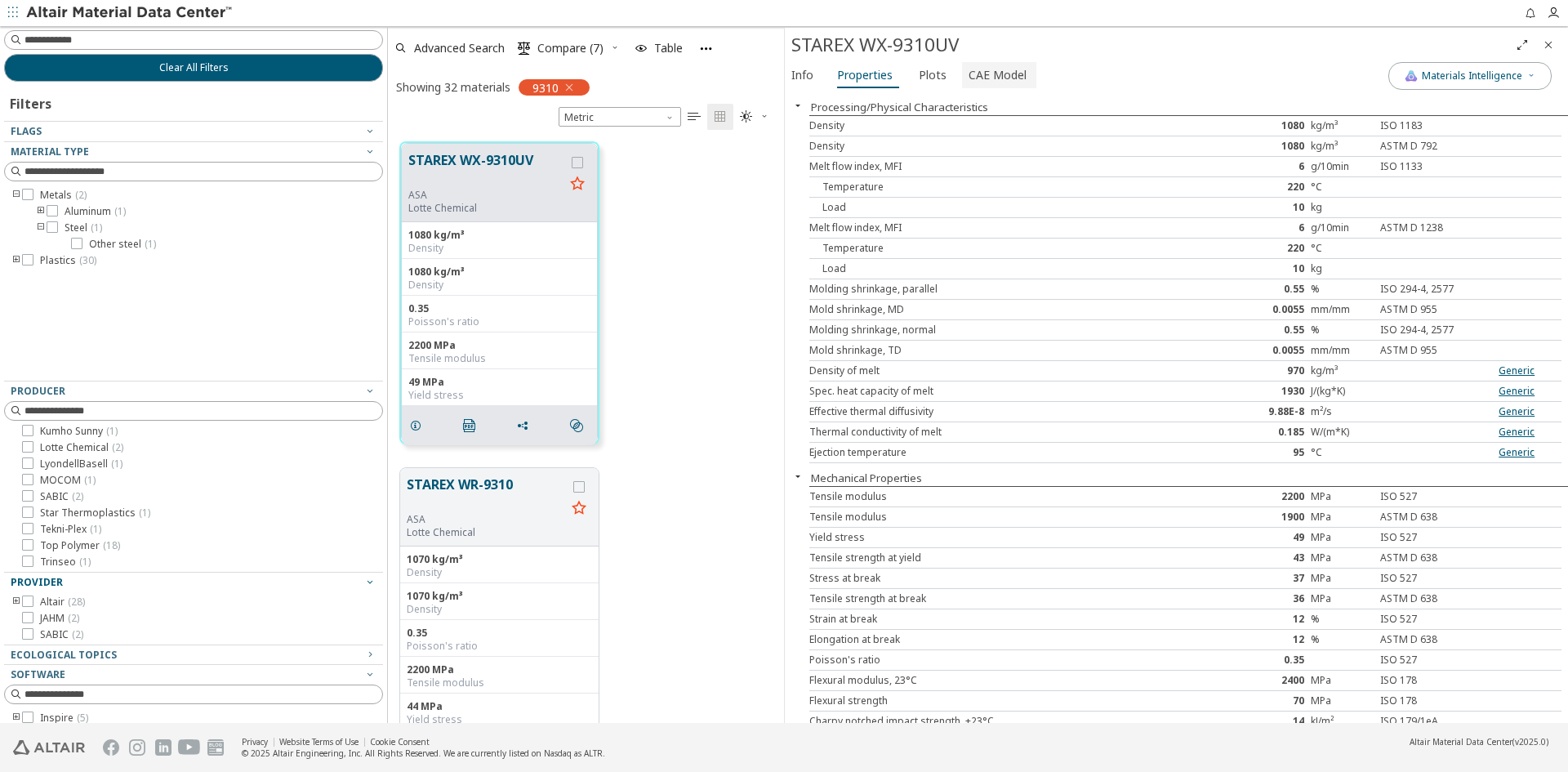 click on "CAE Model" at bounding box center [997, 75] 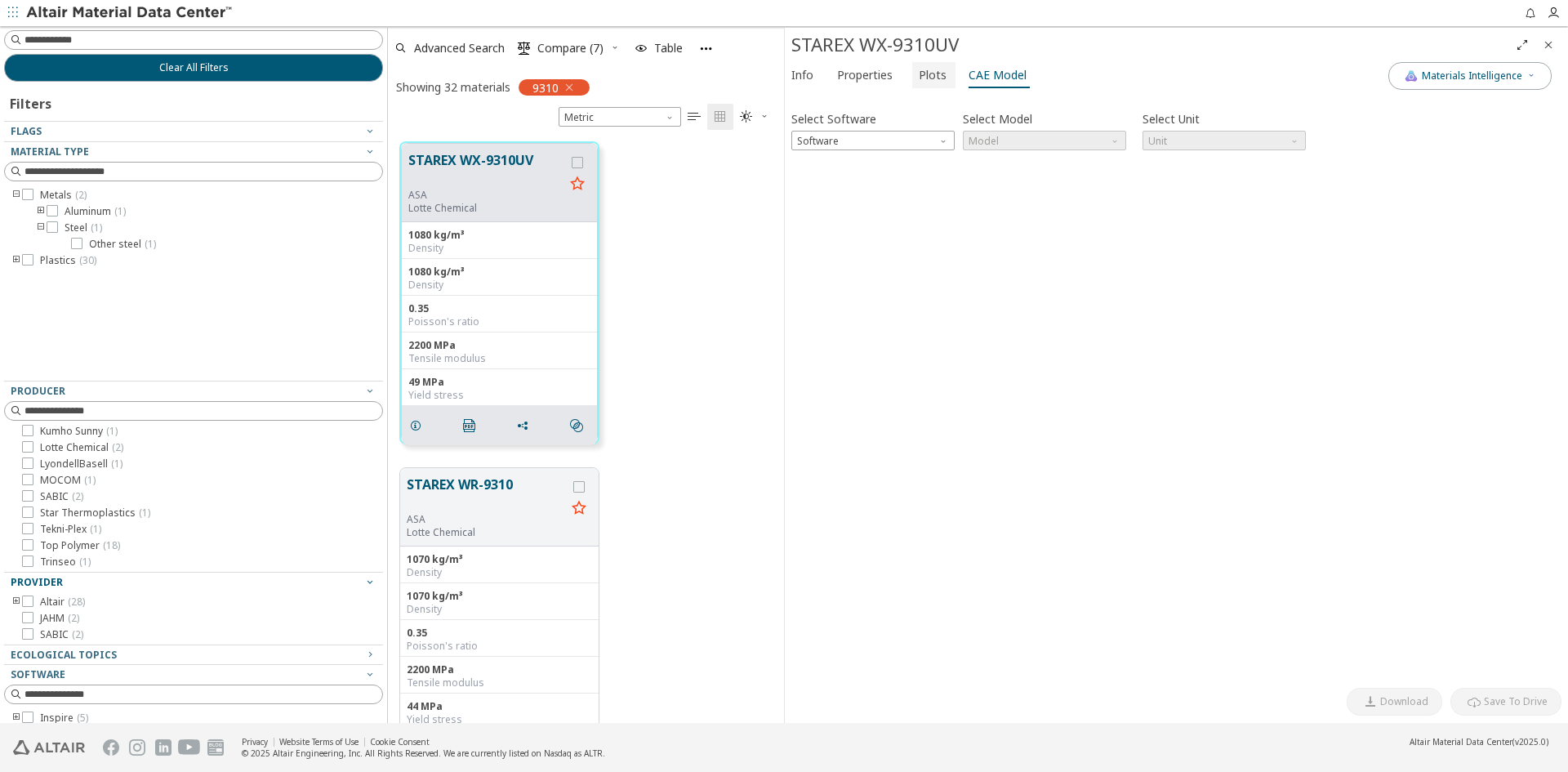 click on "Plots" at bounding box center [933, 75] 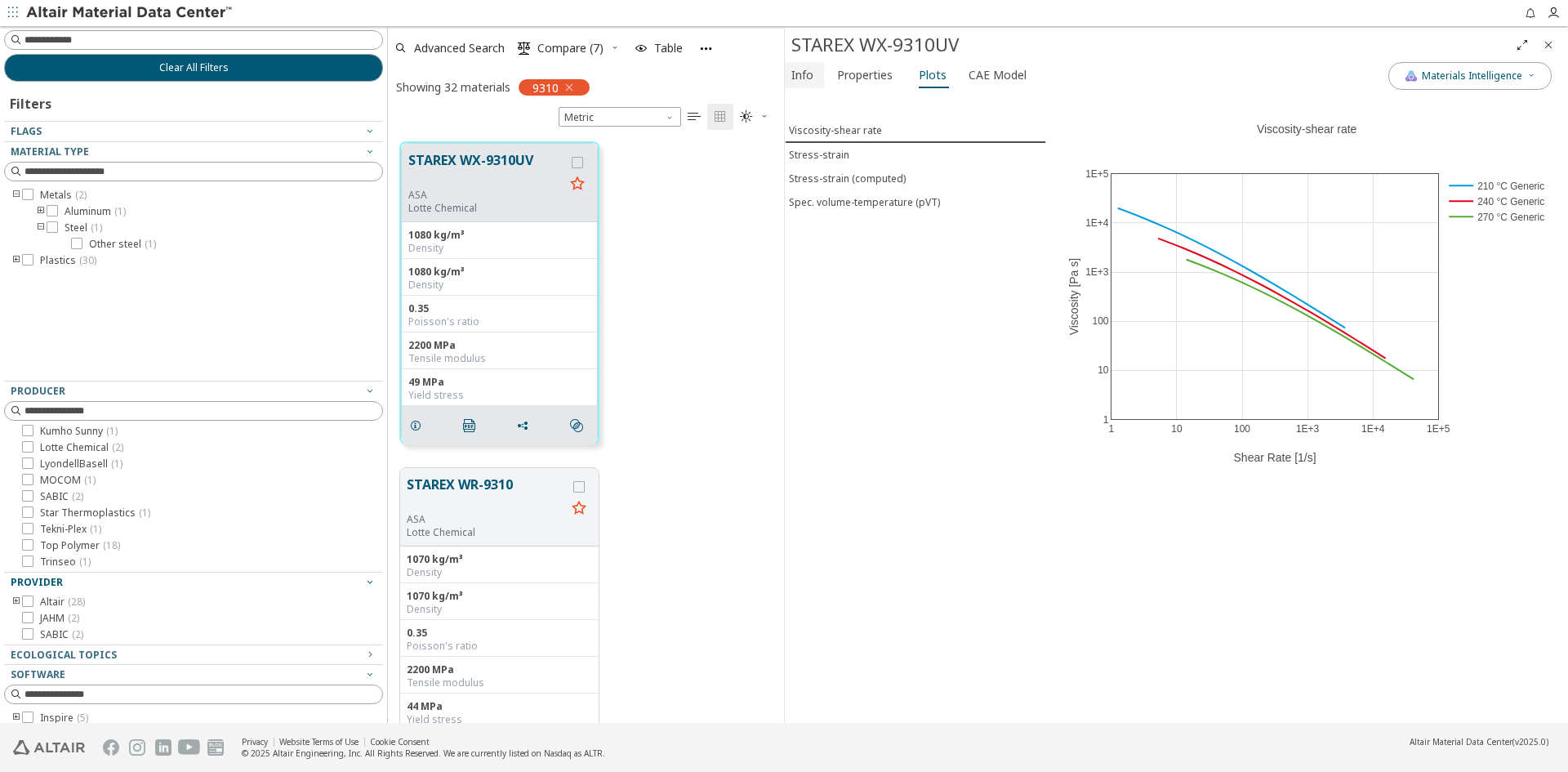 click on "Info" at bounding box center (804, 75) 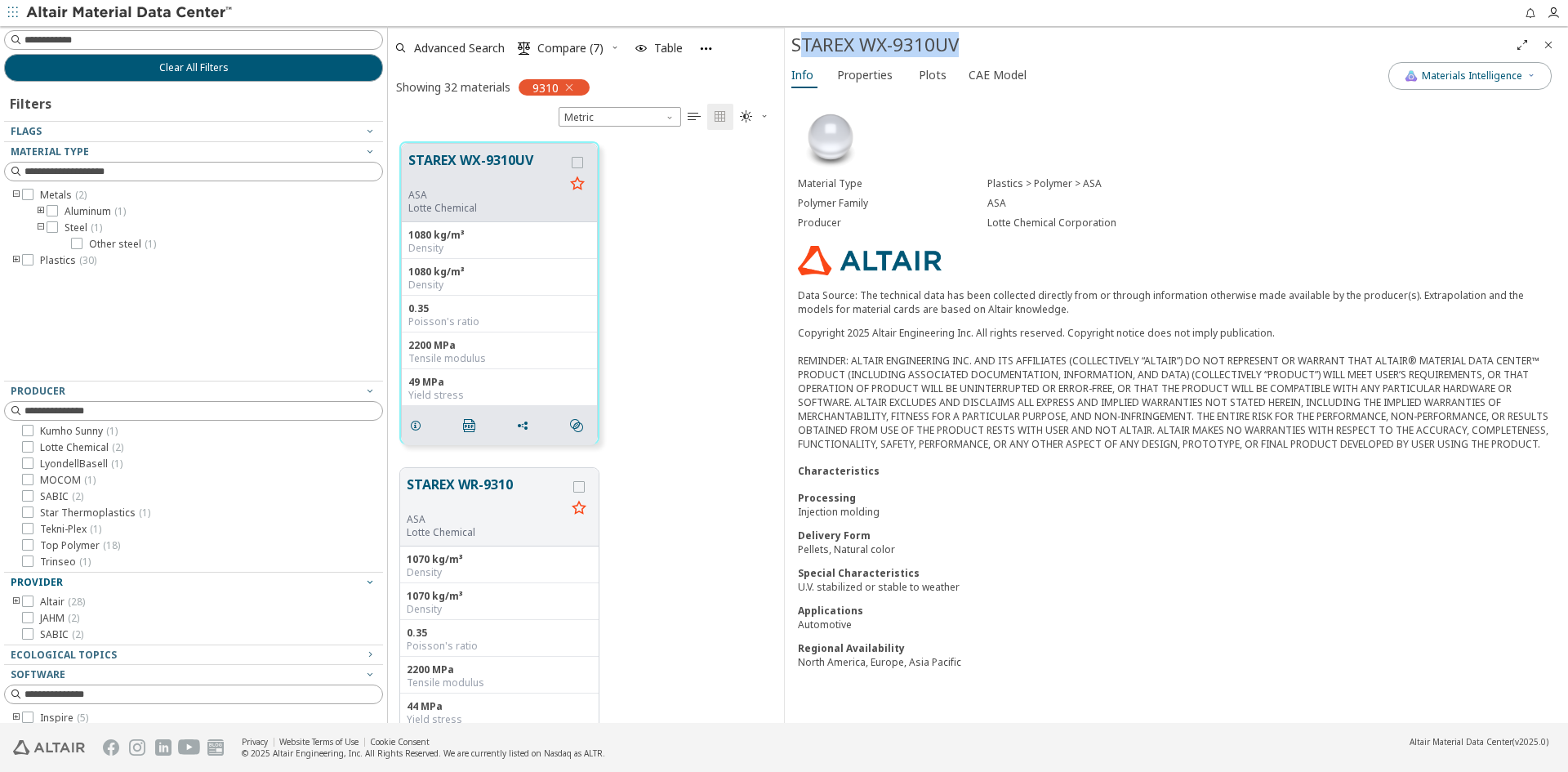 drag, startPoint x: 973, startPoint y: 42, endPoint x: 797, endPoint y: 47, distance: 176.07101 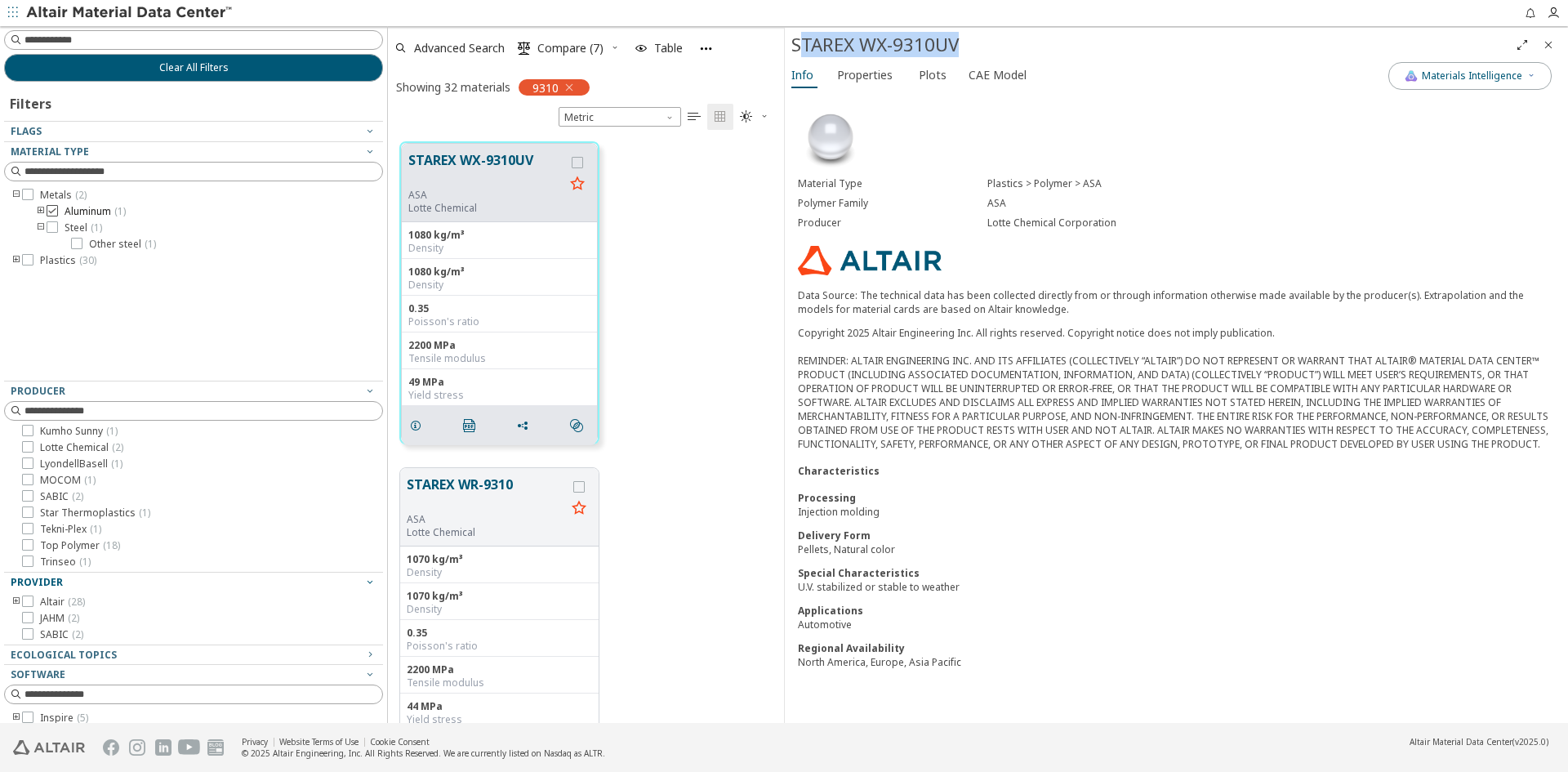click at bounding box center [52, 211] 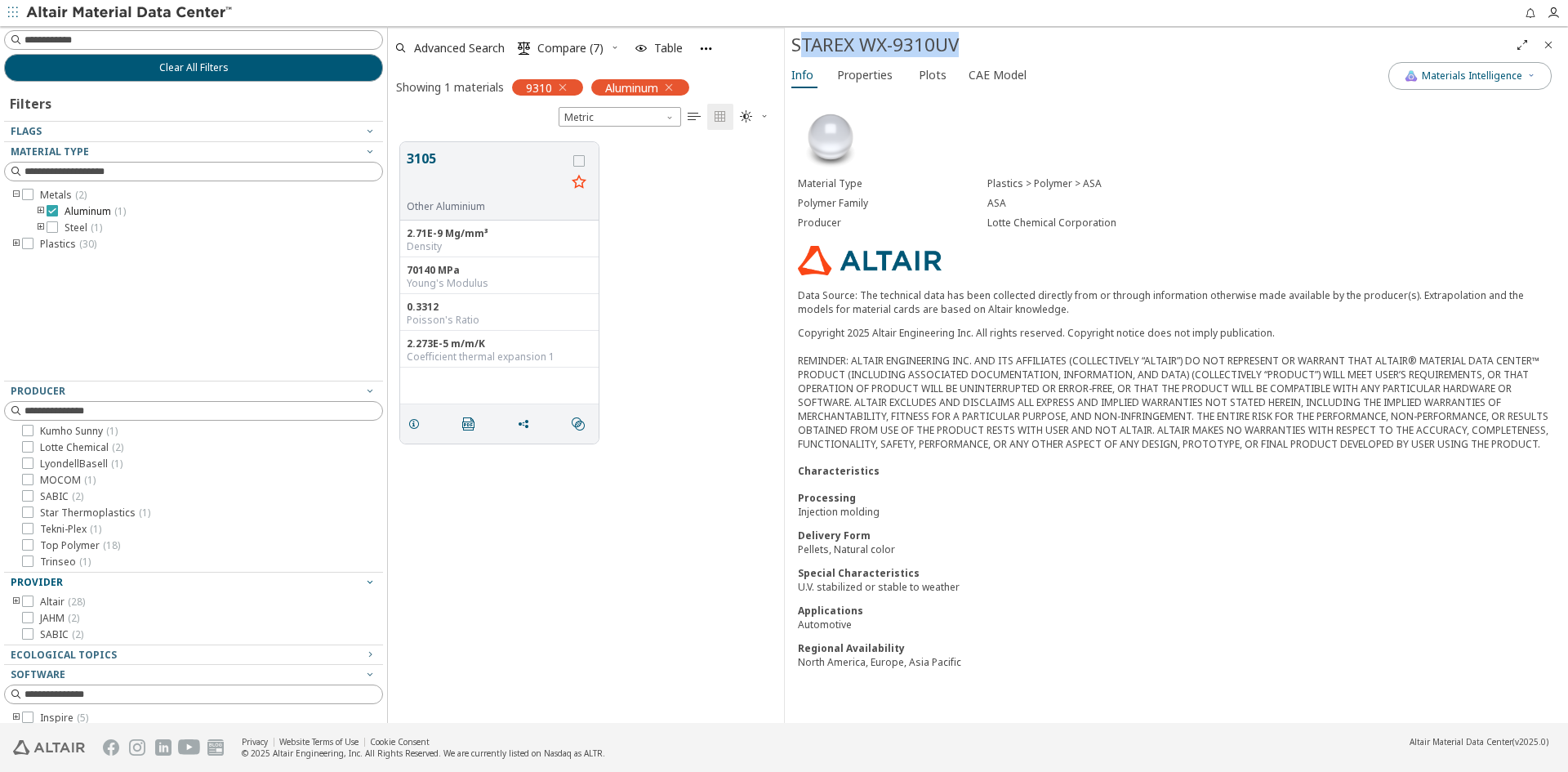 scroll, scrollTop: 0, scrollLeft: 0, axis: both 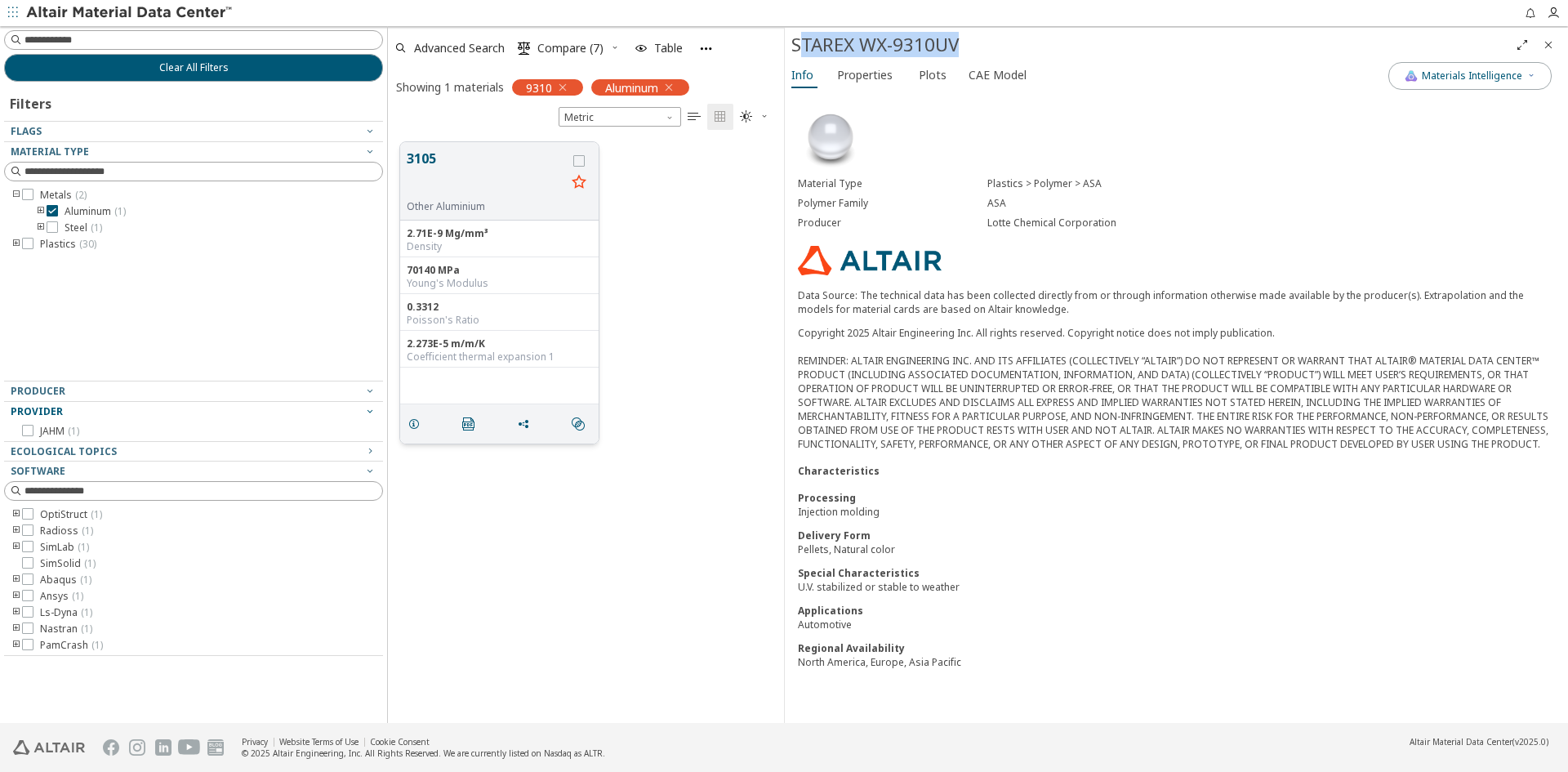 click on "3105" at bounding box center (486, 174) 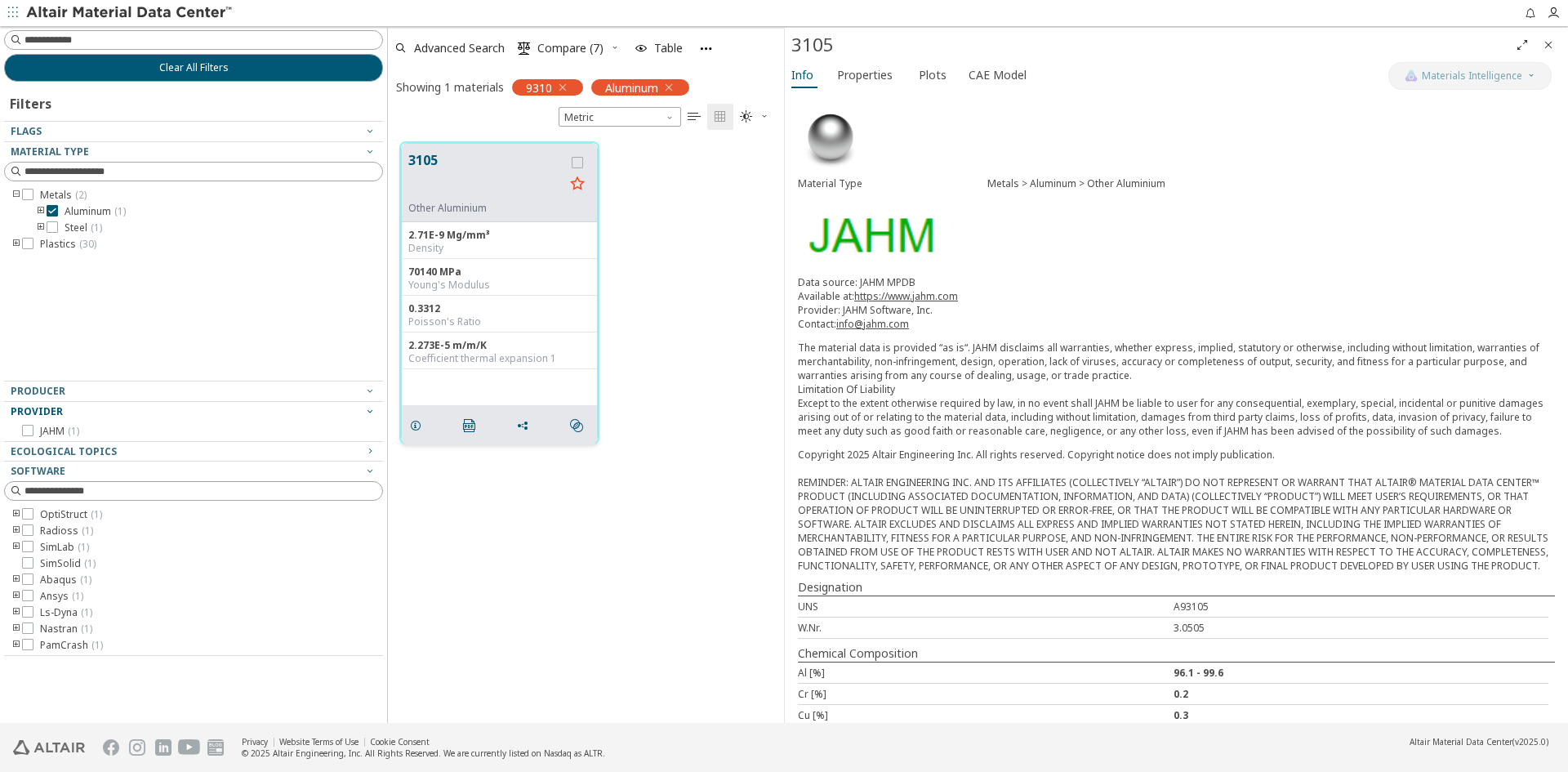 click on "3105" at bounding box center [486, 176] 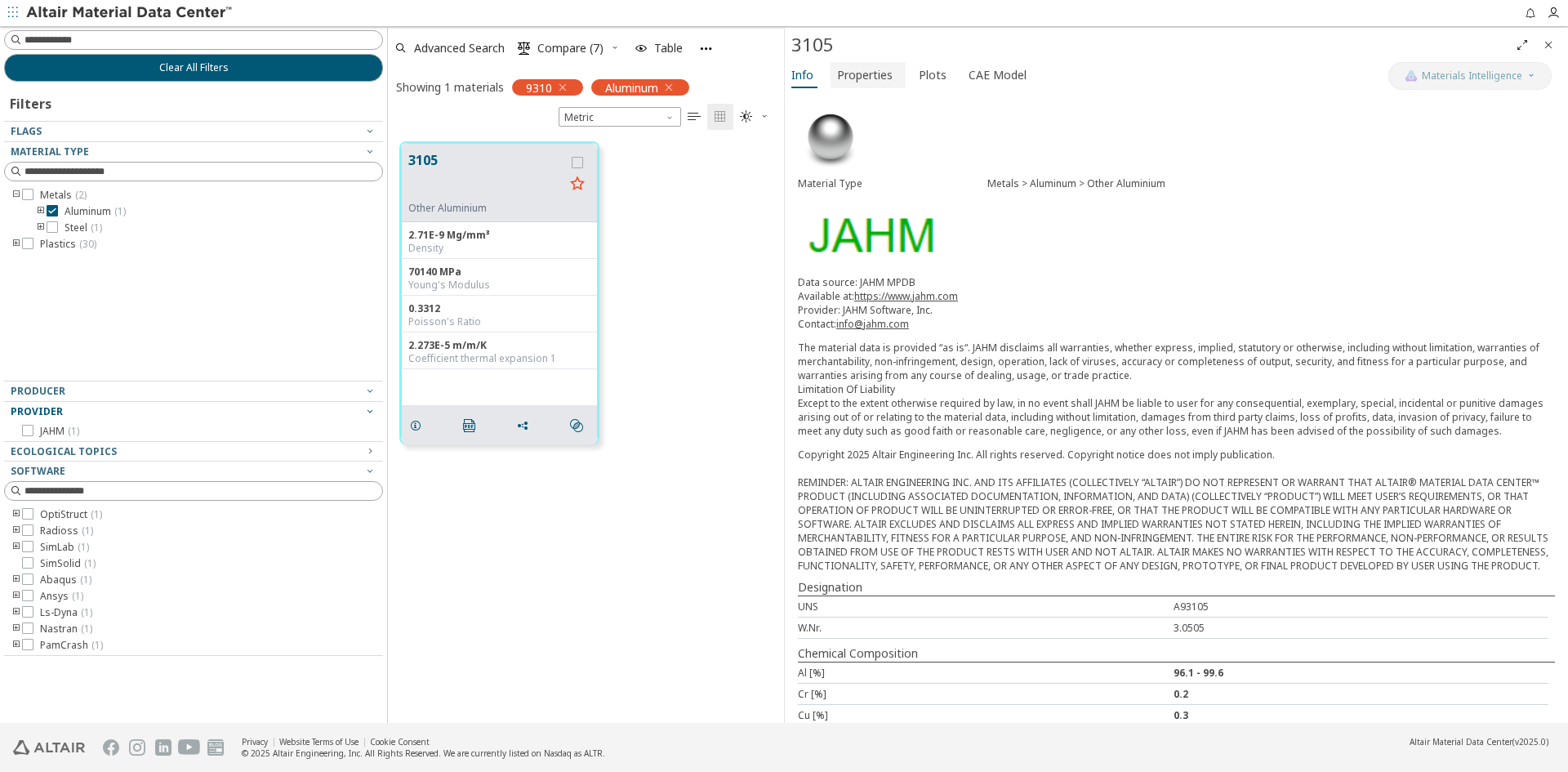 click on "Properties" at bounding box center (865, 75) 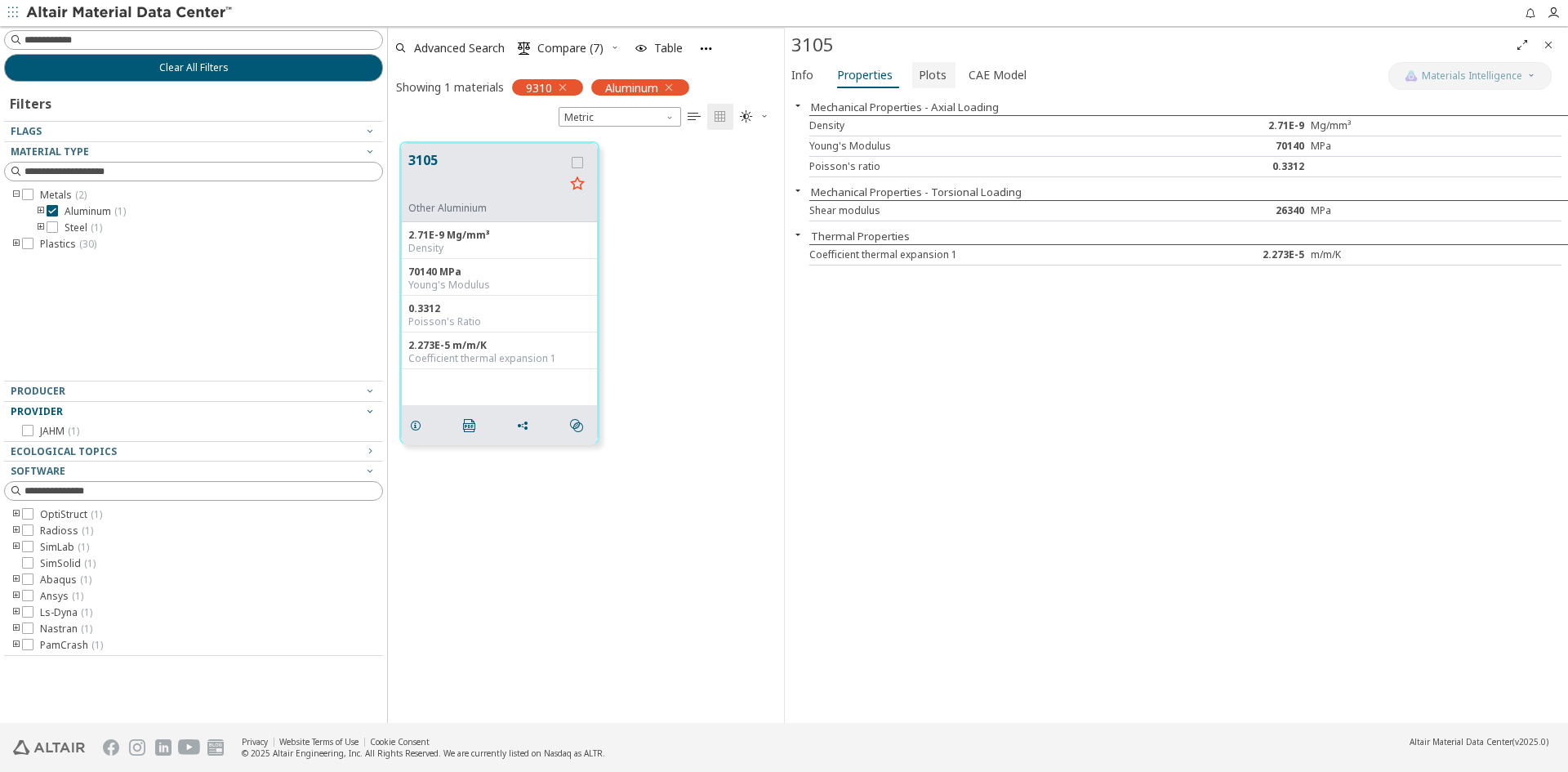 click on "Plots" at bounding box center [933, 75] 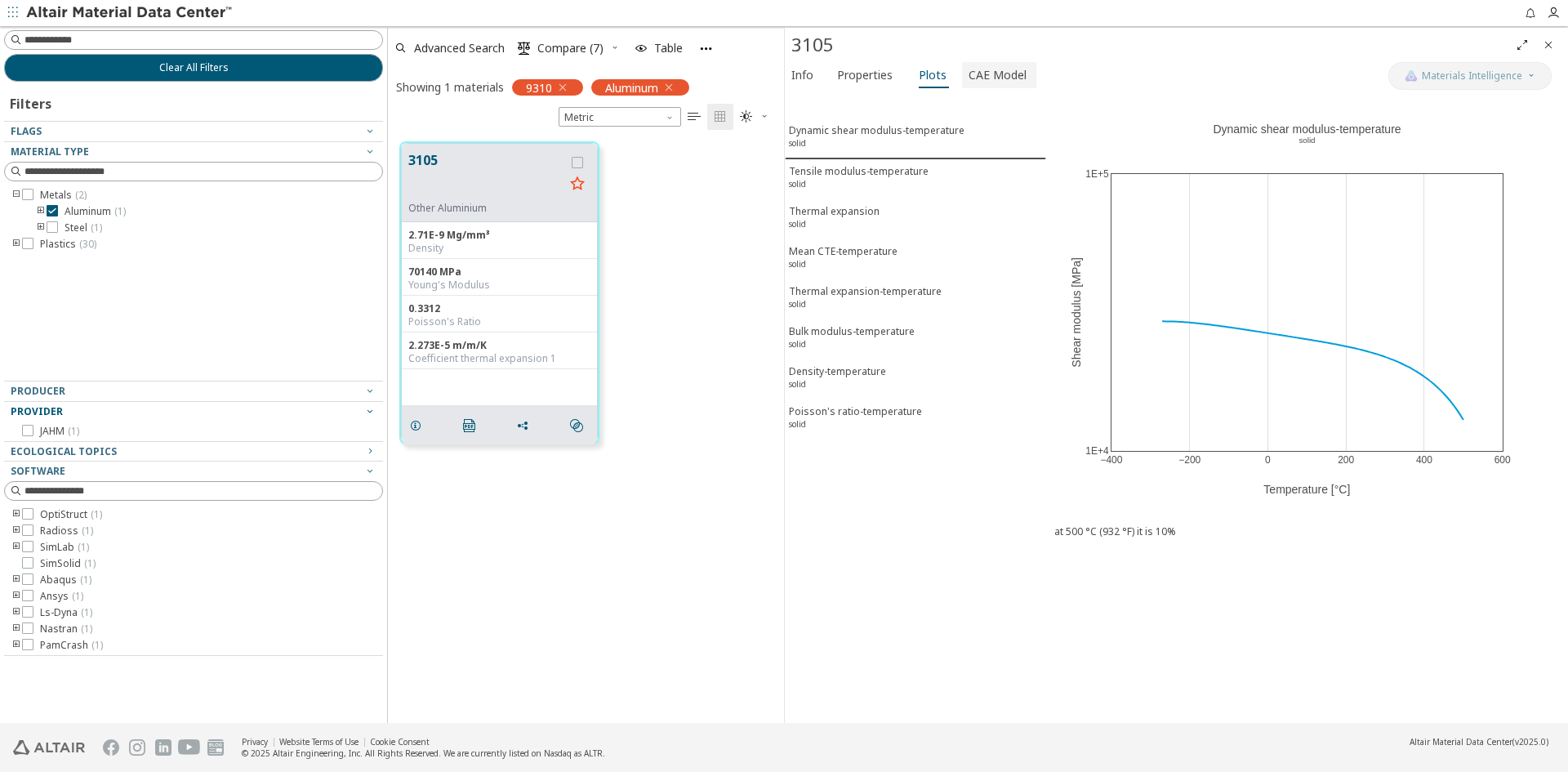 click on "CAE Model" at bounding box center (997, 75) 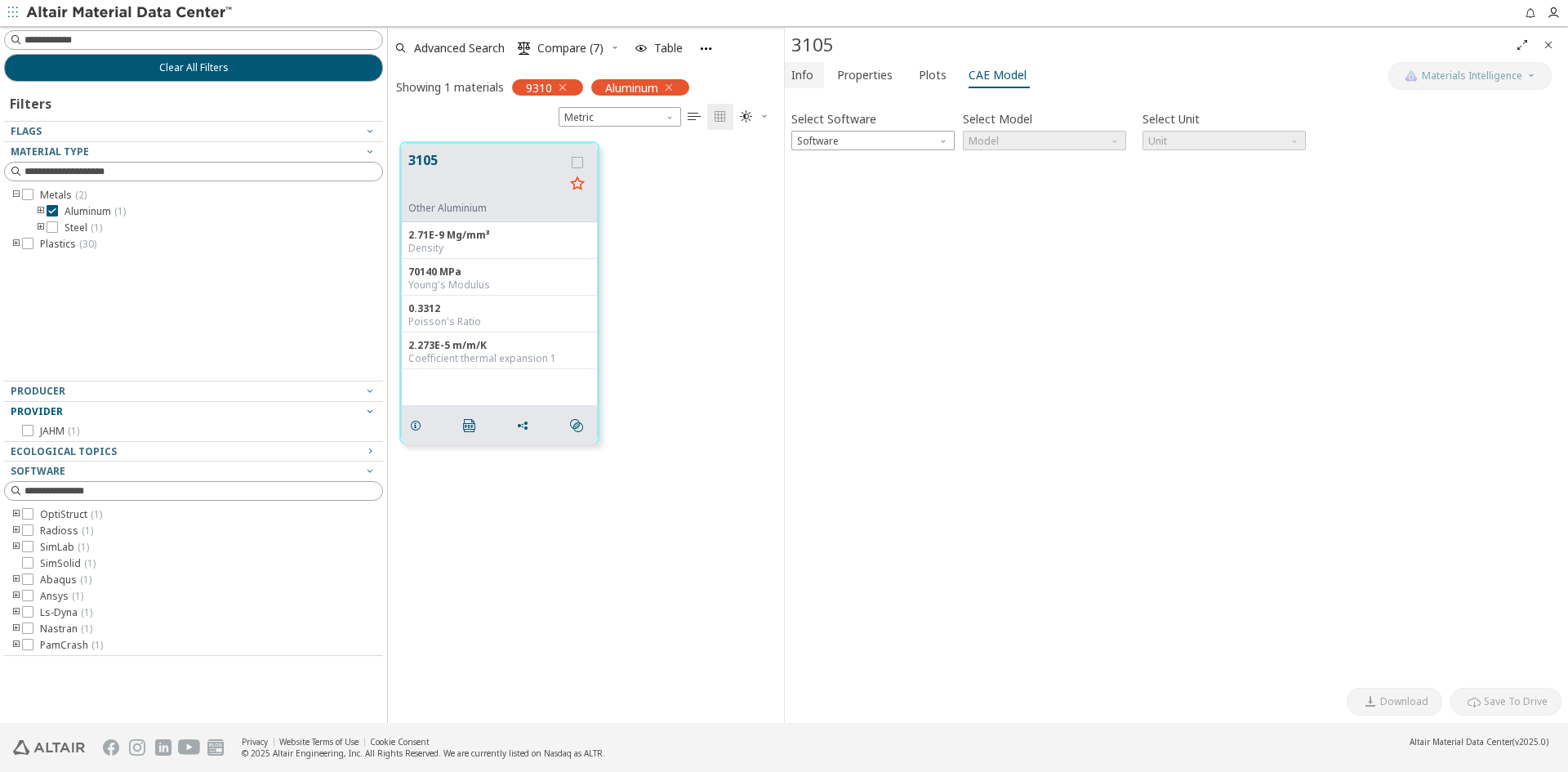 click on "Info" at bounding box center [802, 75] 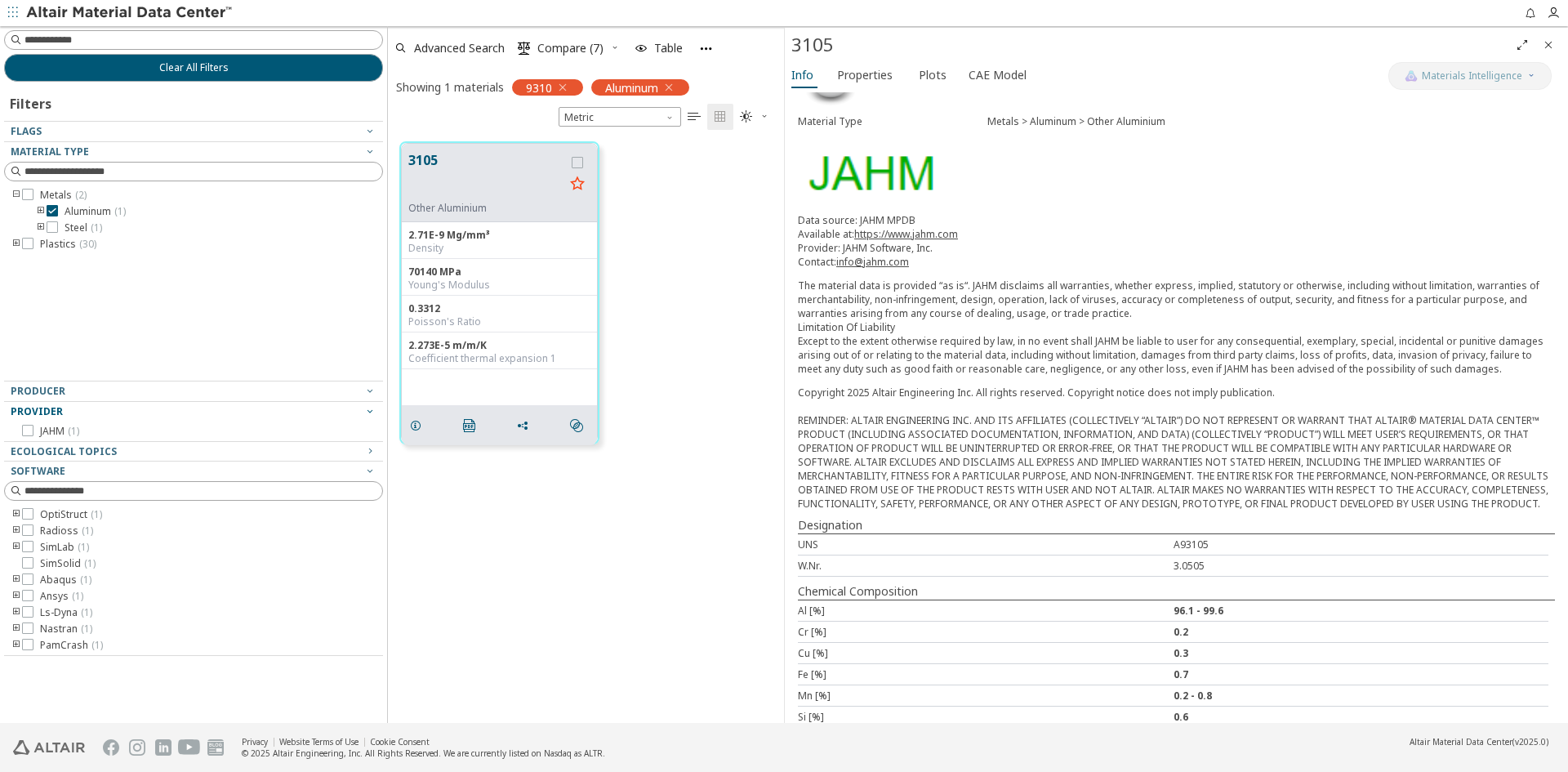 scroll, scrollTop: 136, scrollLeft: 0, axis: vertical 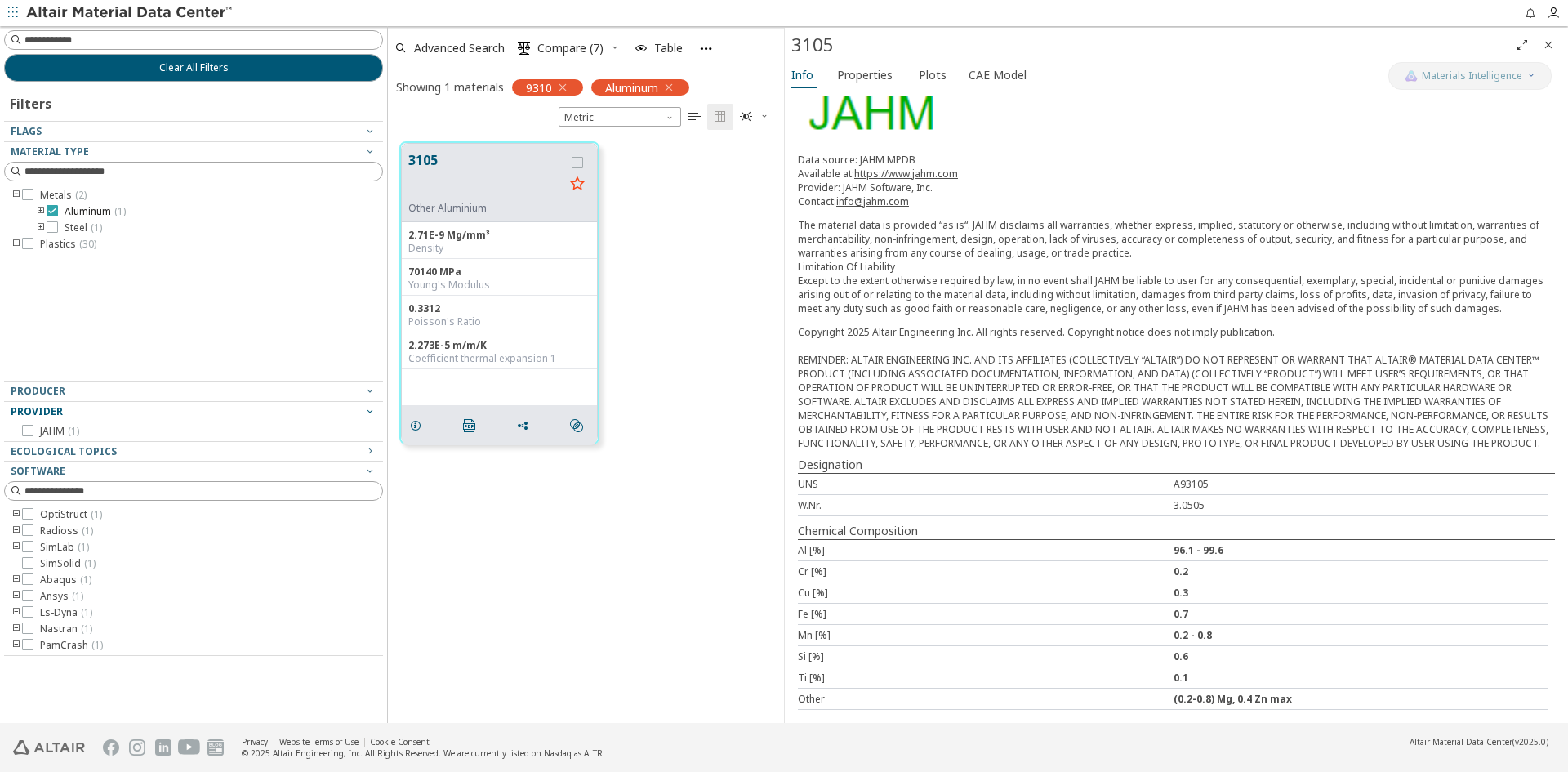 click on "Aluminum ( 1 )" at bounding box center [86, 212] 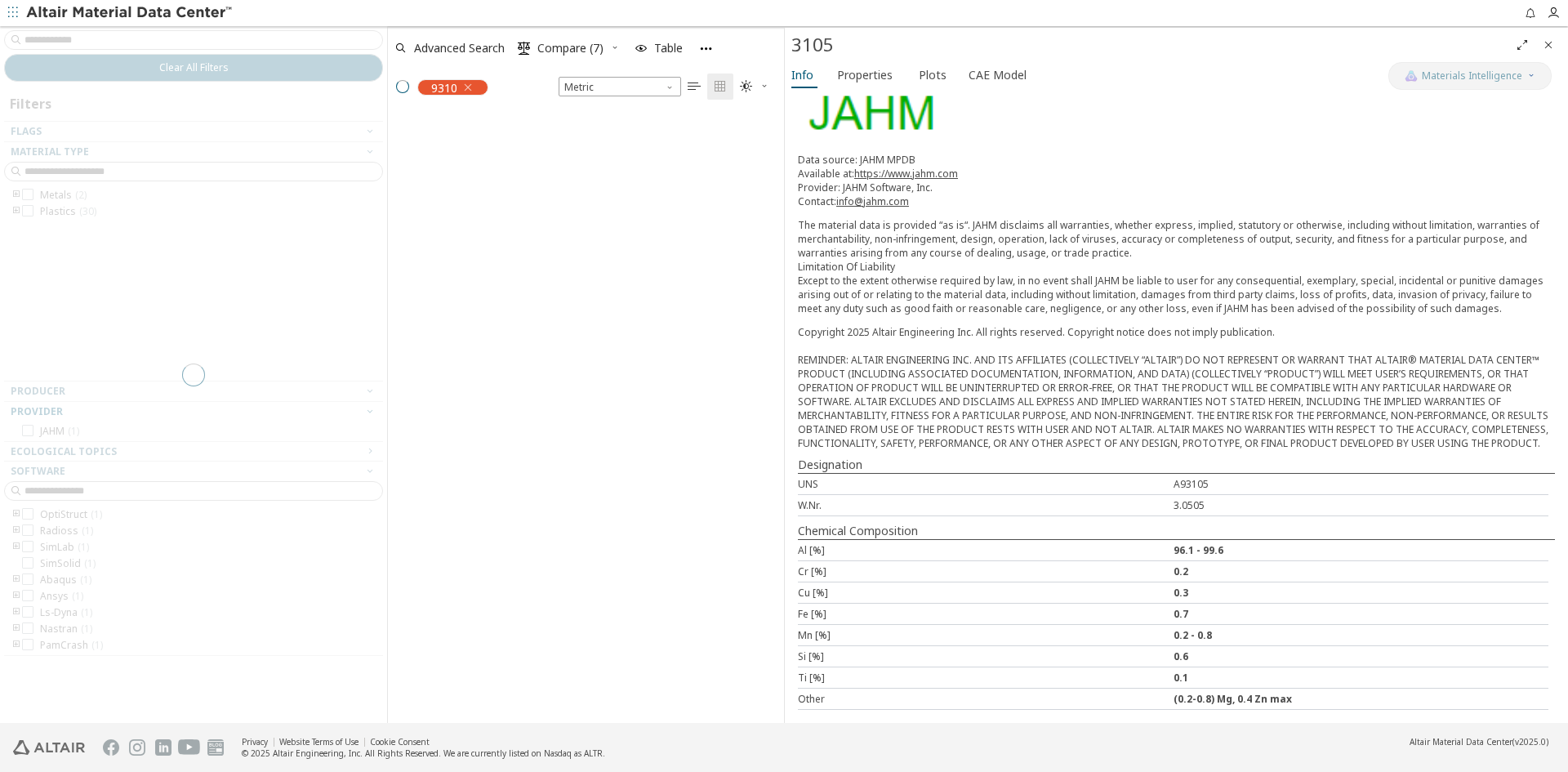 scroll, scrollTop: 13, scrollLeft: 13, axis: both 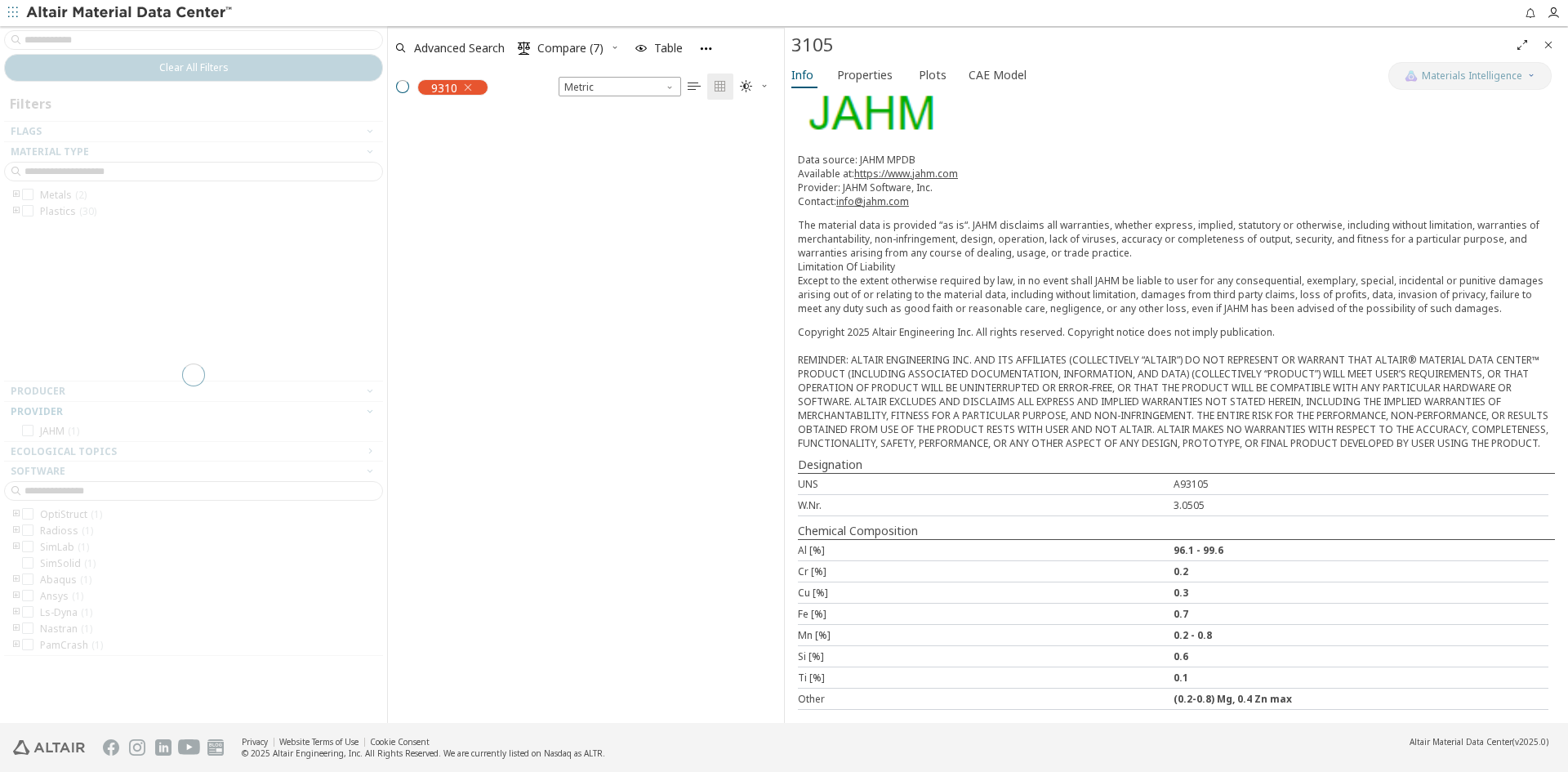 click at bounding box center [194, 374] 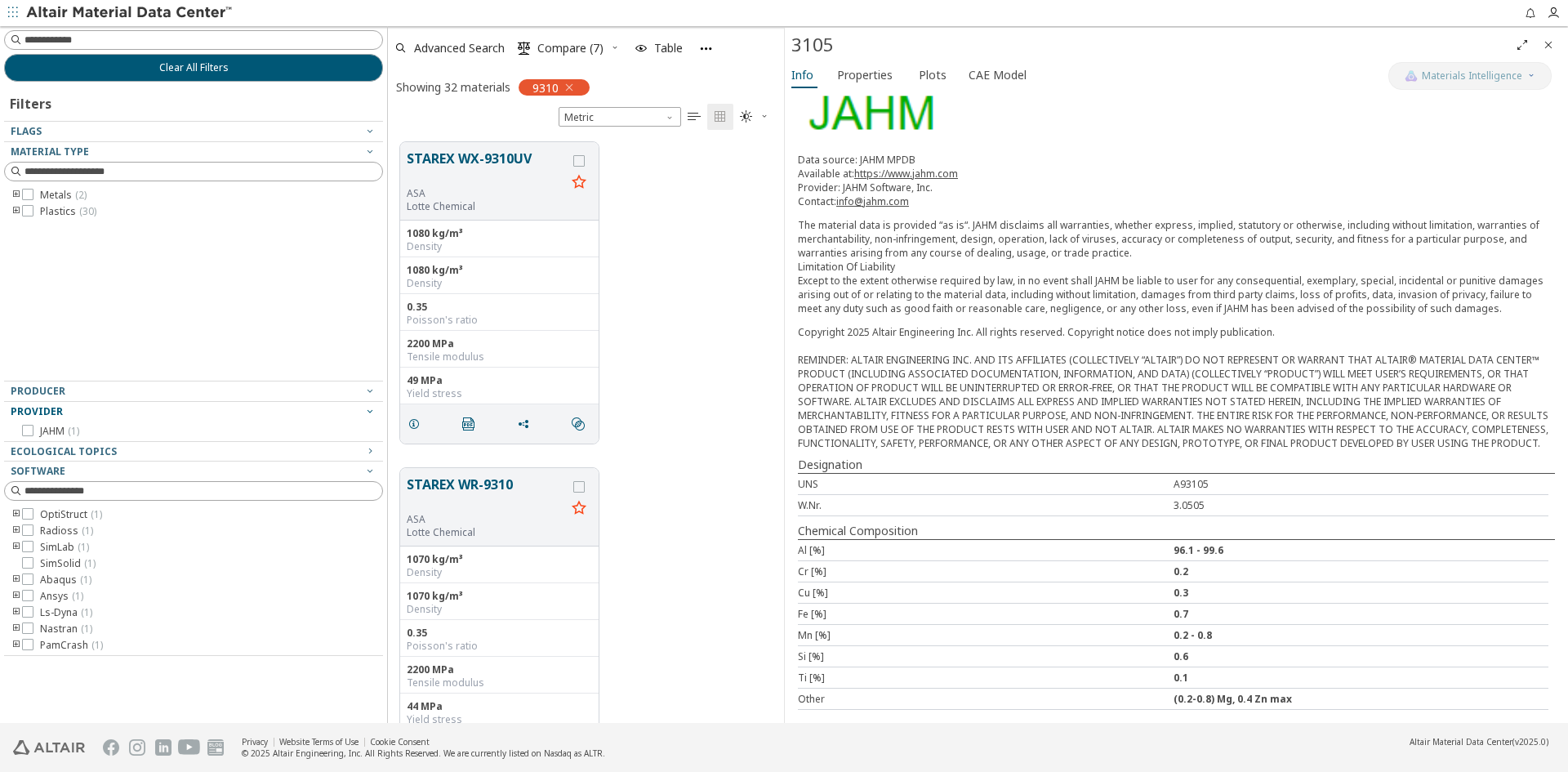 scroll, scrollTop: 581, scrollLeft: 384, axis: both 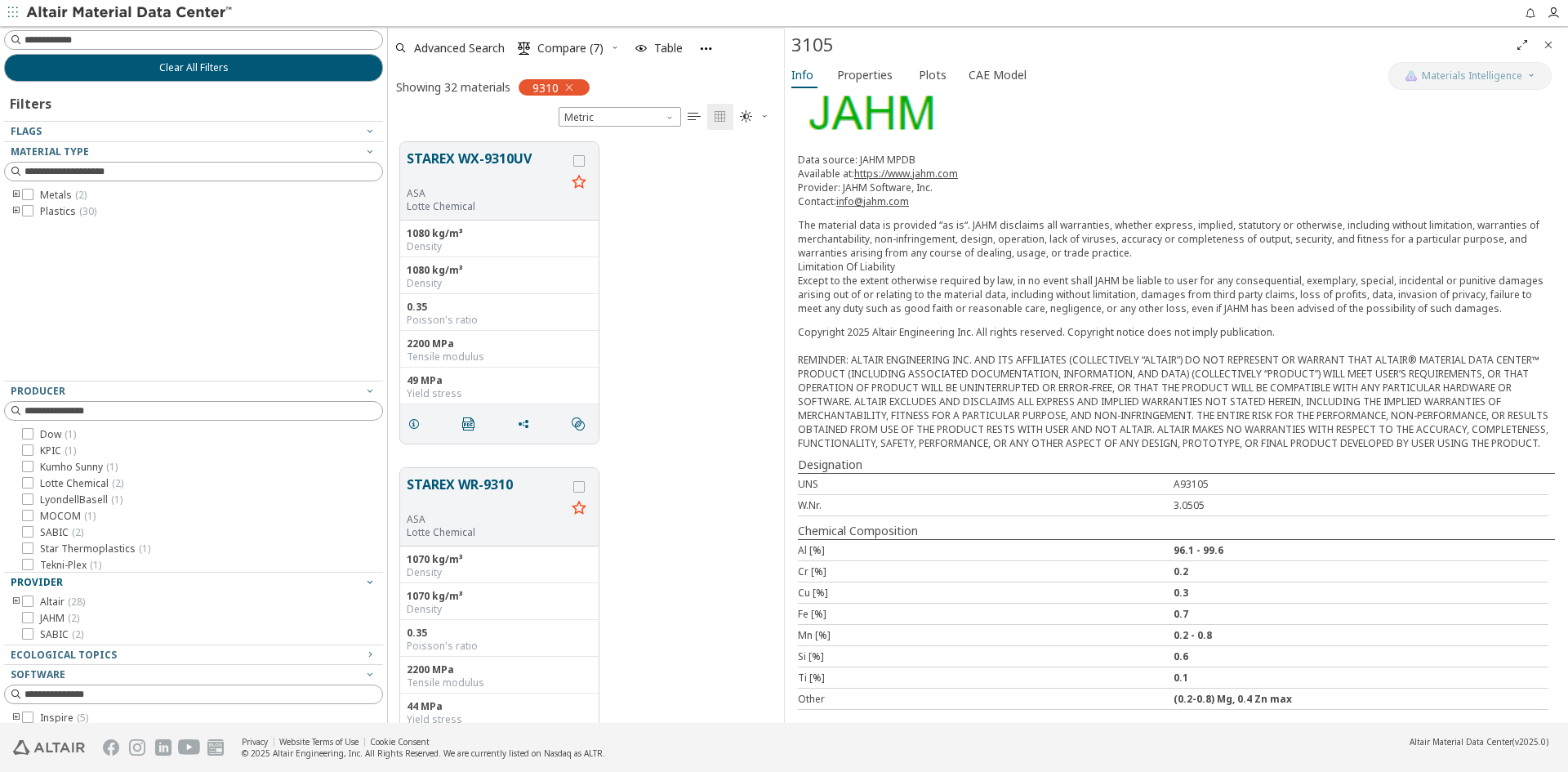 click at bounding box center (16, 195) 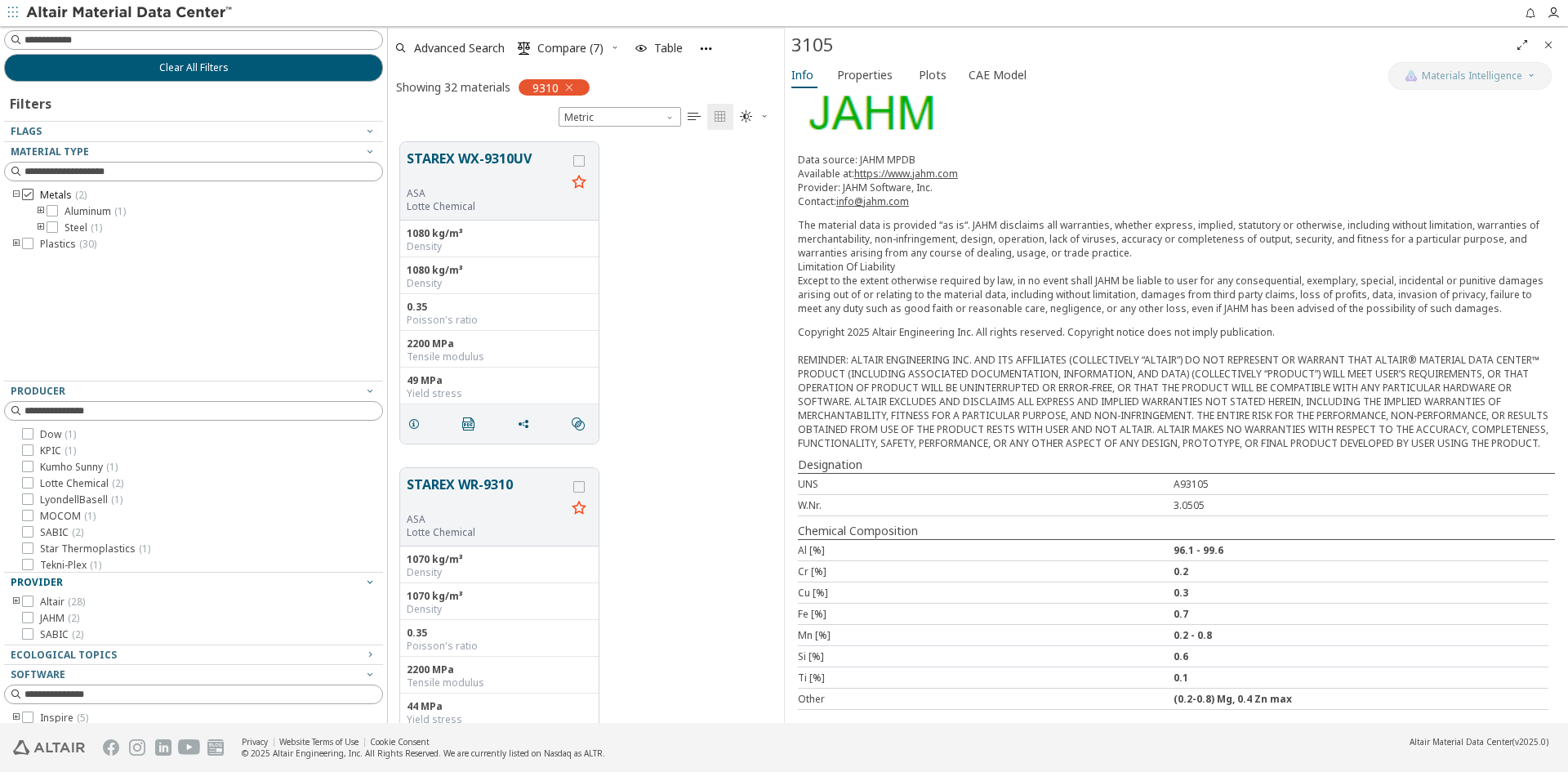 click at bounding box center [28, 194] 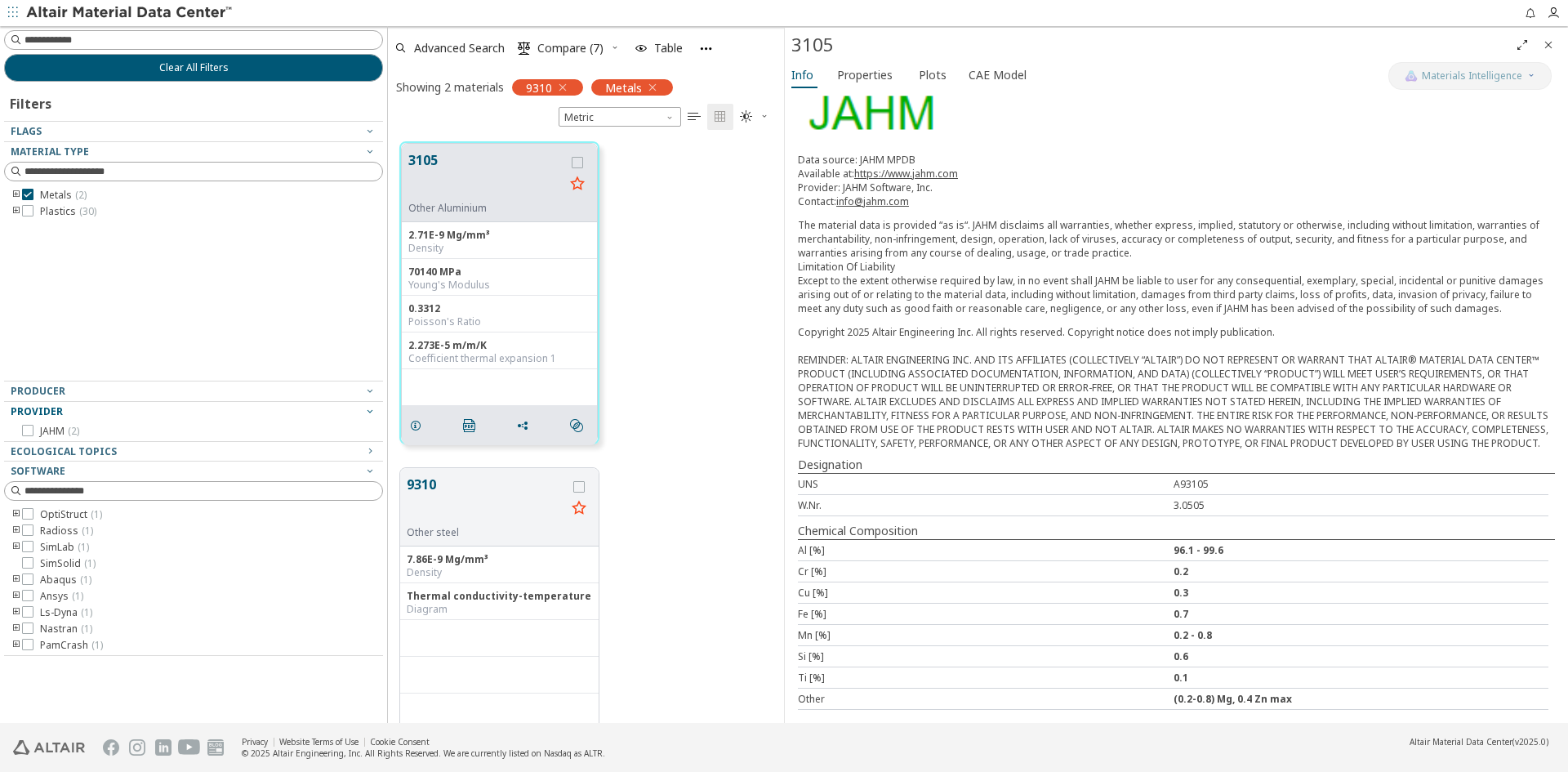 scroll, scrollTop: 59, scrollLeft: 0, axis: vertical 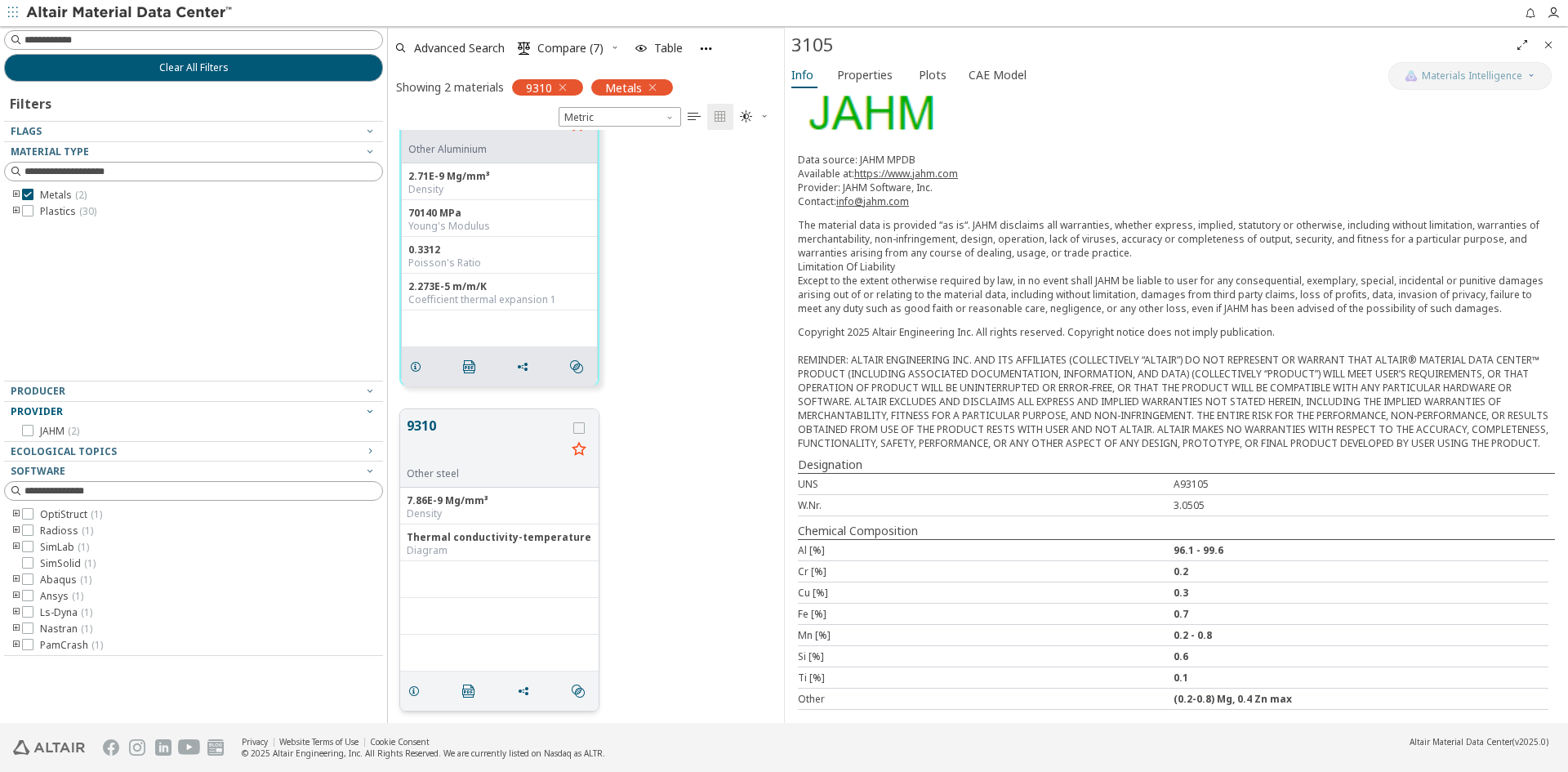 click on "9310" at bounding box center [486, 441] 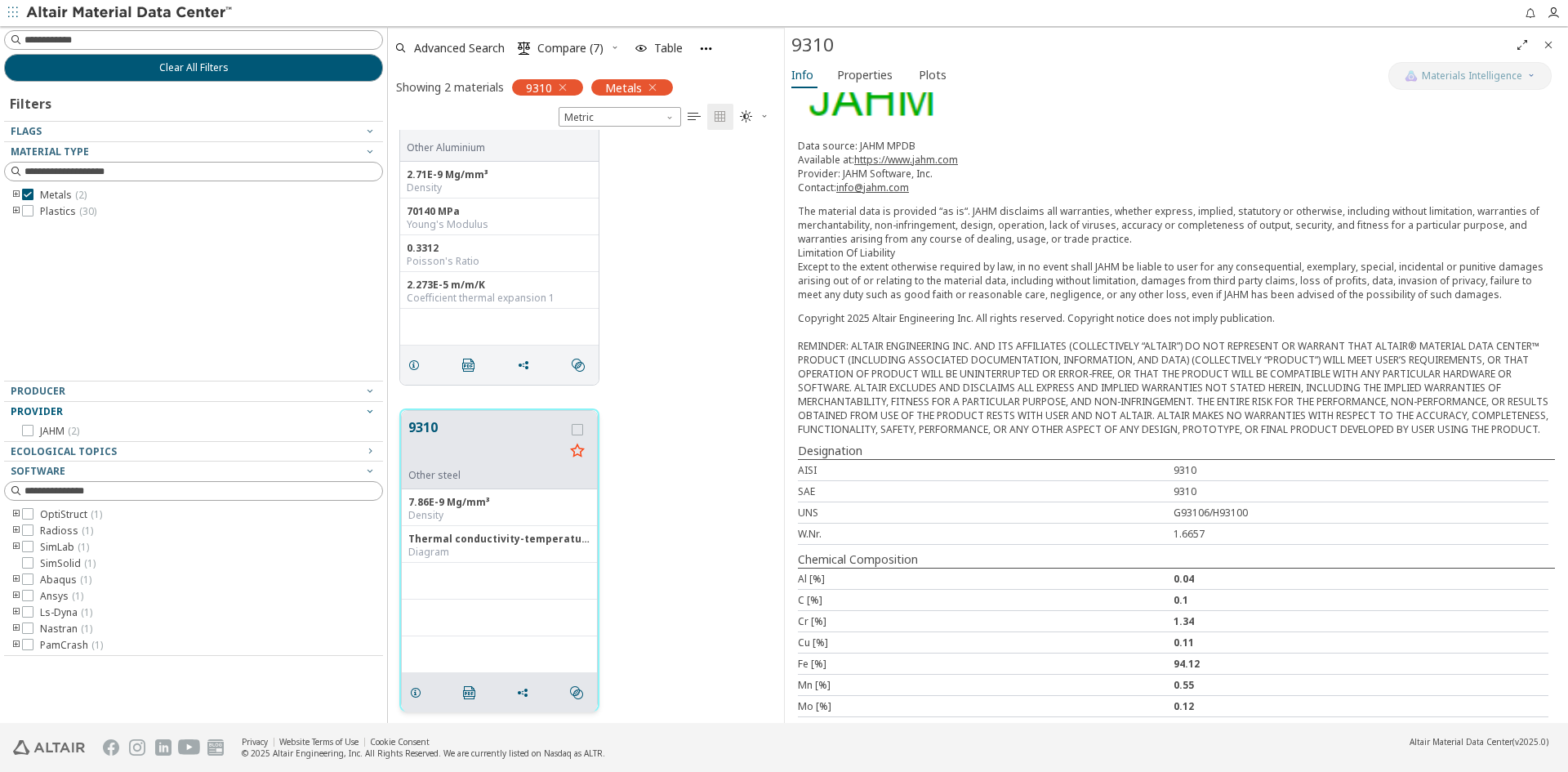 scroll, scrollTop: 57, scrollLeft: 0, axis: vertical 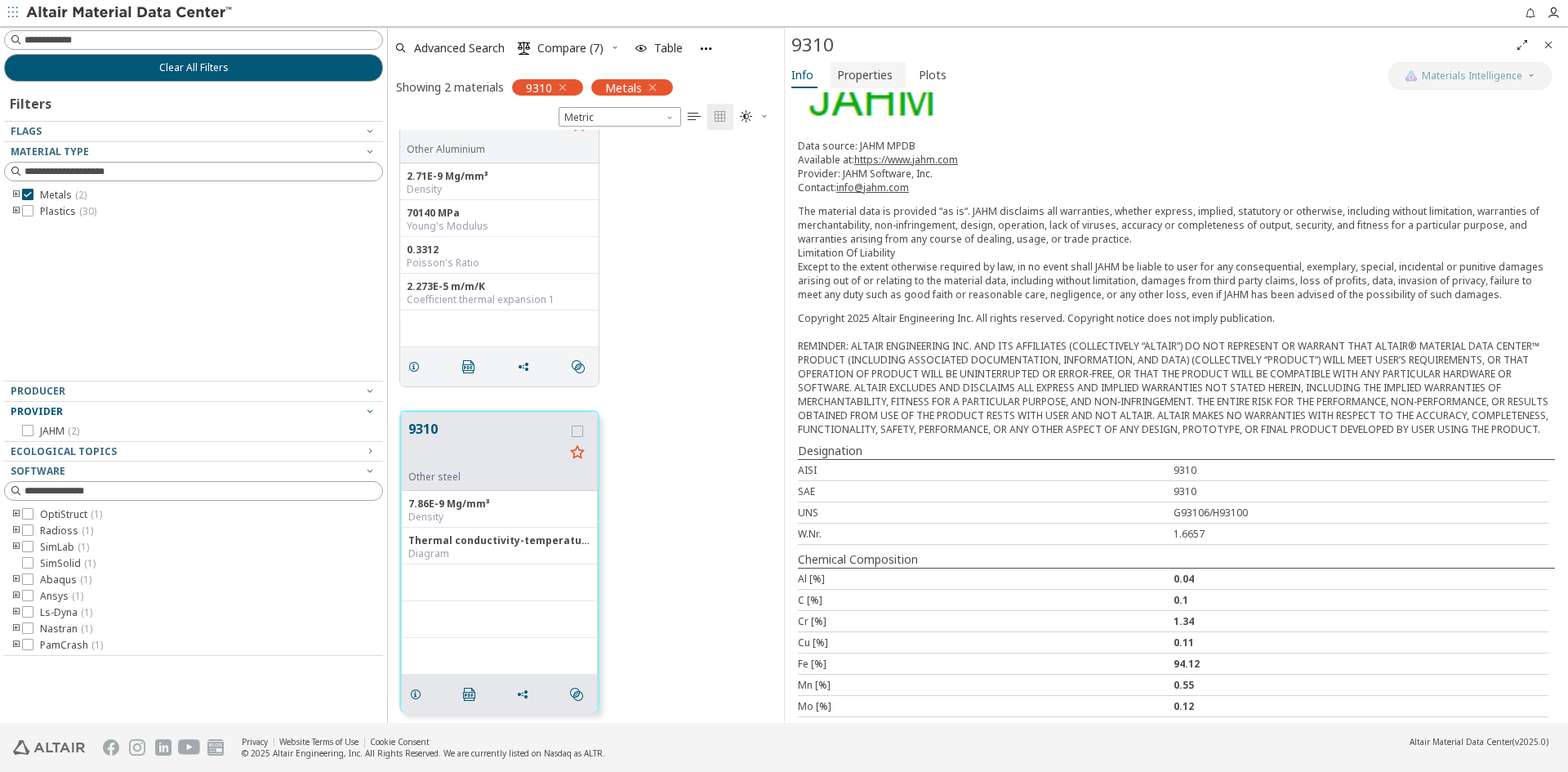 click on "Properties" at bounding box center [865, 75] 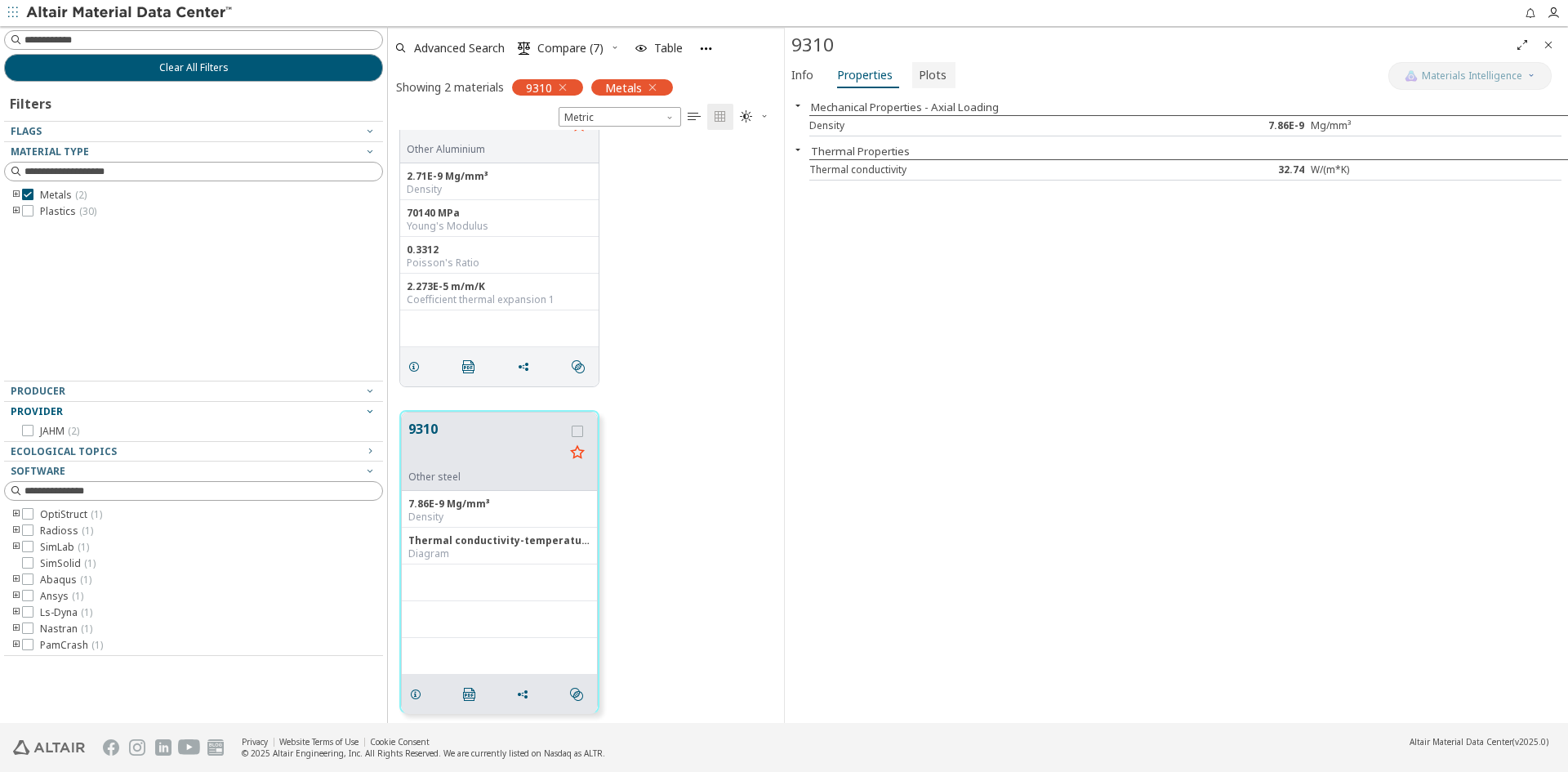 click on "Plots" at bounding box center [933, 75] 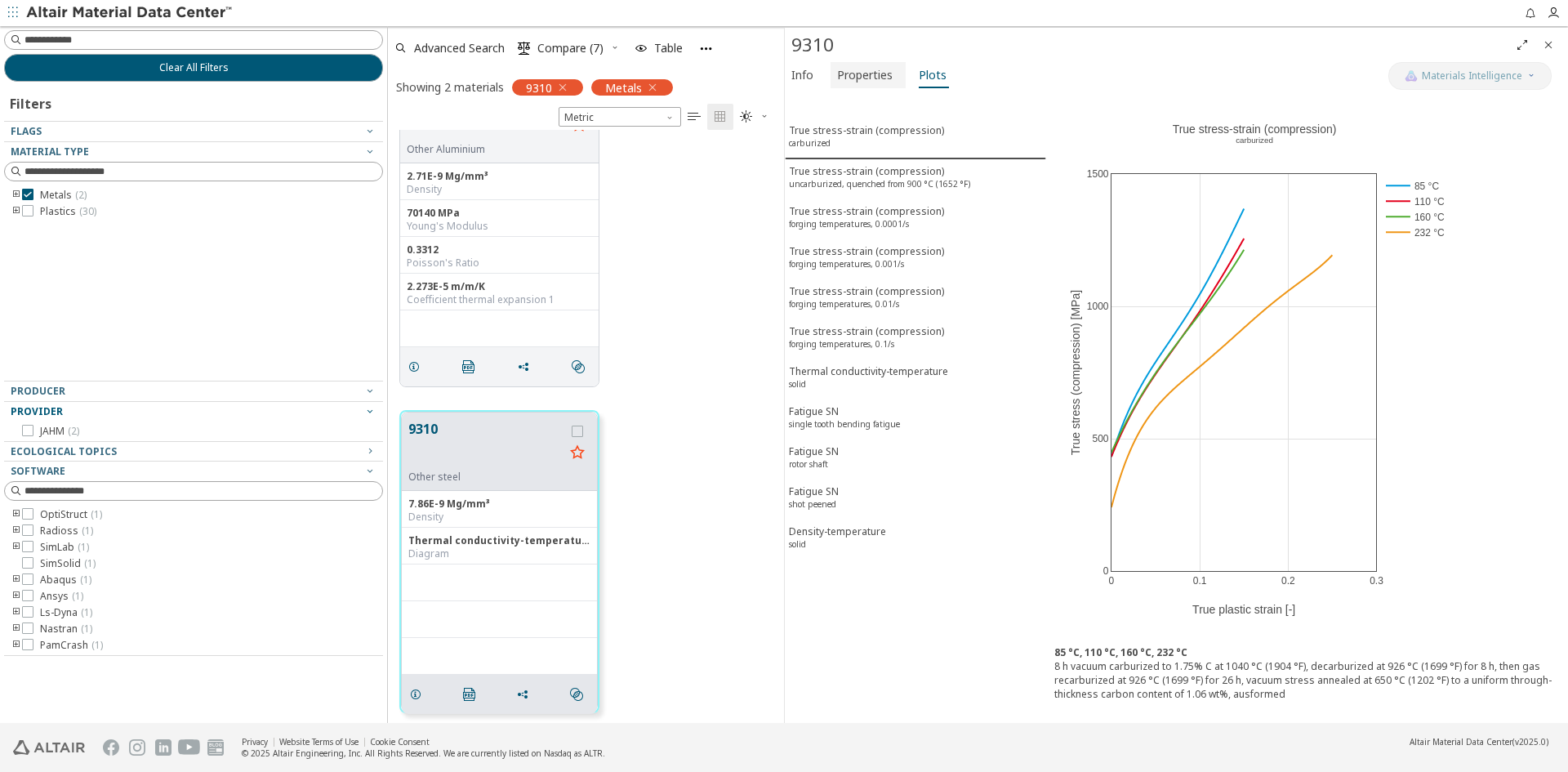 click on "Properties" at bounding box center [865, 75] 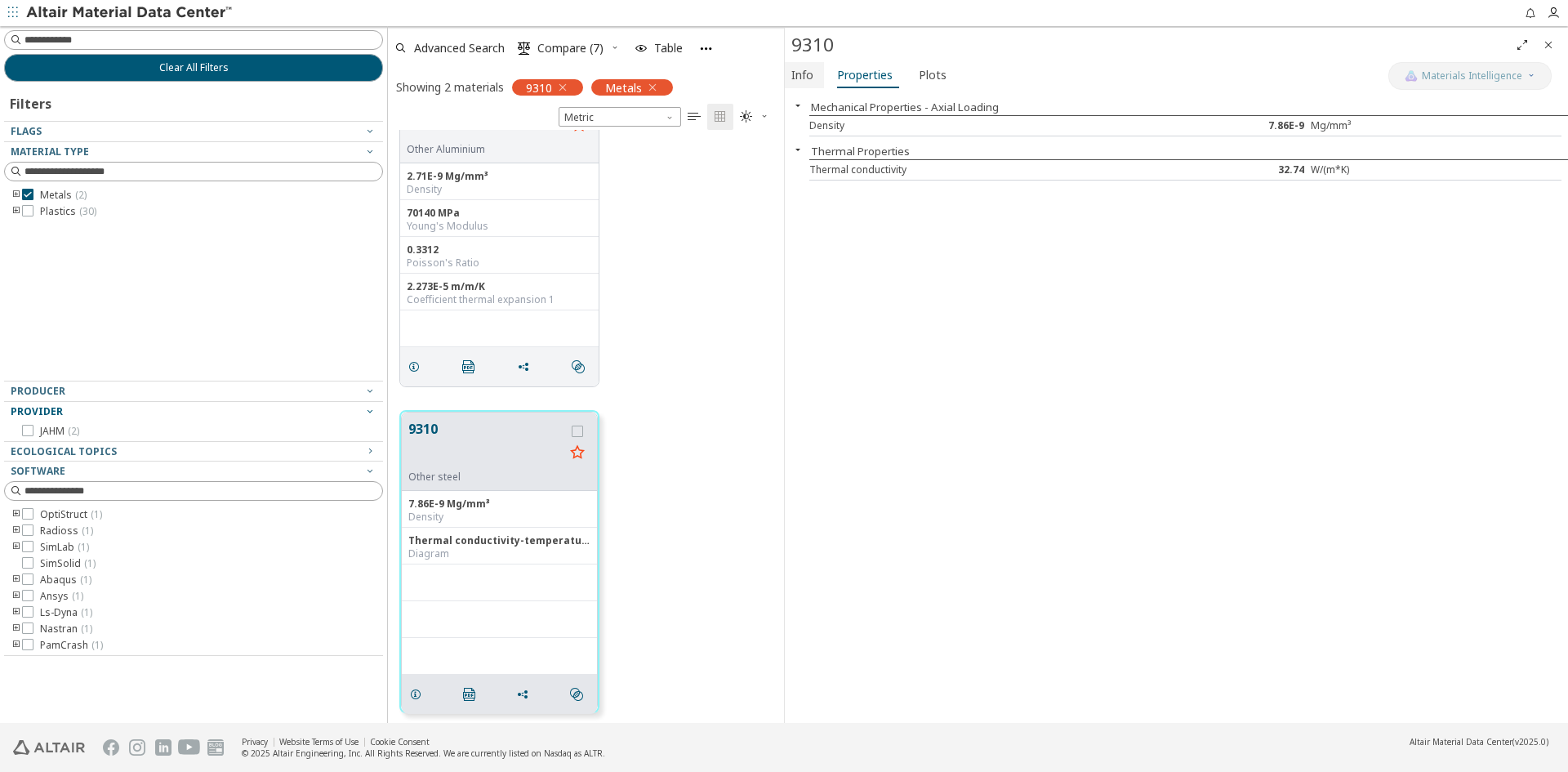 click on "Info" at bounding box center (804, 75) 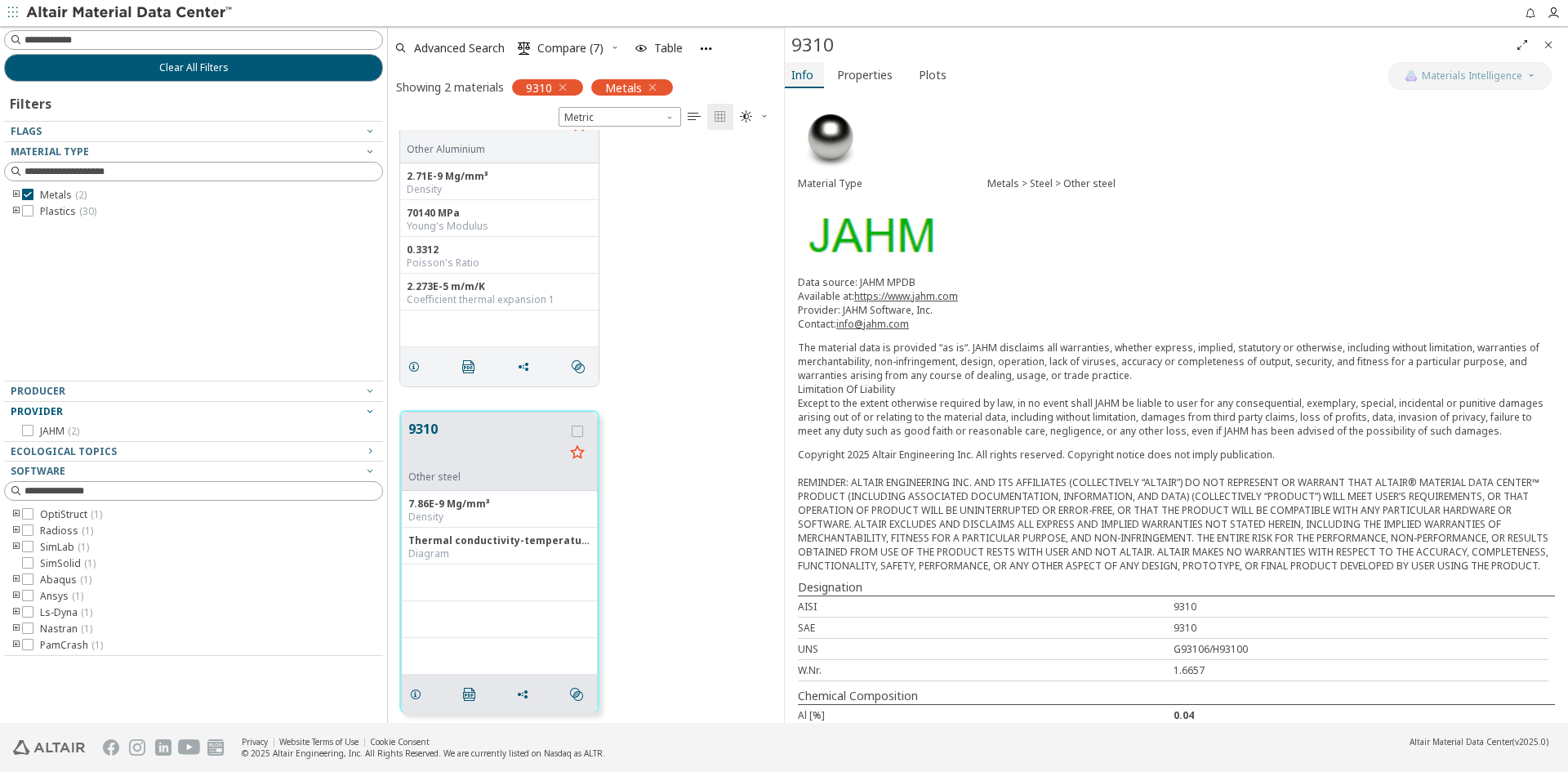 type 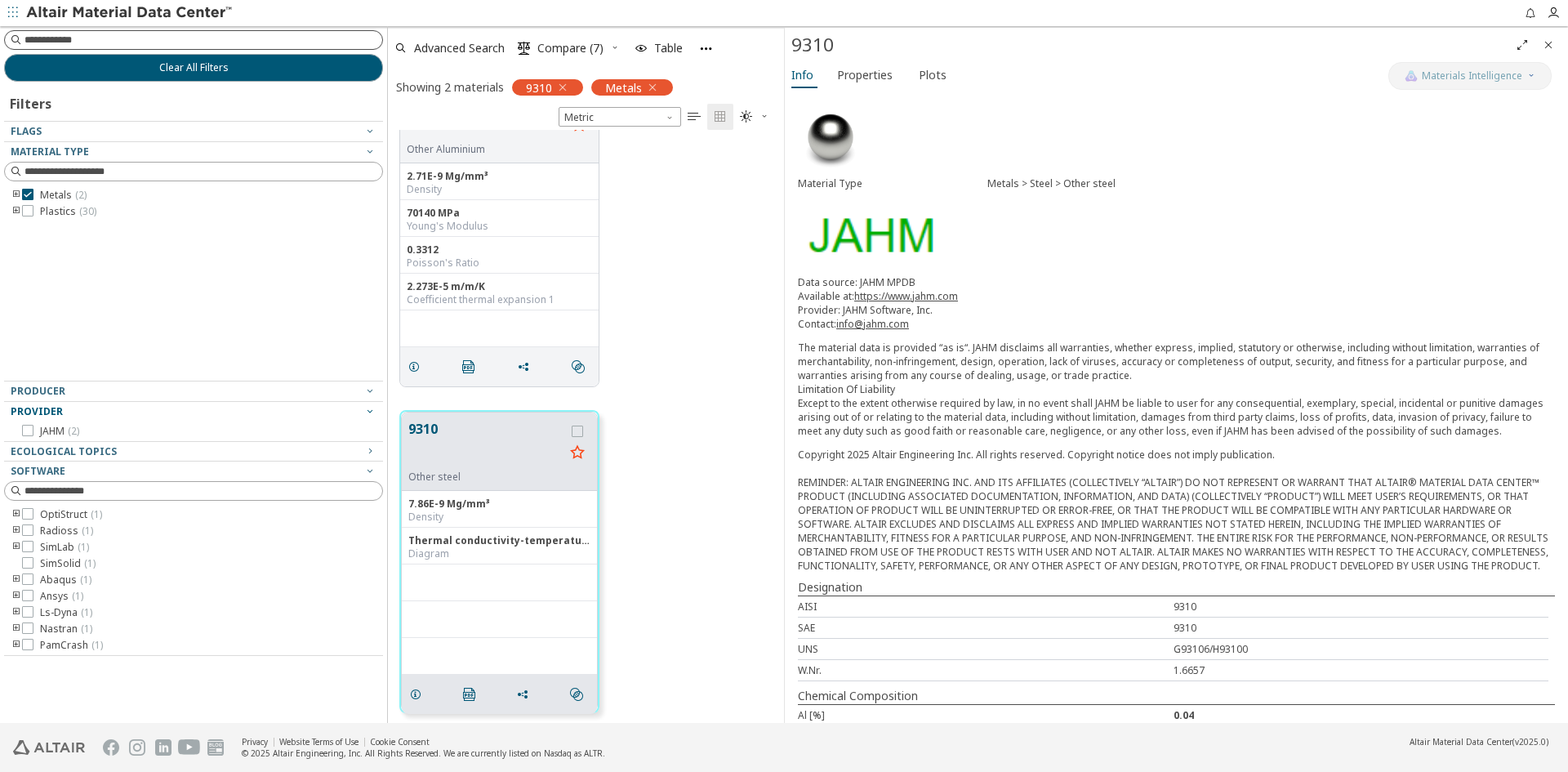 click at bounding box center (203, 40) 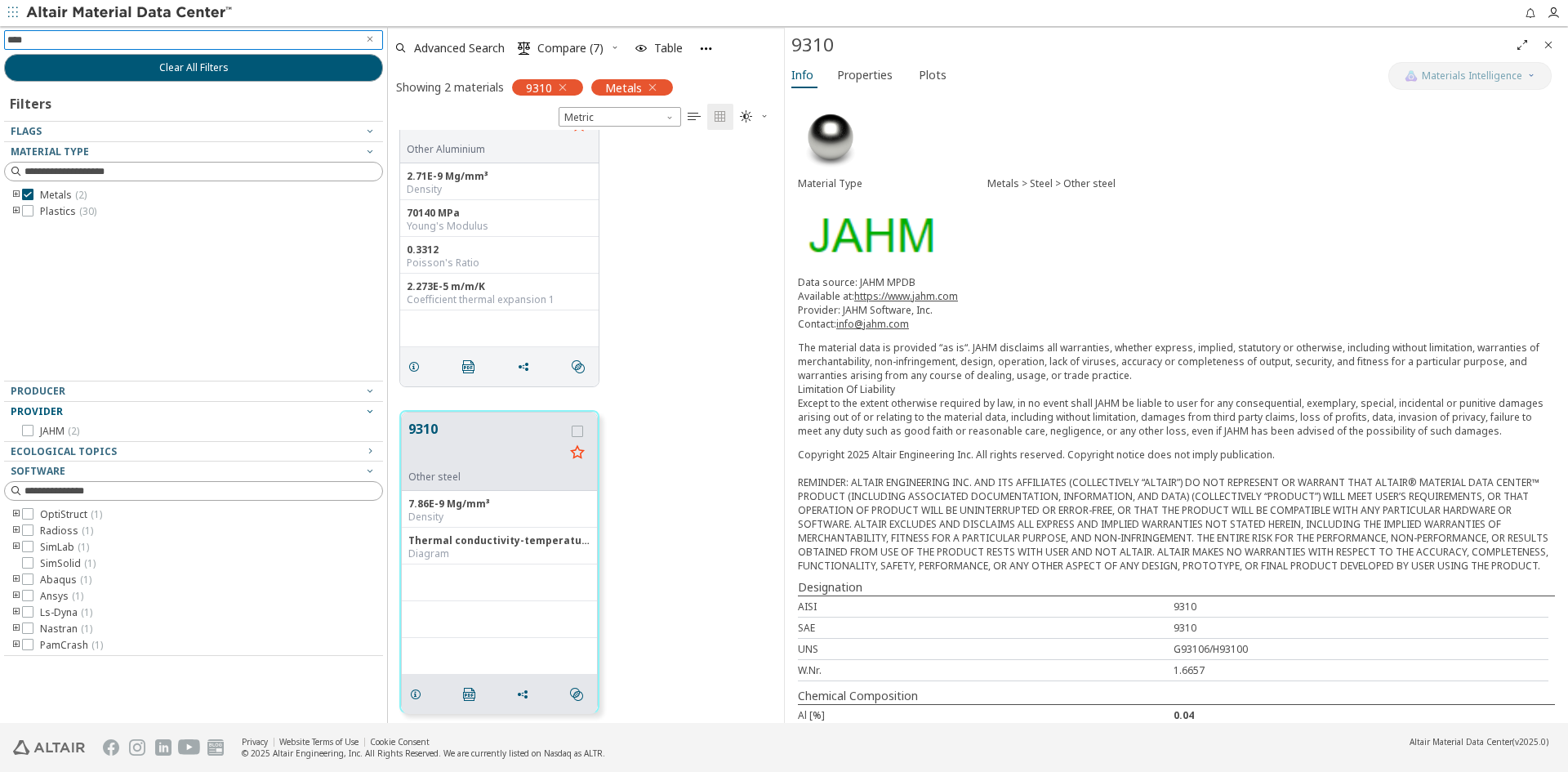 type on "*****" 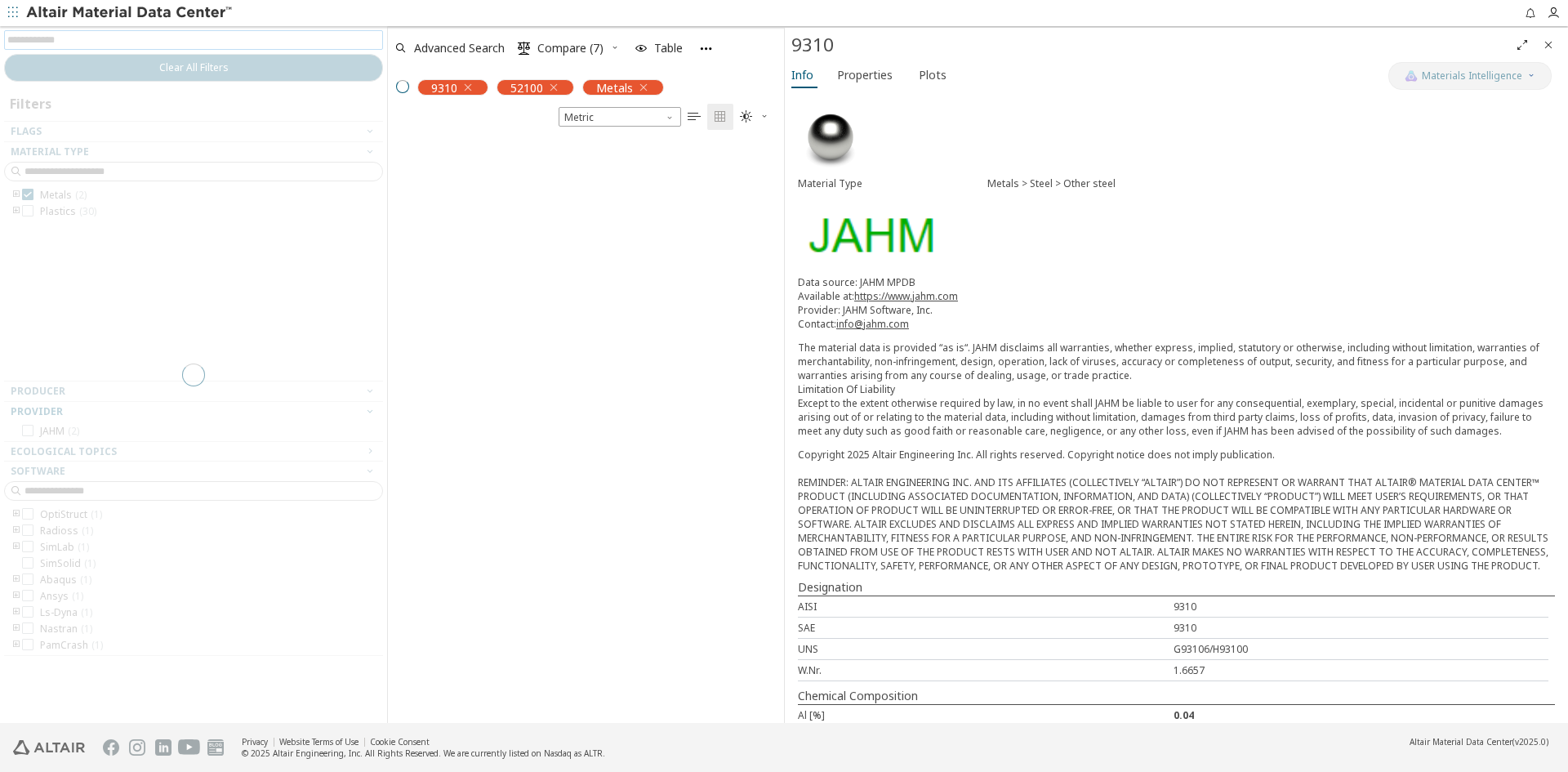 scroll, scrollTop: 0, scrollLeft: 0, axis: both 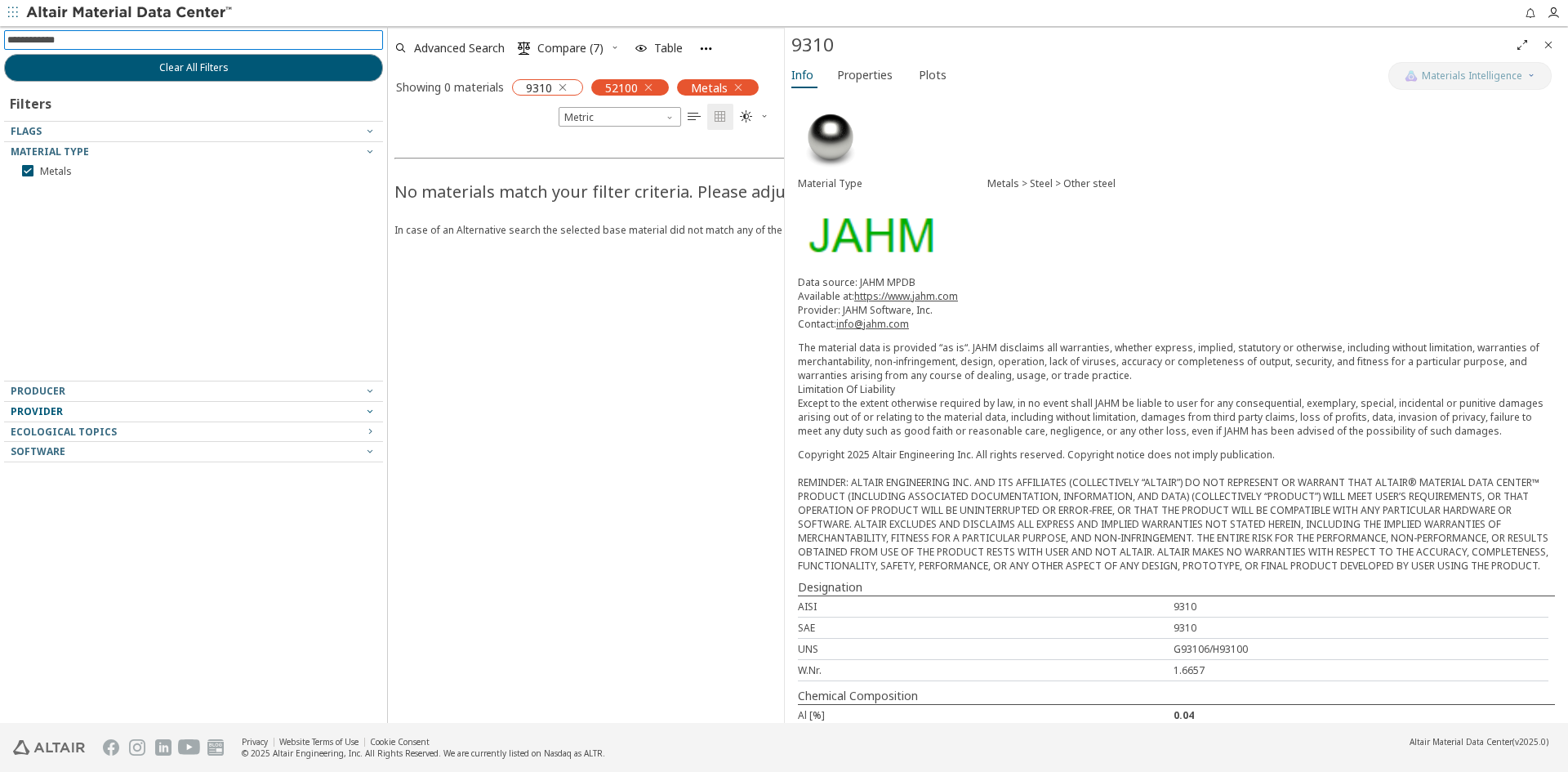 click at bounding box center [563, 87] 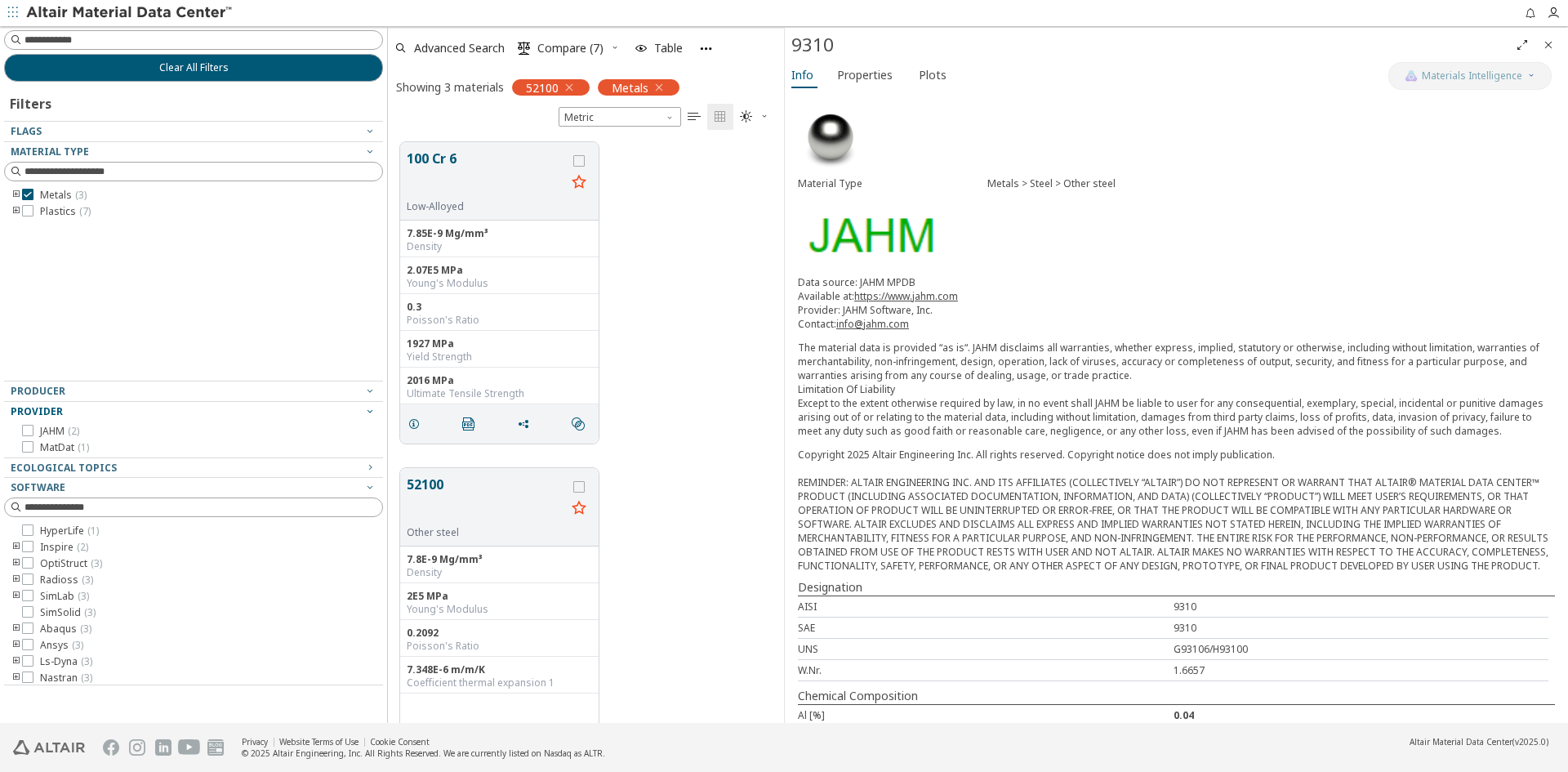 scroll, scrollTop: 13, scrollLeft: 13, axis: both 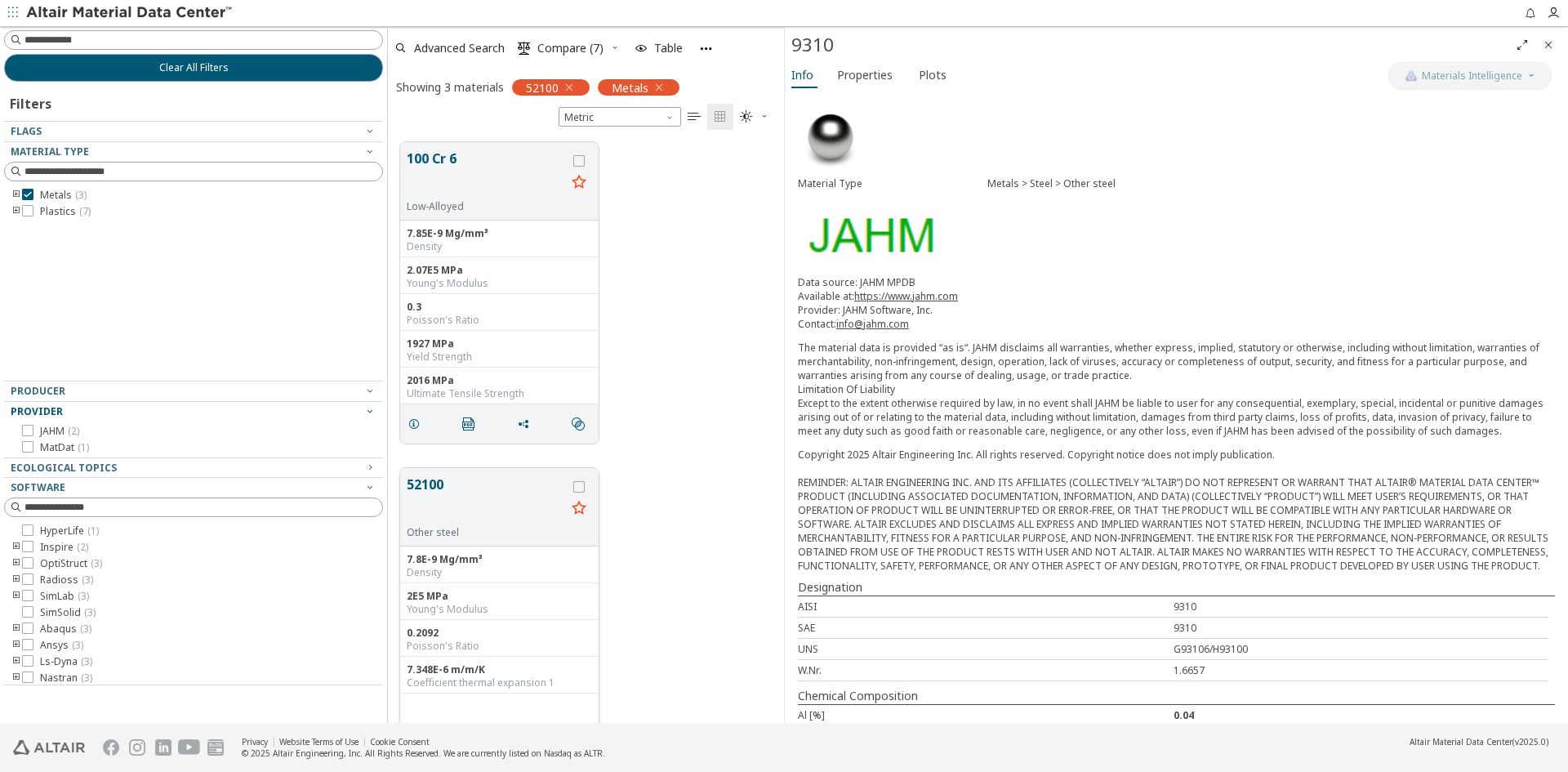 click on "52100" at bounding box center [486, 500] 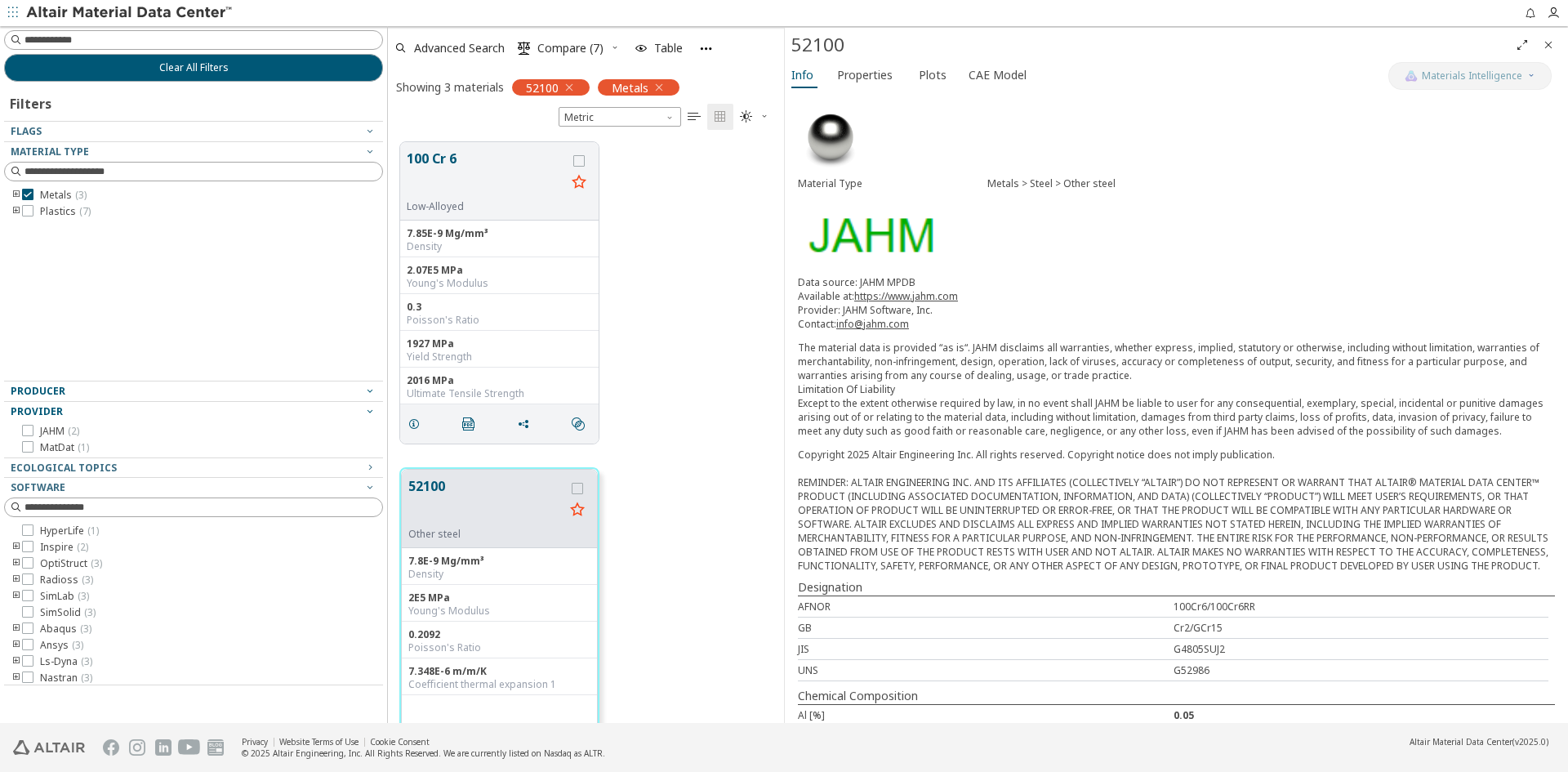 click at bounding box center [370, 390] 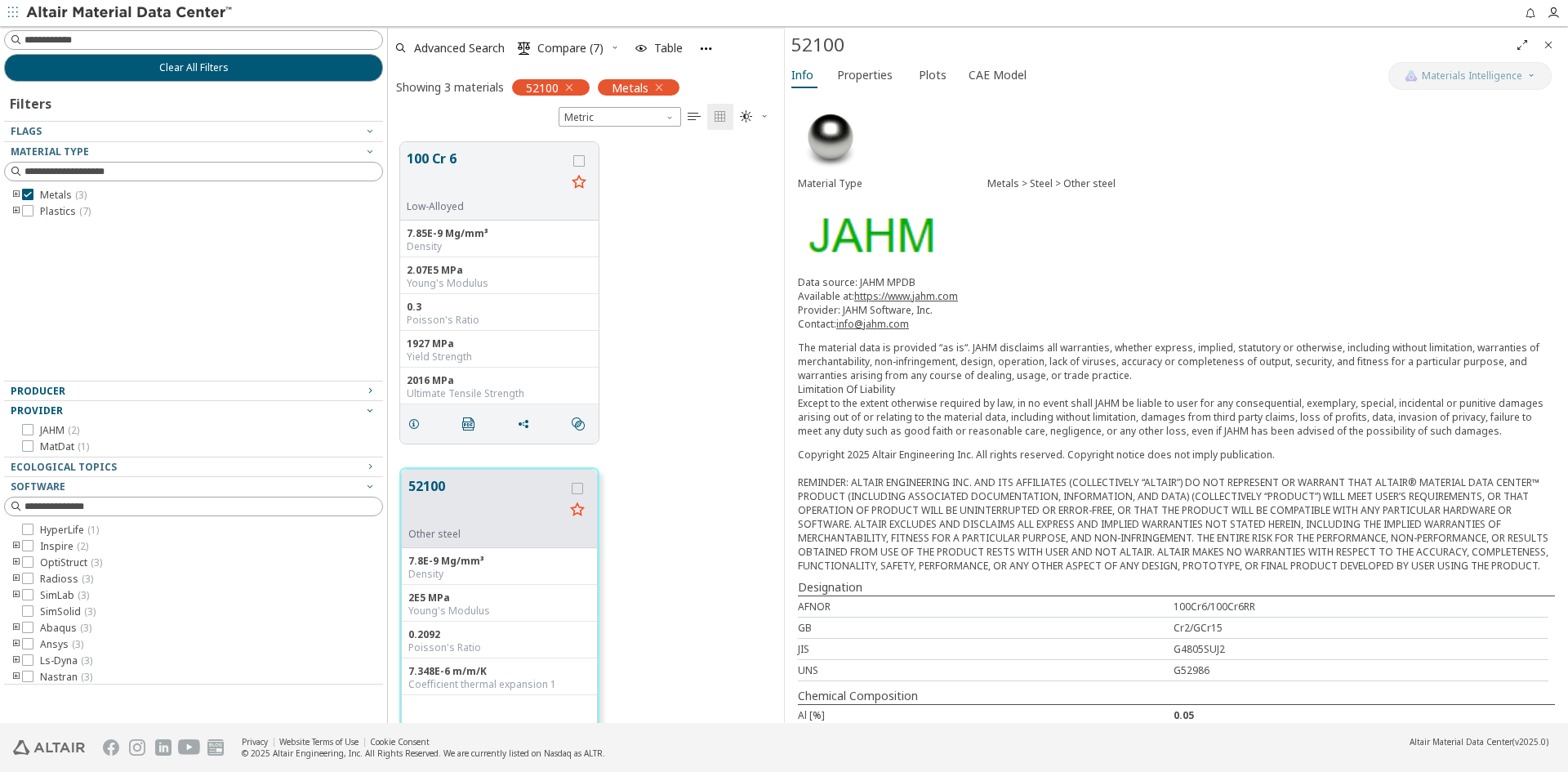 click at bounding box center (370, 390) 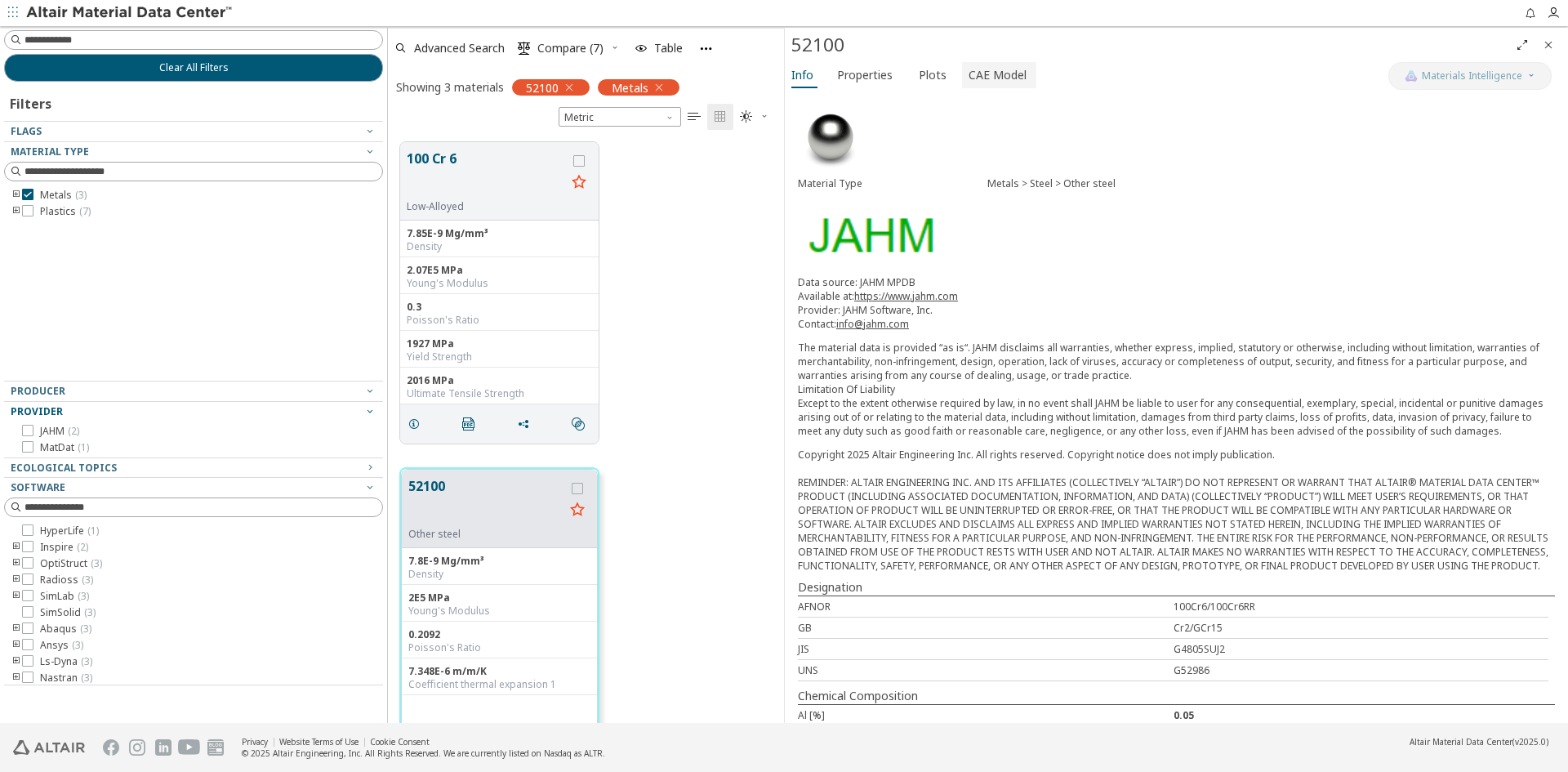 click on "CAE Model" at bounding box center (997, 75) 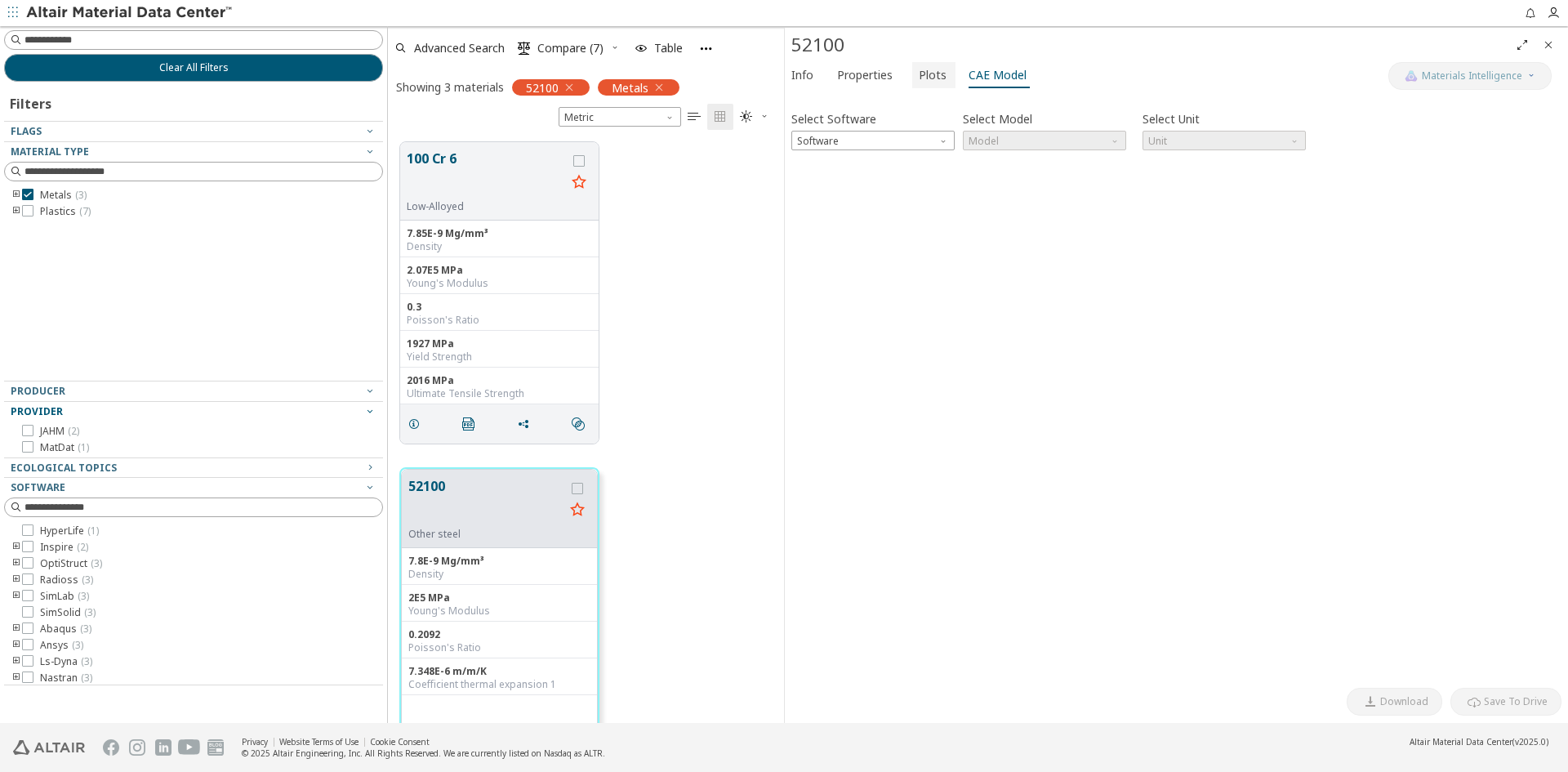 click on "Plots" at bounding box center (933, 75) 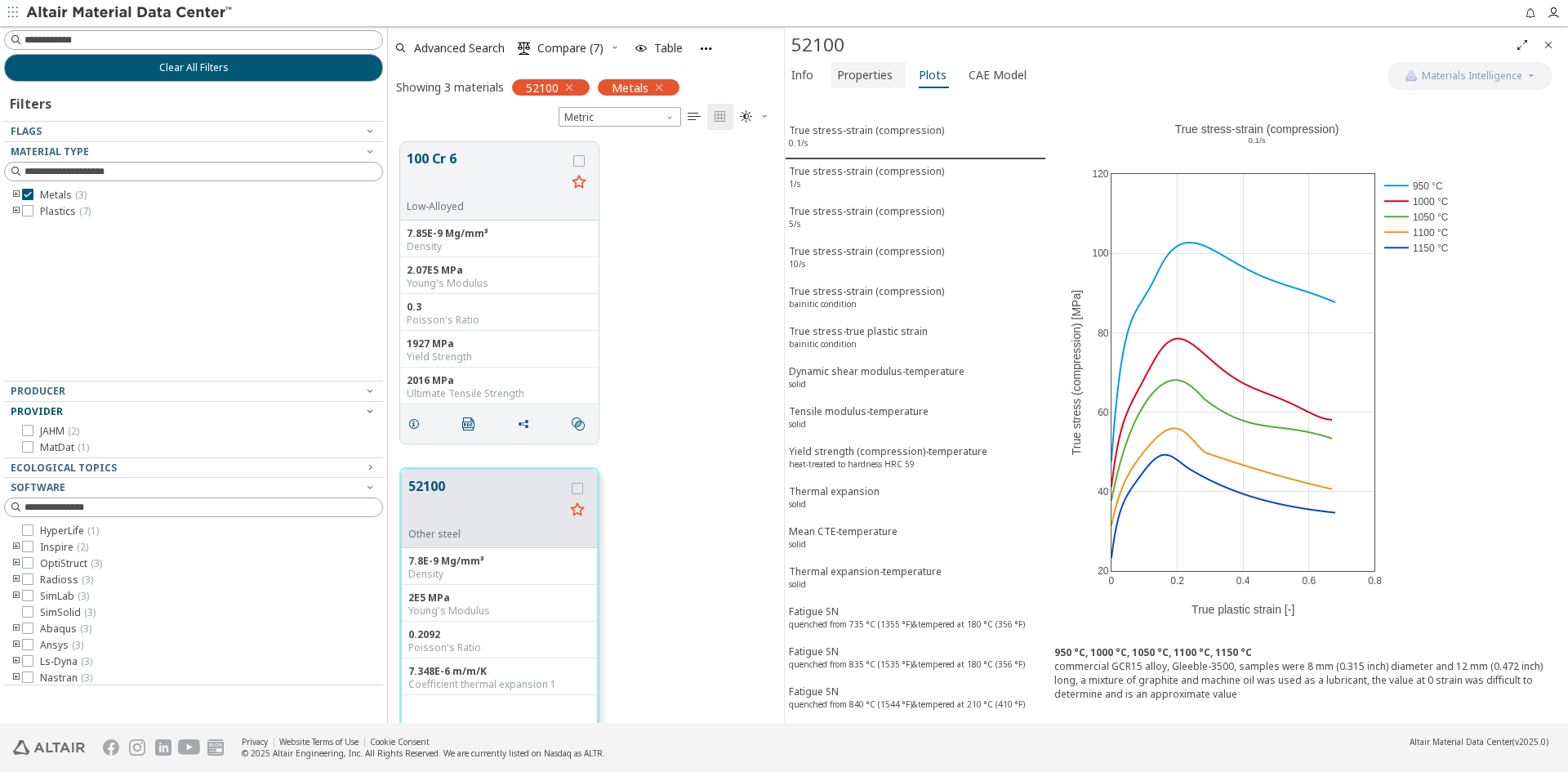 click on "Properties" at bounding box center (865, 75) 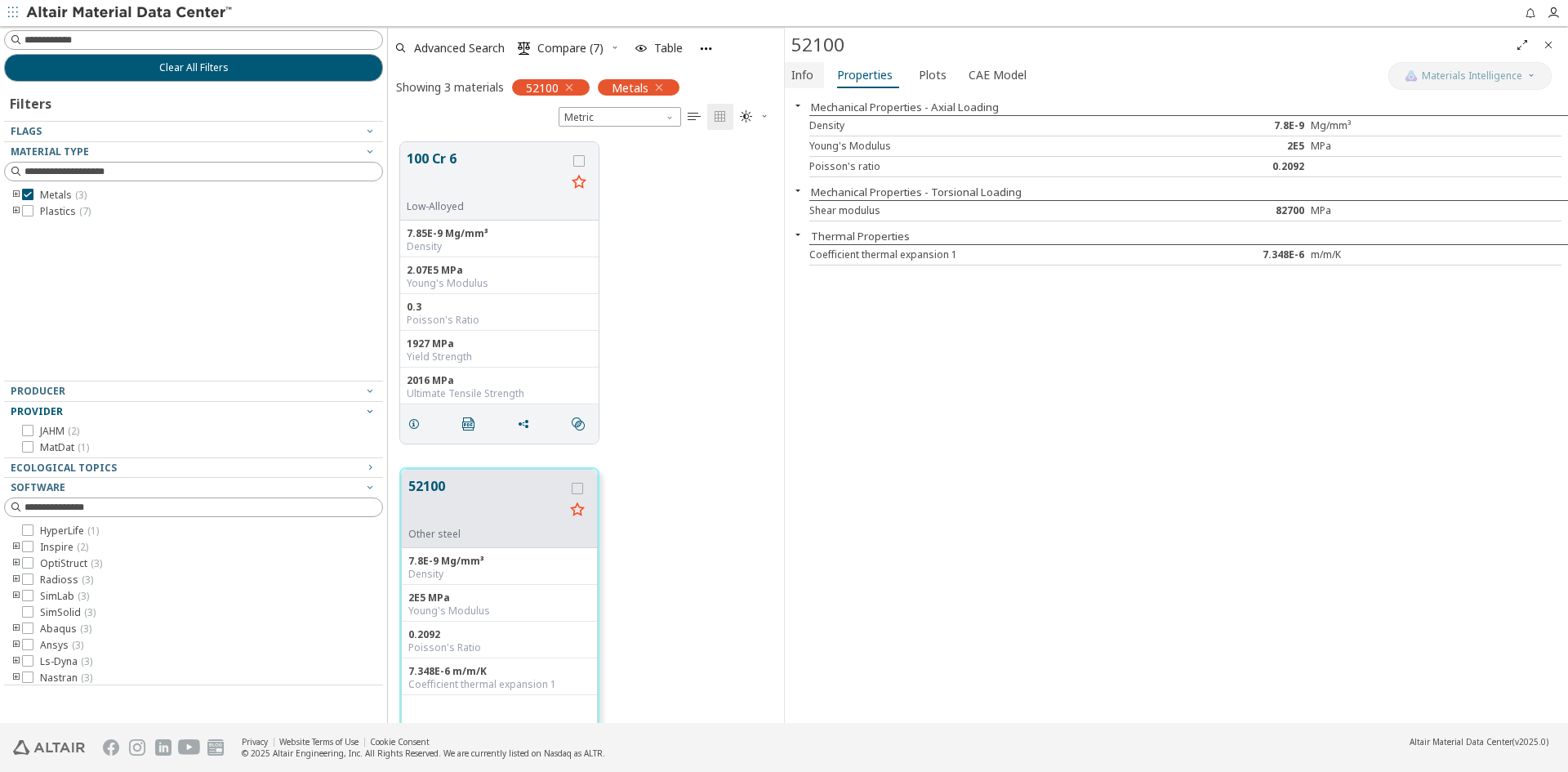 click on "Info" at bounding box center [802, 75] 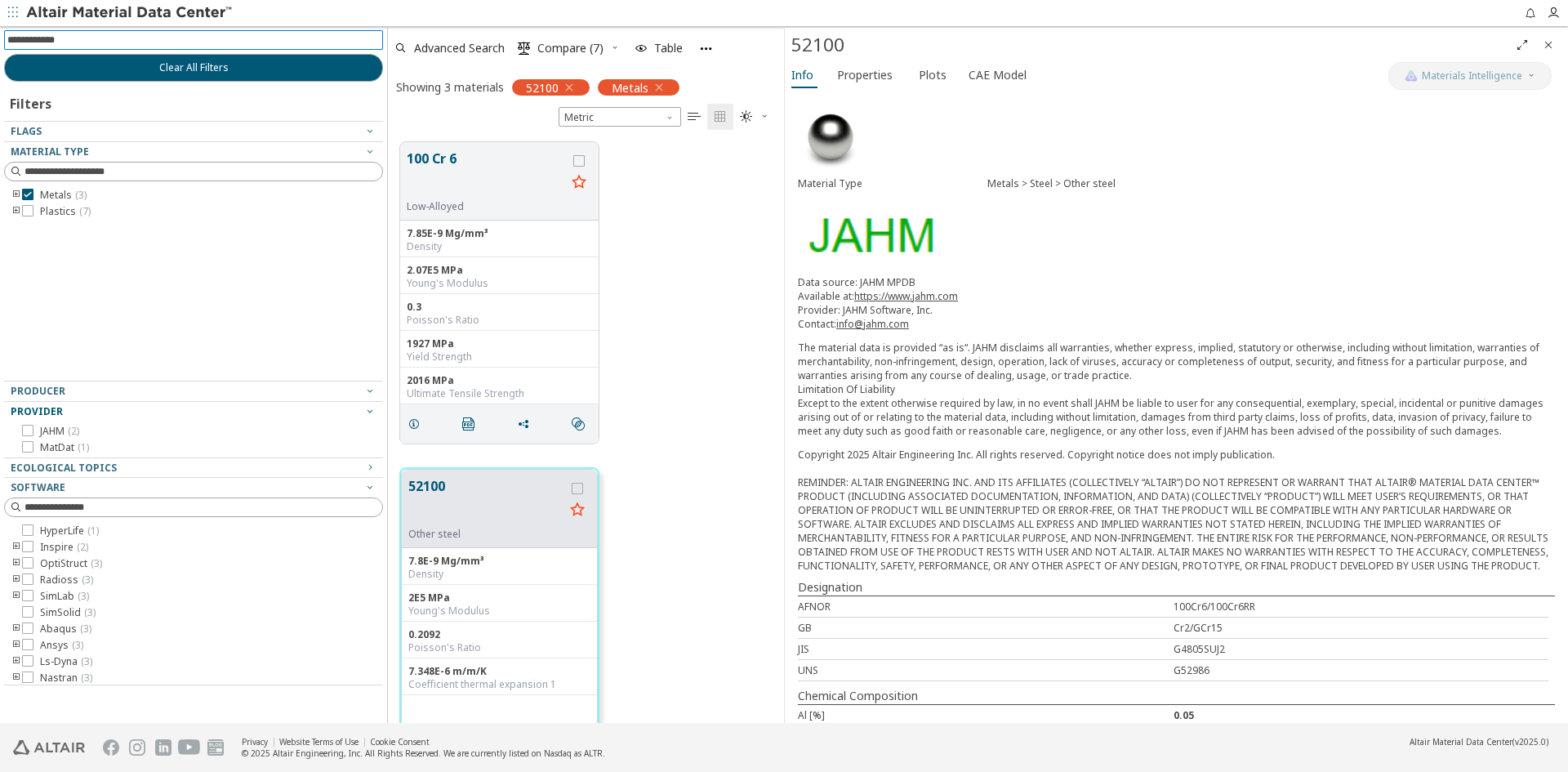 click at bounding box center (195, 40) 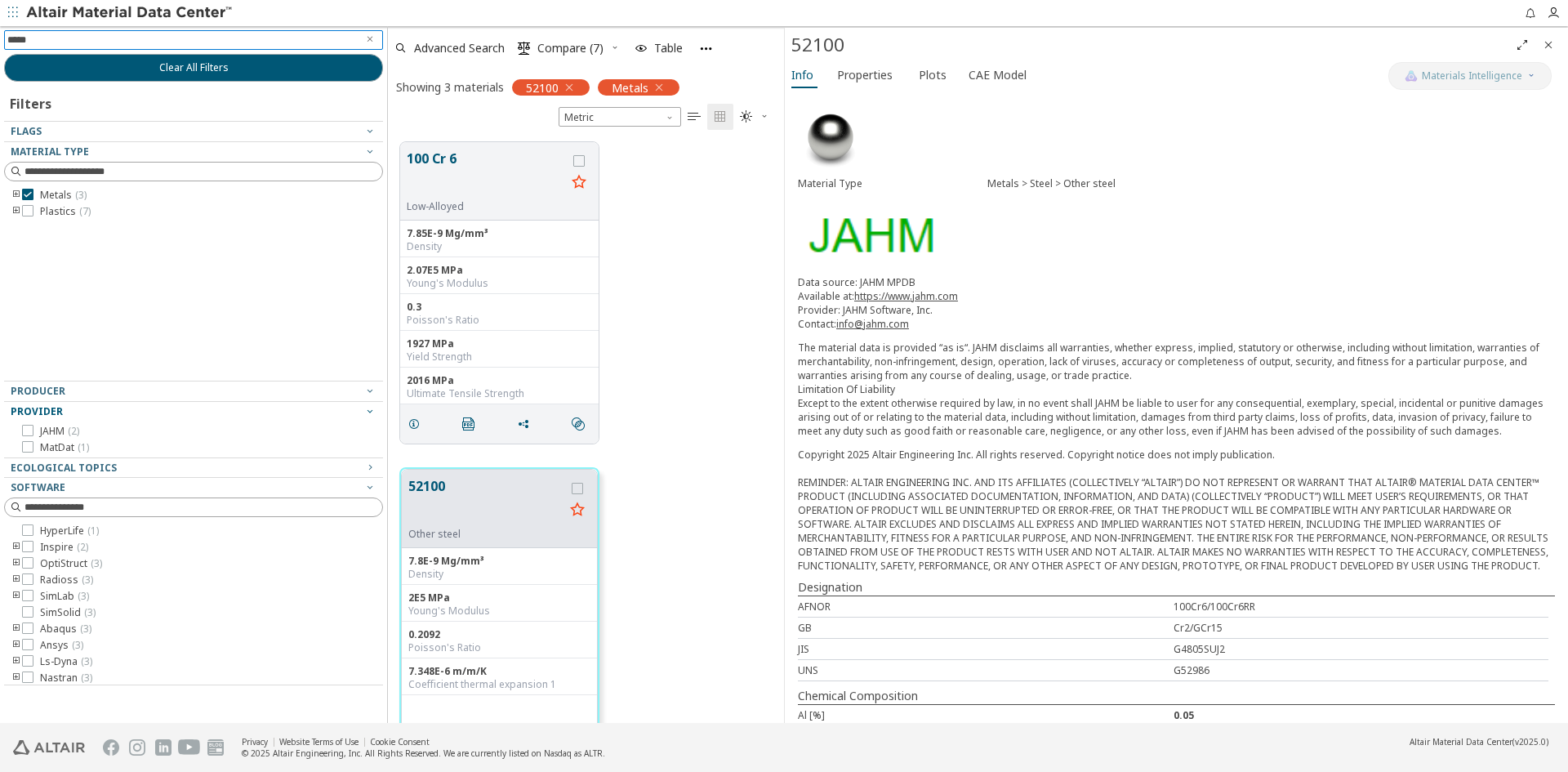type on "******" 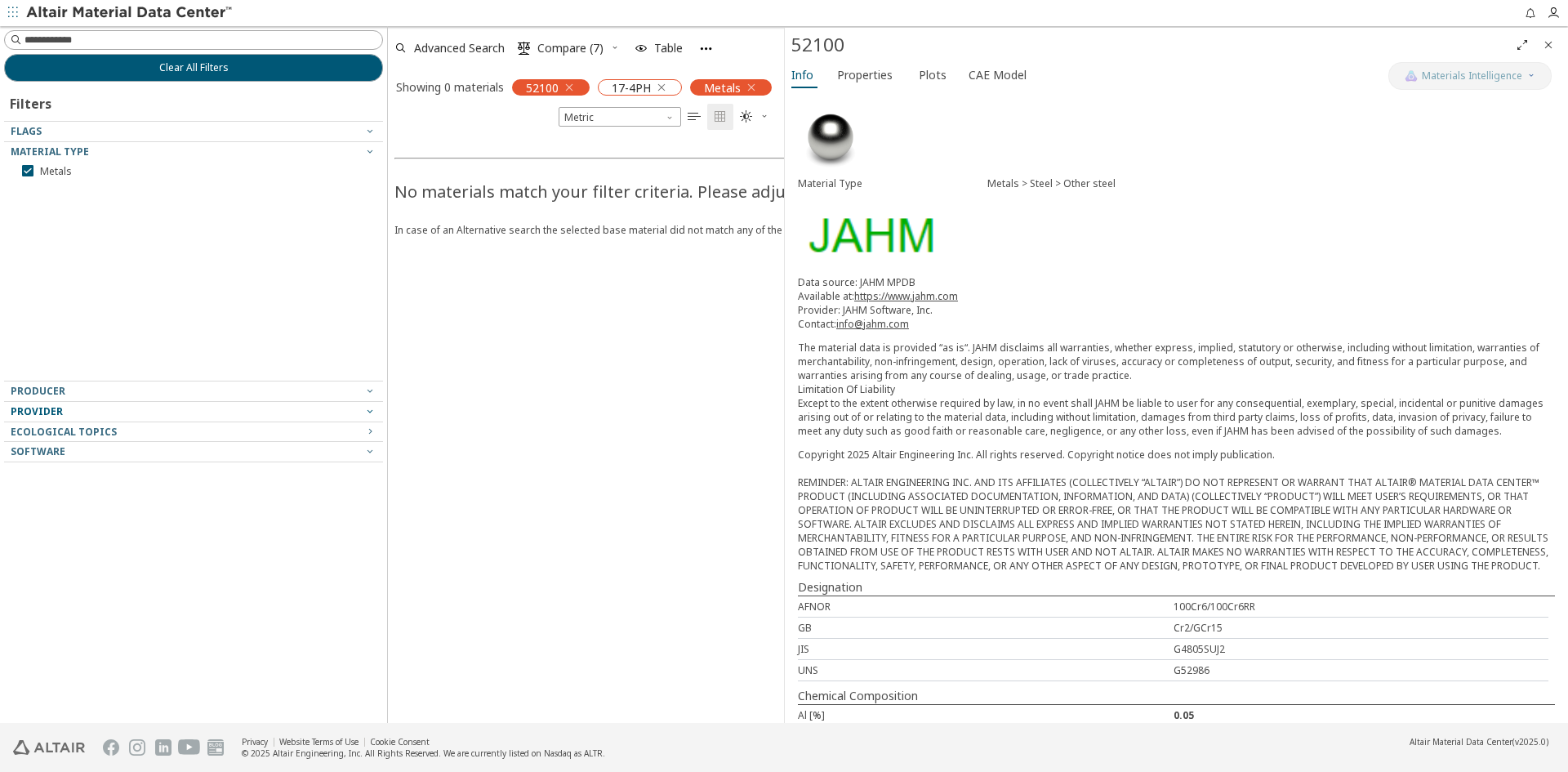 click at bounding box center [569, 87] 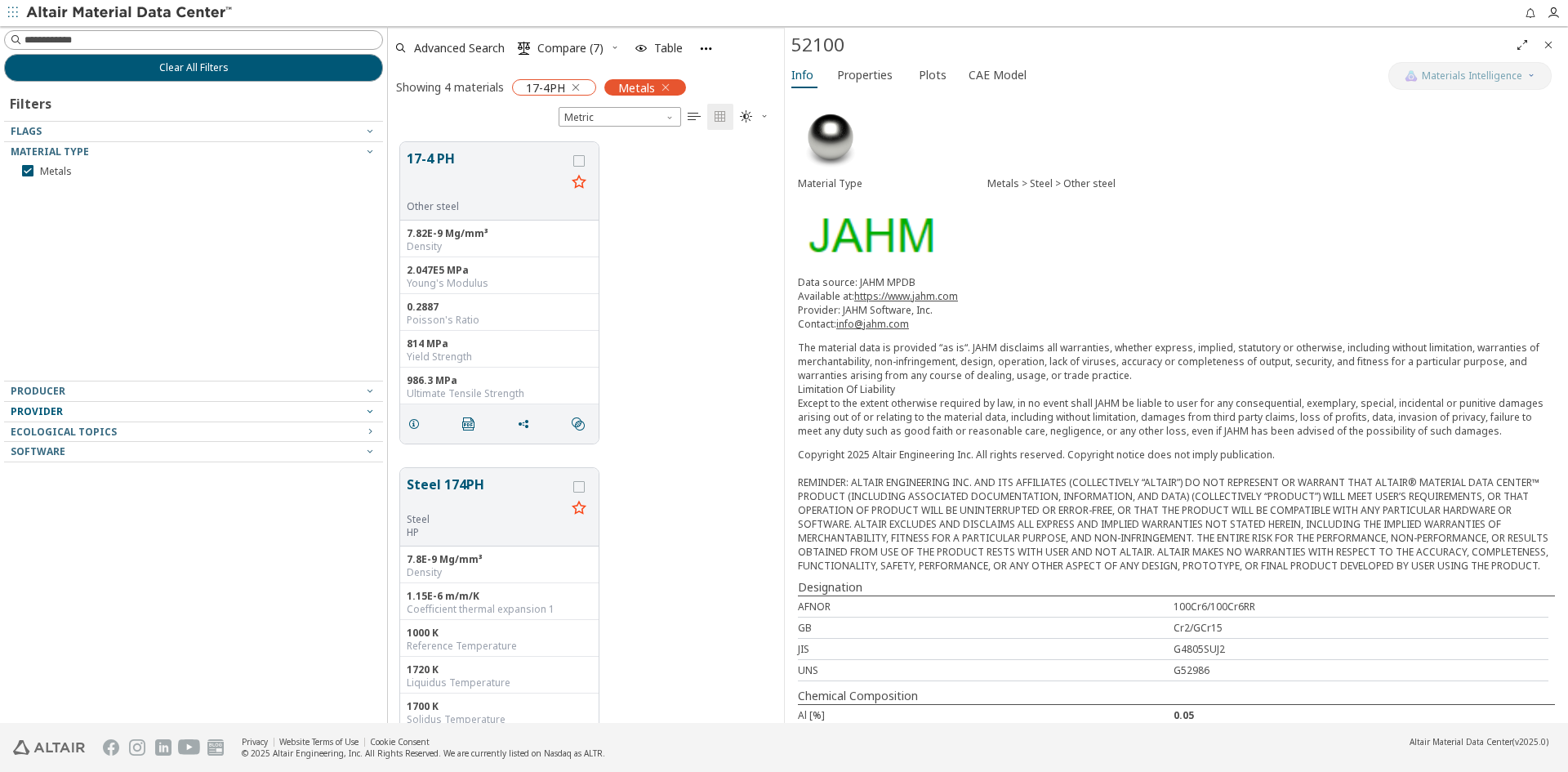 scroll, scrollTop: 13, scrollLeft: 13, axis: both 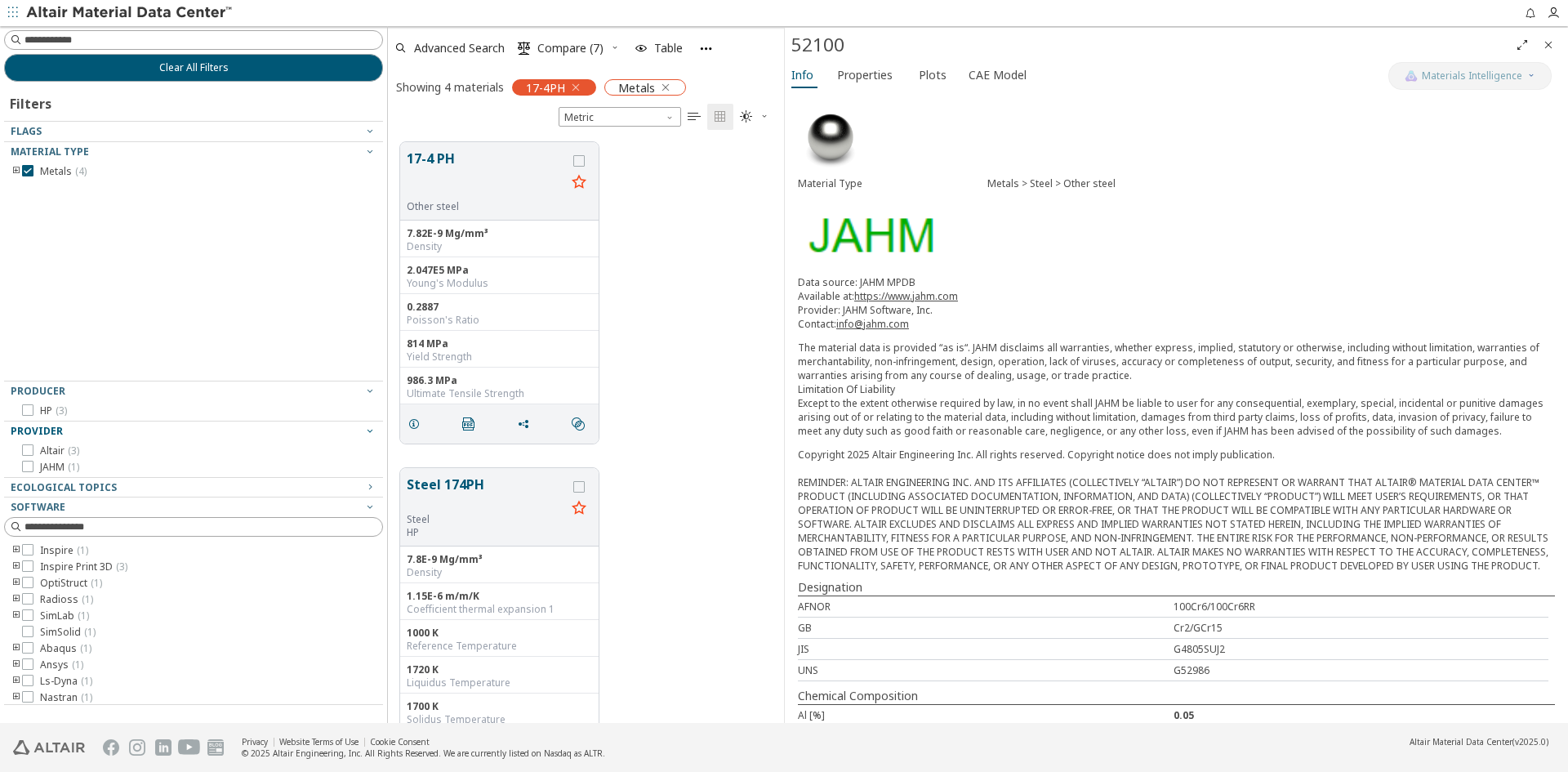 click at bounding box center [666, 87] 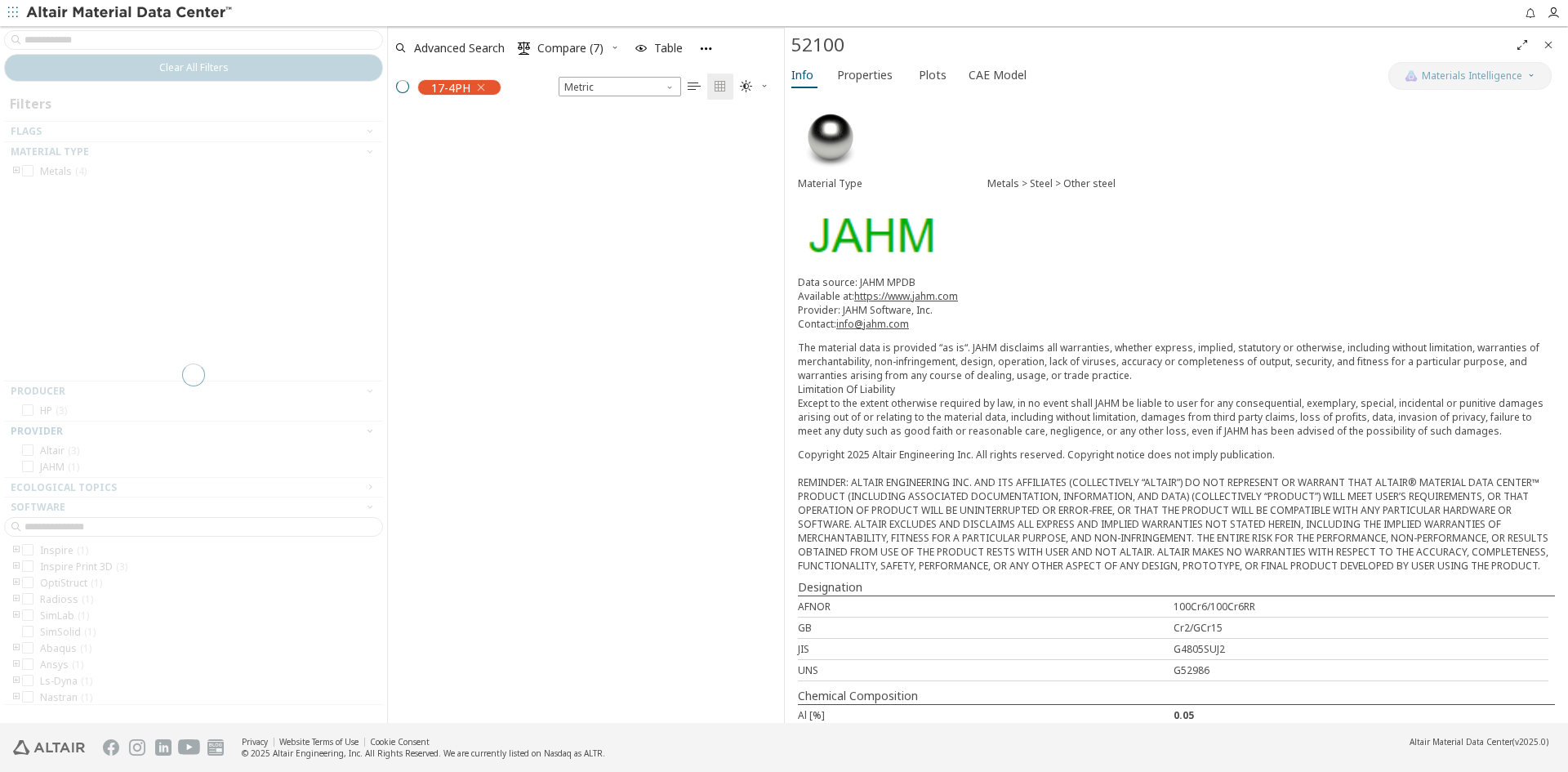 scroll, scrollTop: 13, scrollLeft: 13, axis: both 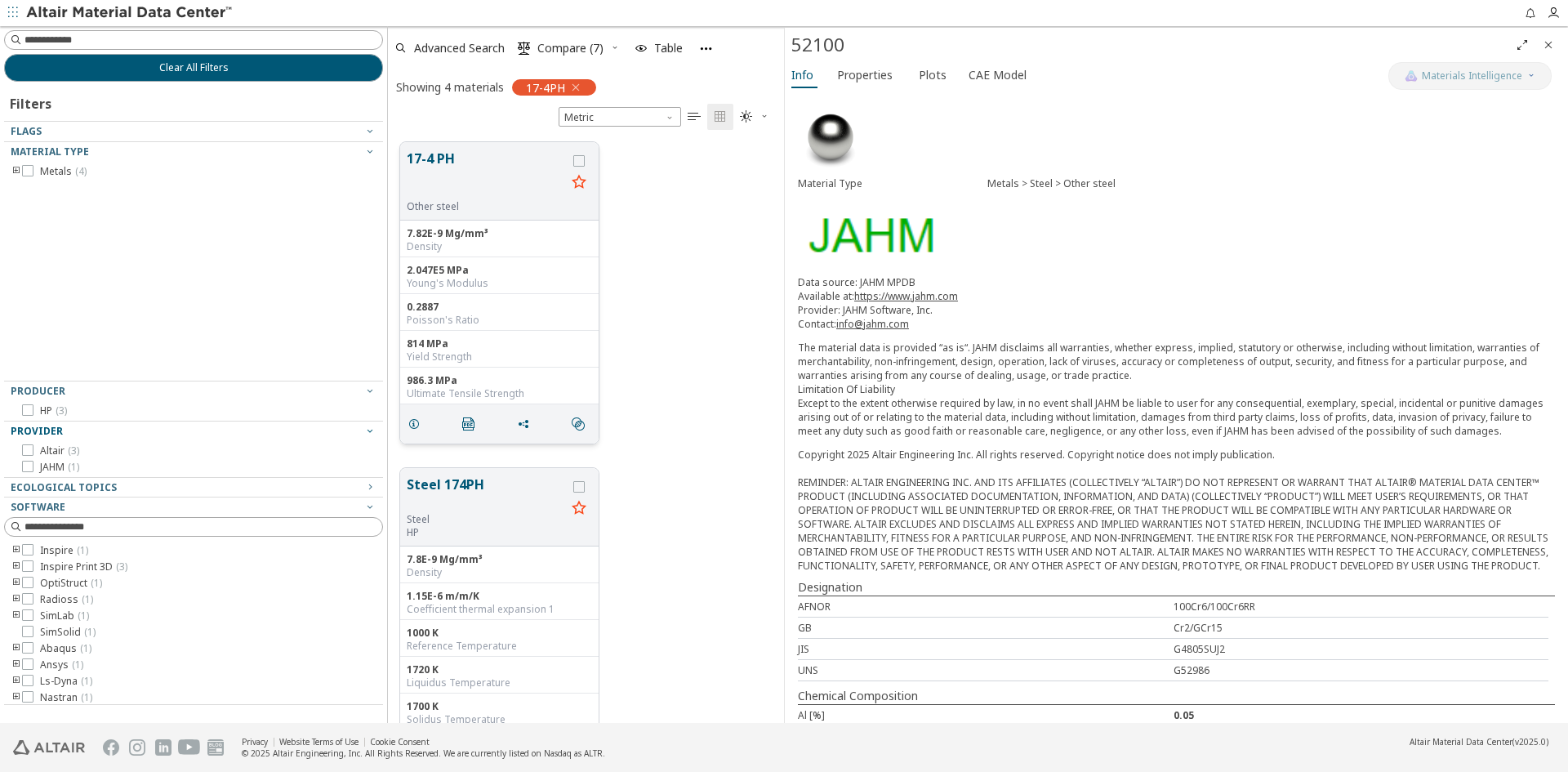 click on "17-4 PH" at bounding box center [486, 174] 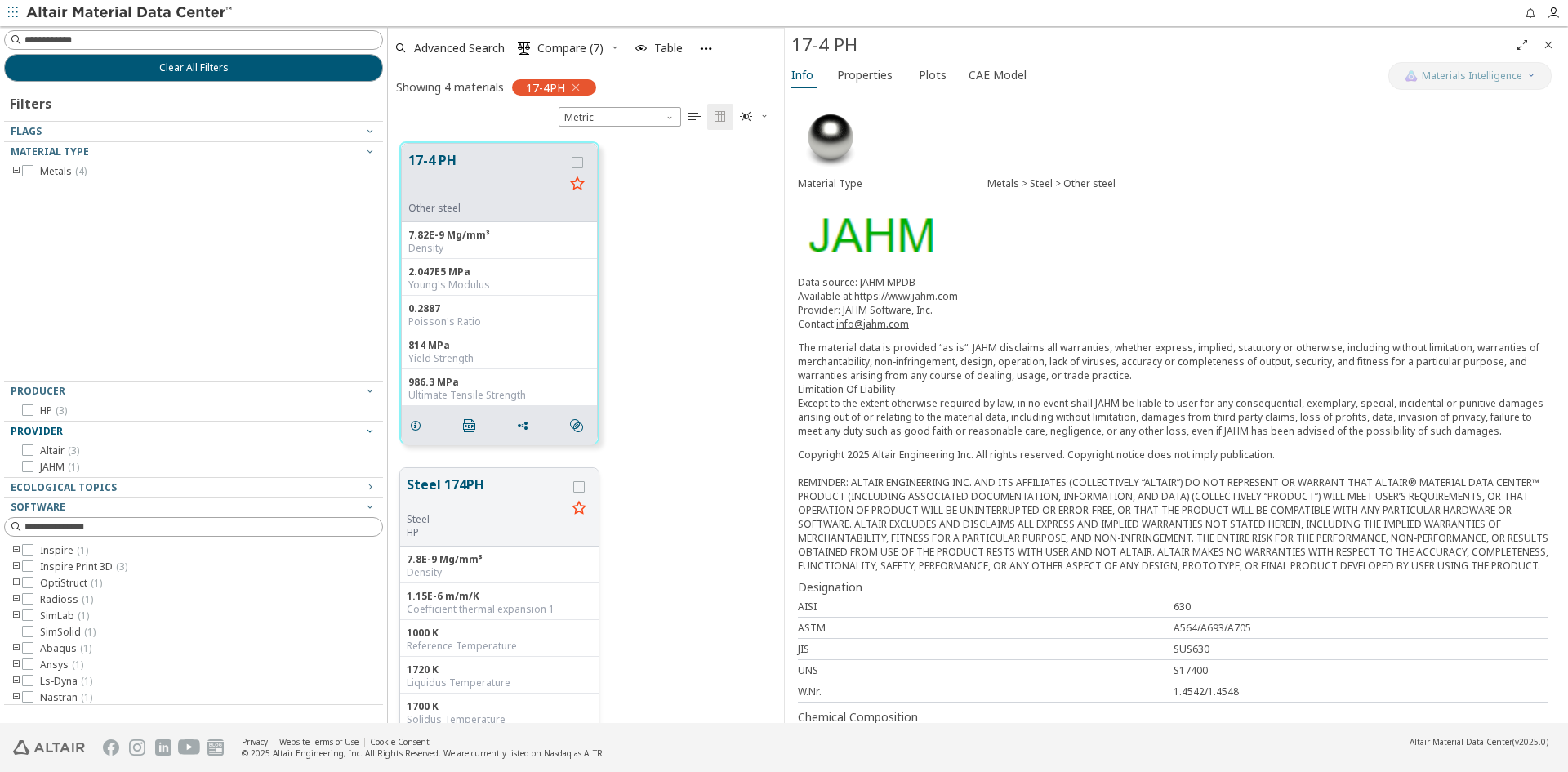 click on "Steel 174PH" at bounding box center (486, 493) 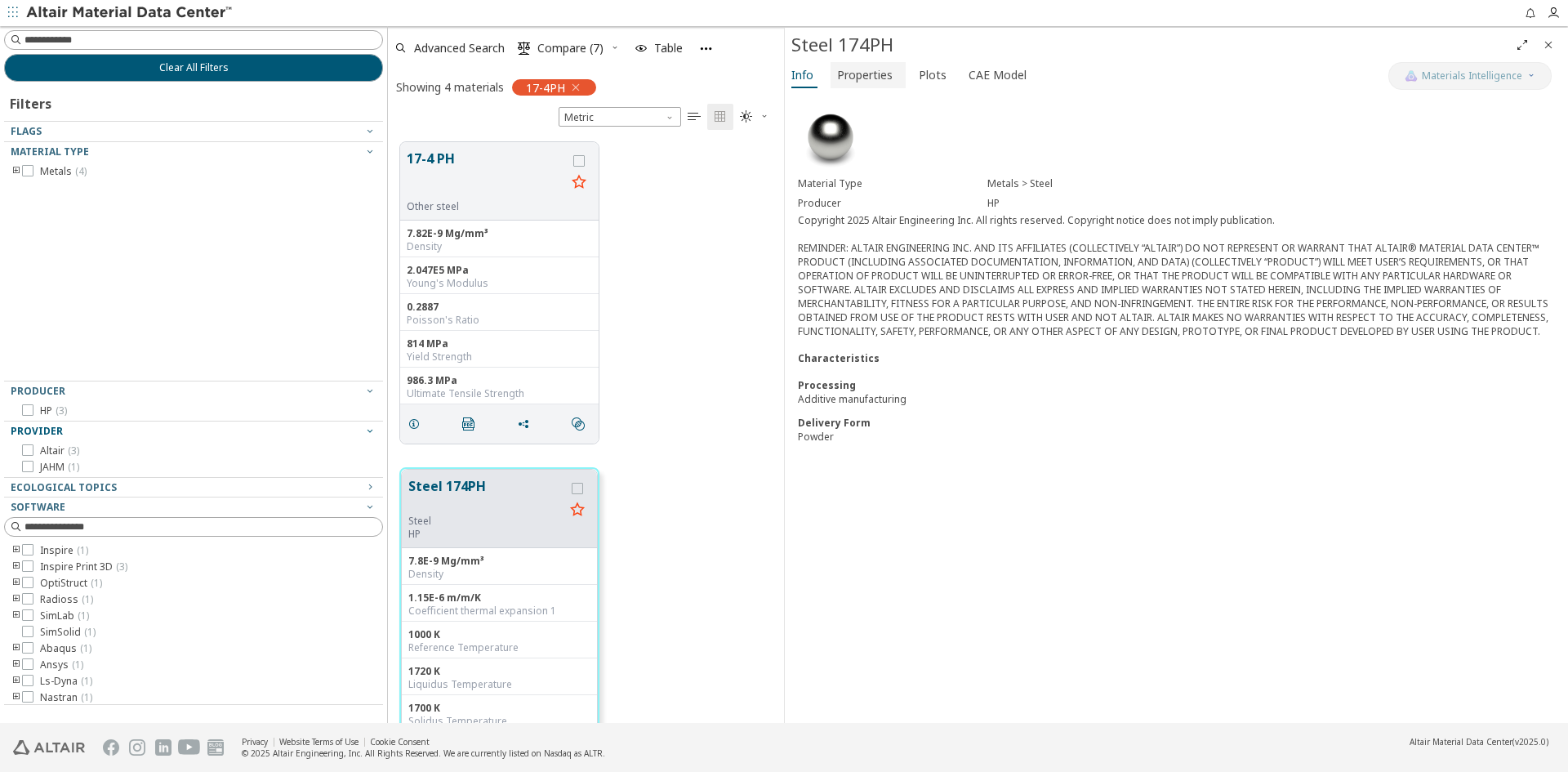 click on "Properties" at bounding box center [865, 75] 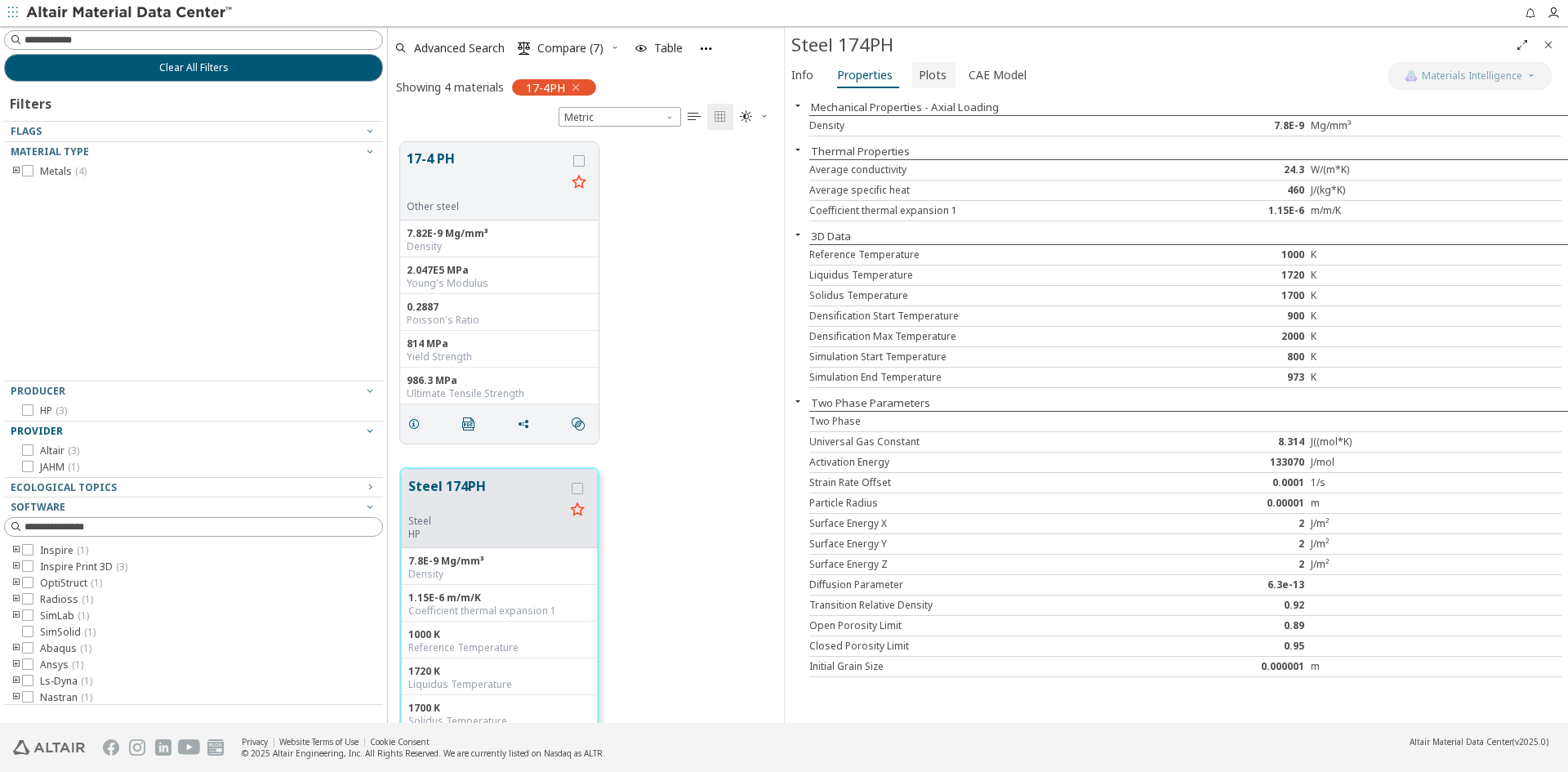 click on "Plots" at bounding box center [933, 75] 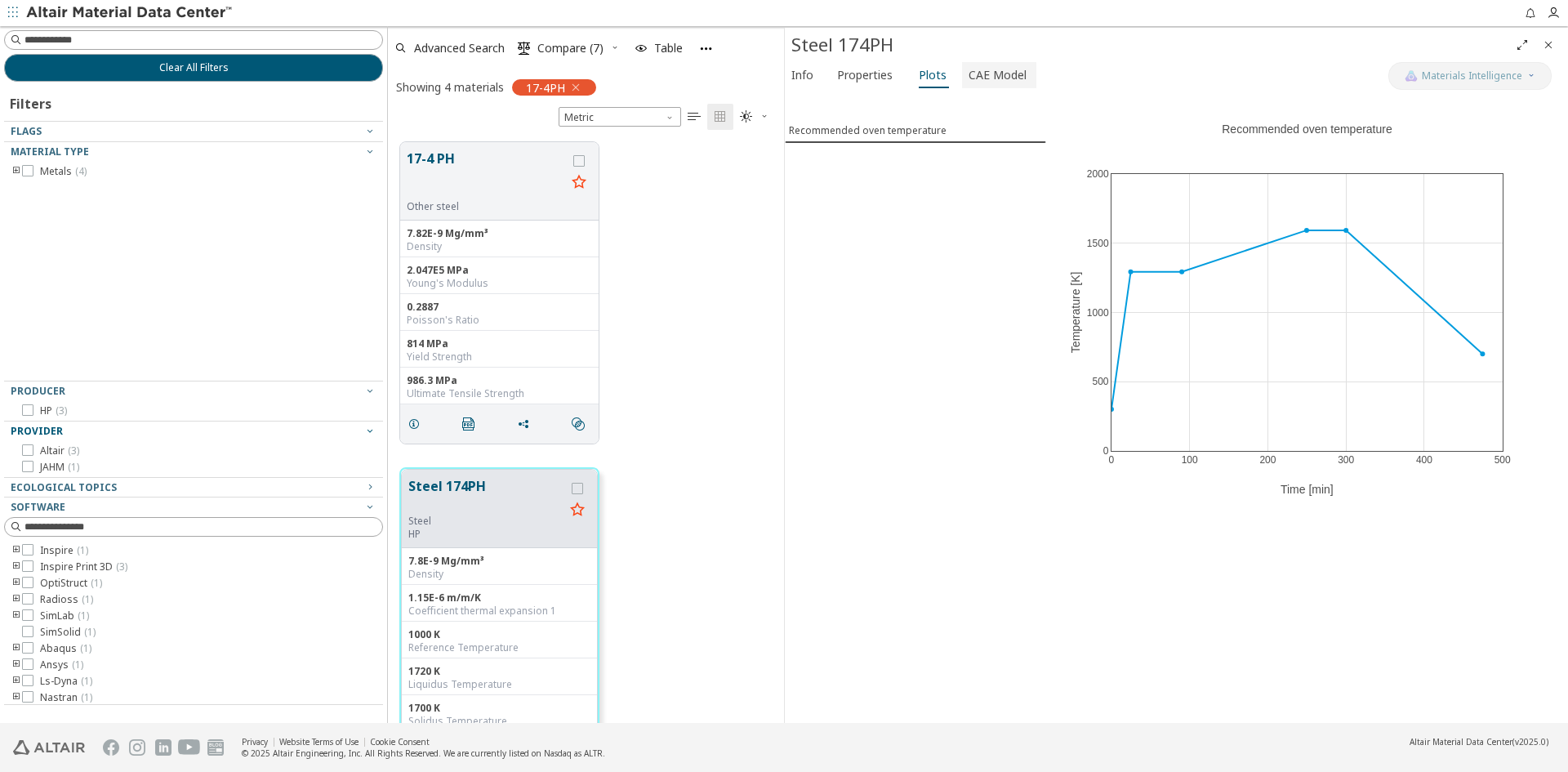 click on "CAE Model" at bounding box center (997, 75) 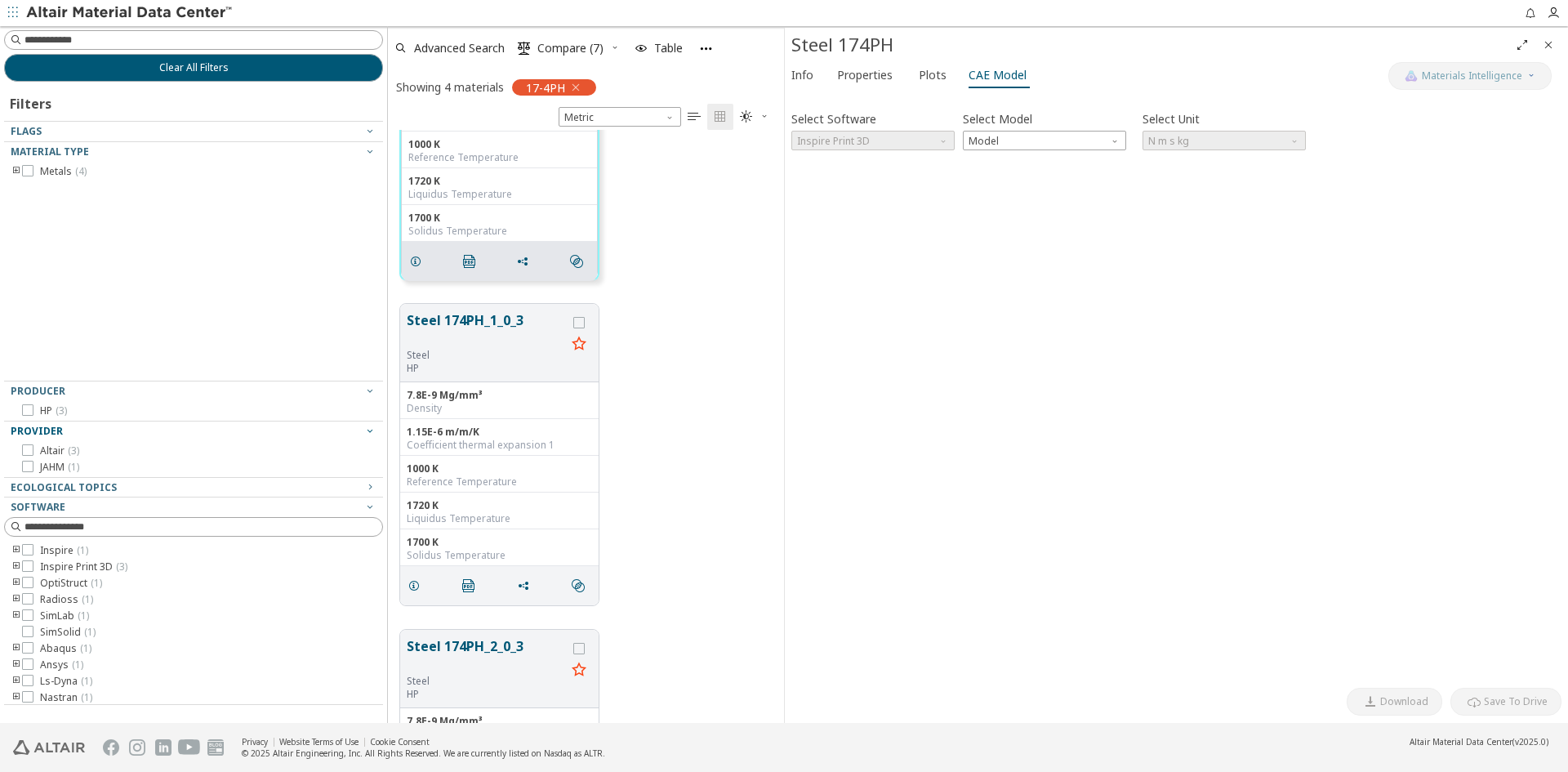 scroll, scrollTop: 711, scrollLeft: 0, axis: vertical 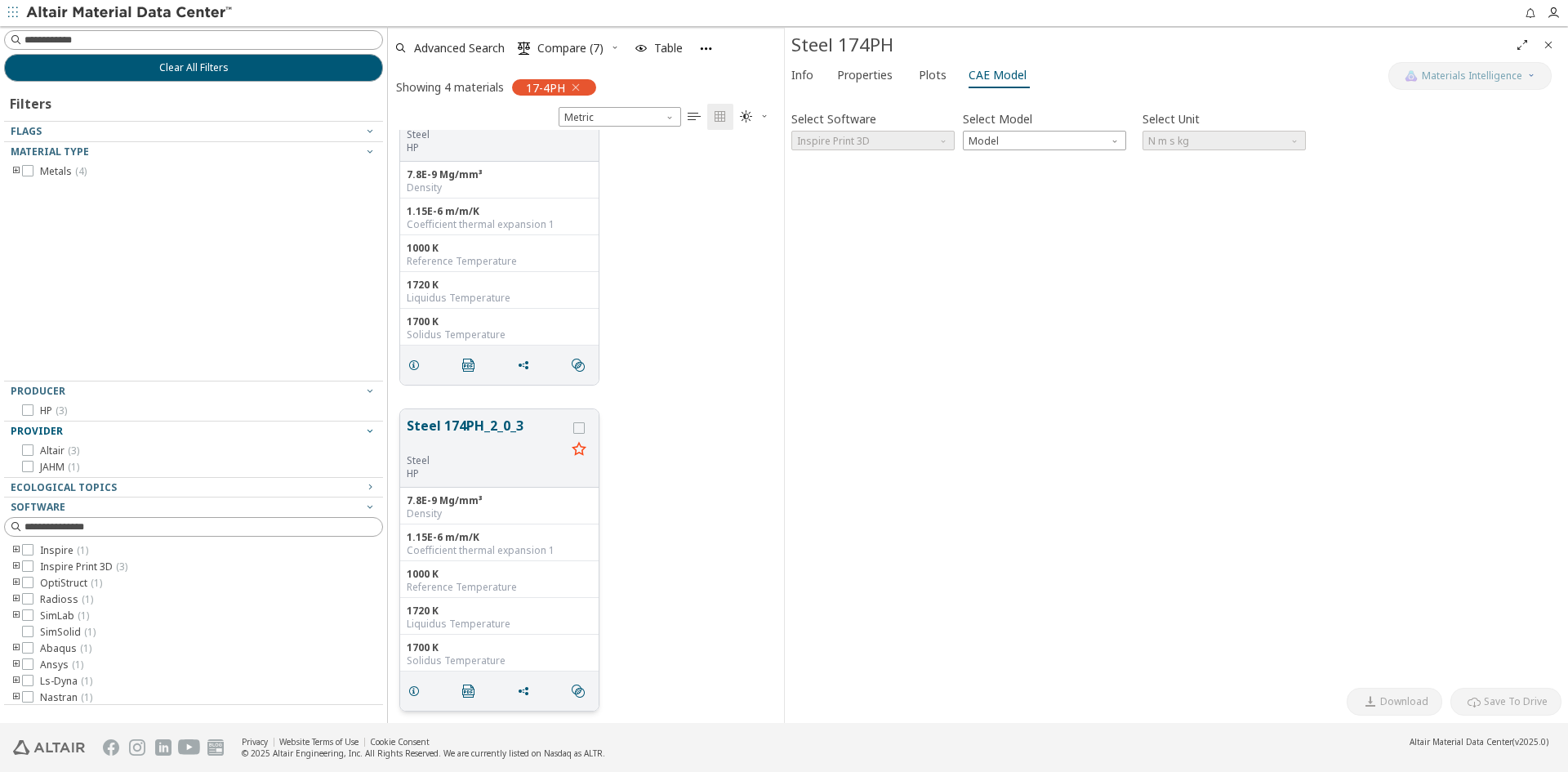 click on "Steel" at bounding box center (486, 461) 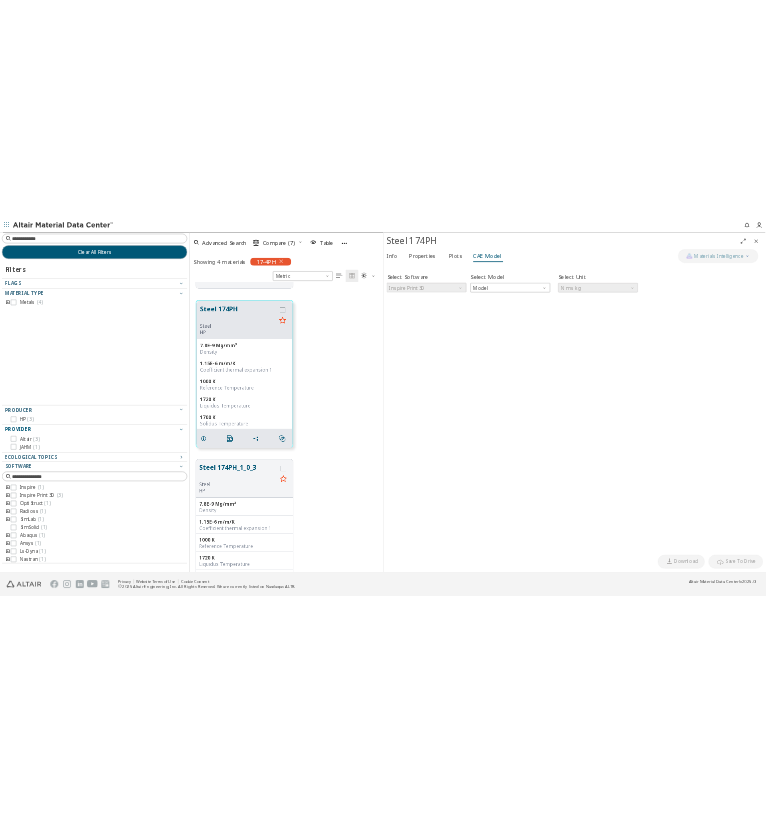 scroll, scrollTop: 0, scrollLeft: 0, axis: both 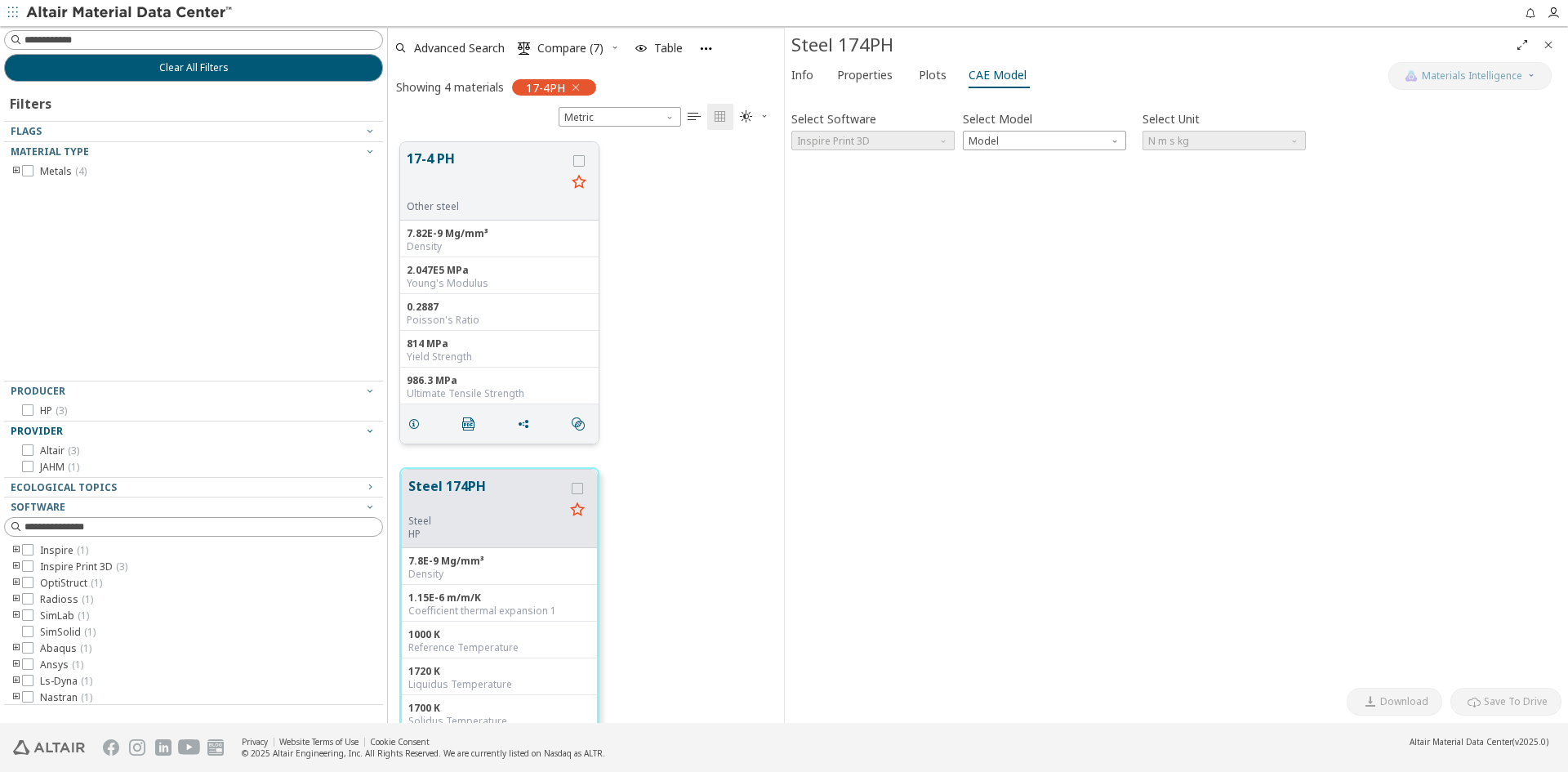 click on "17-4 PH" at bounding box center [486, 174] 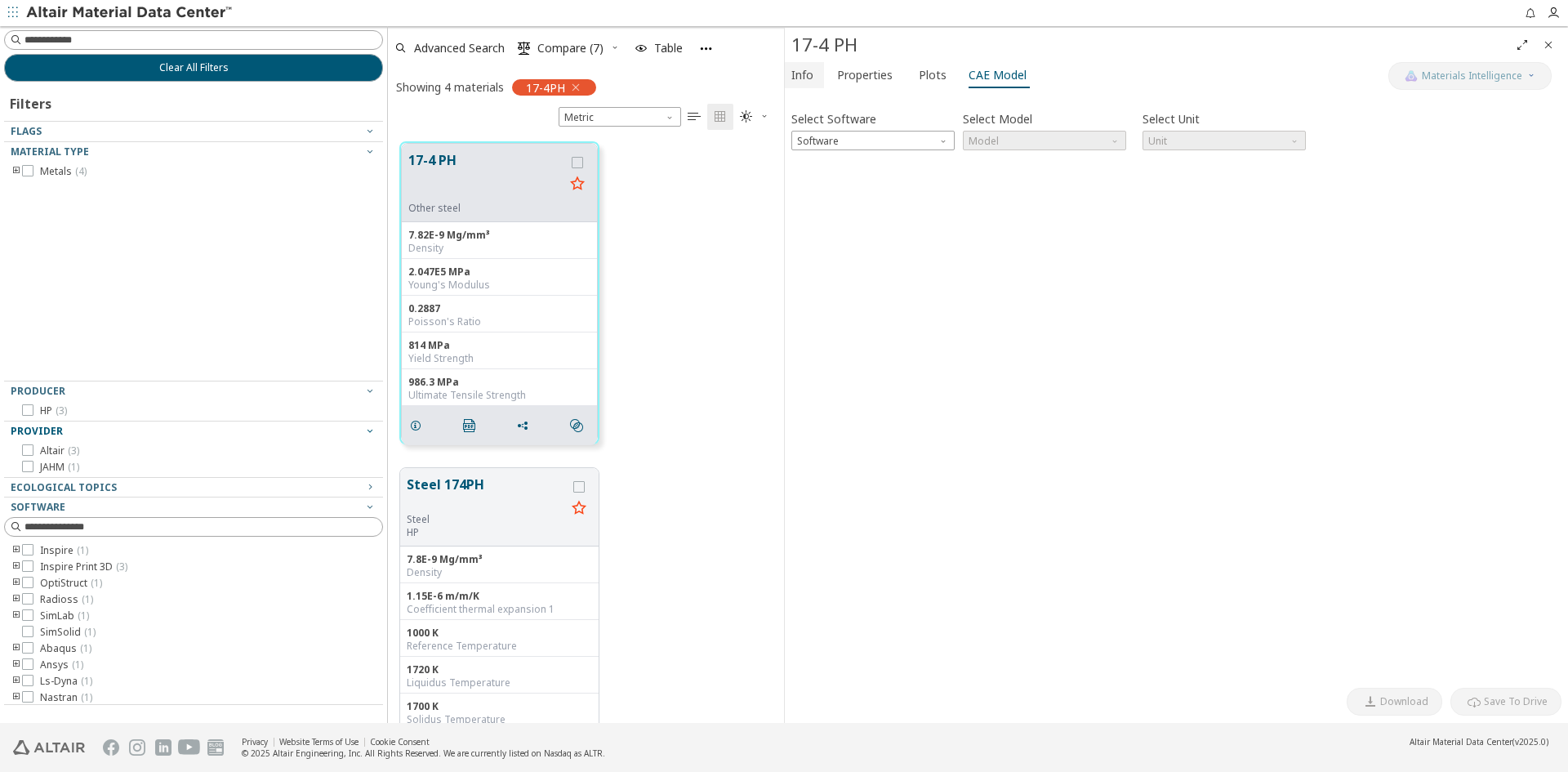 click on "Info" at bounding box center [802, 75] 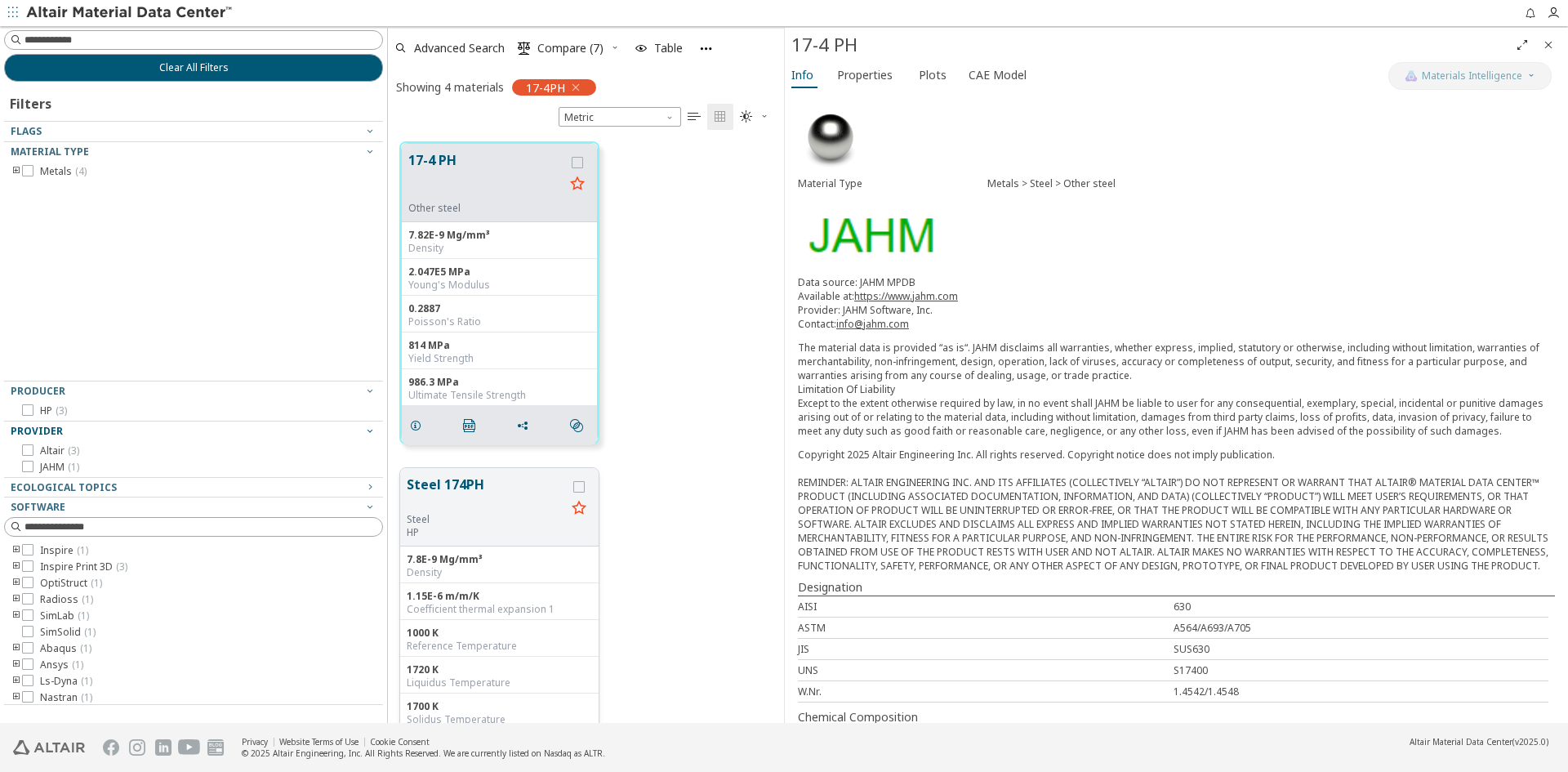 click on "Steel 174PH" at bounding box center [486, 493] 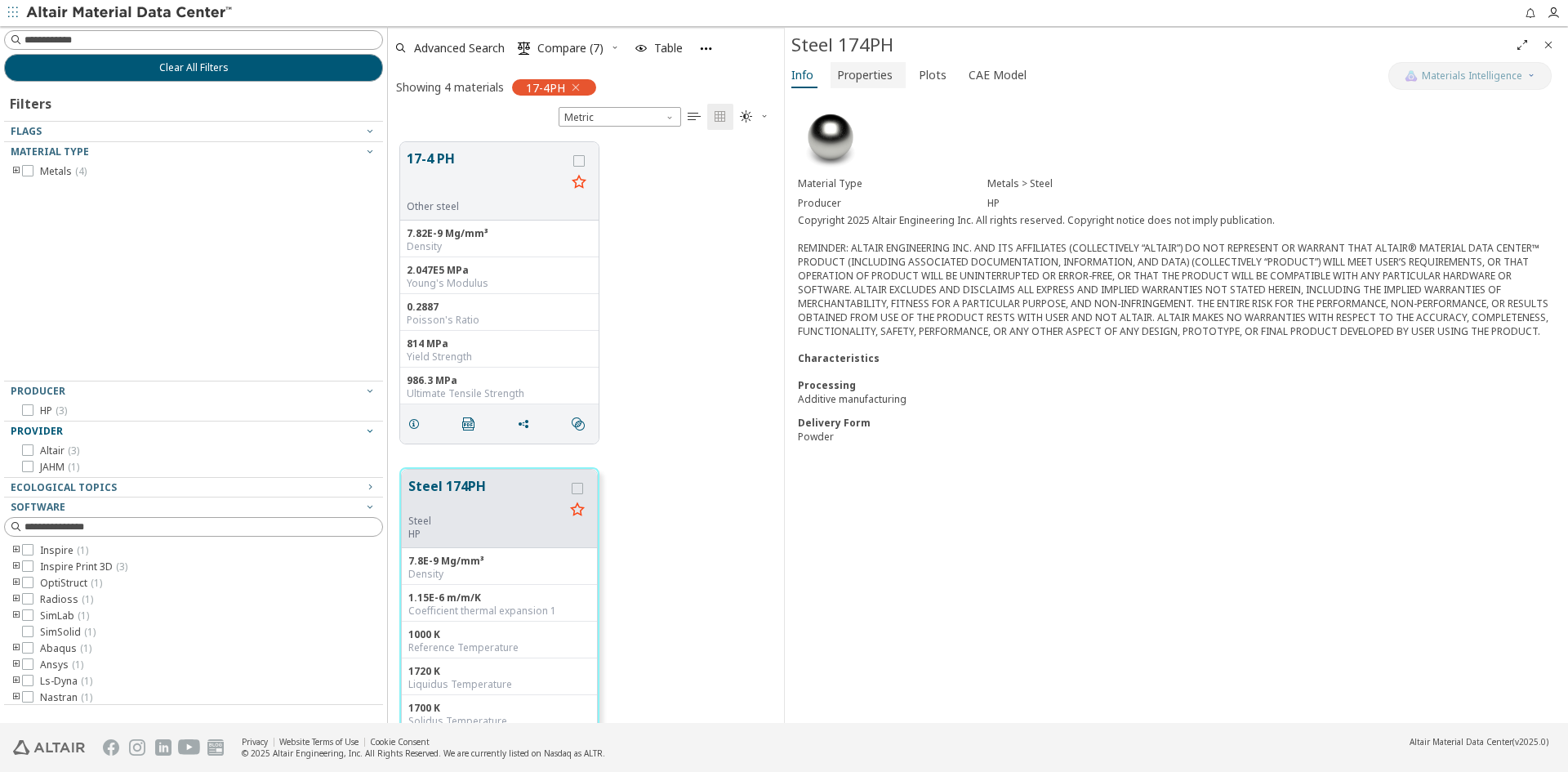 click on "Properties" at bounding box center (865, 75) 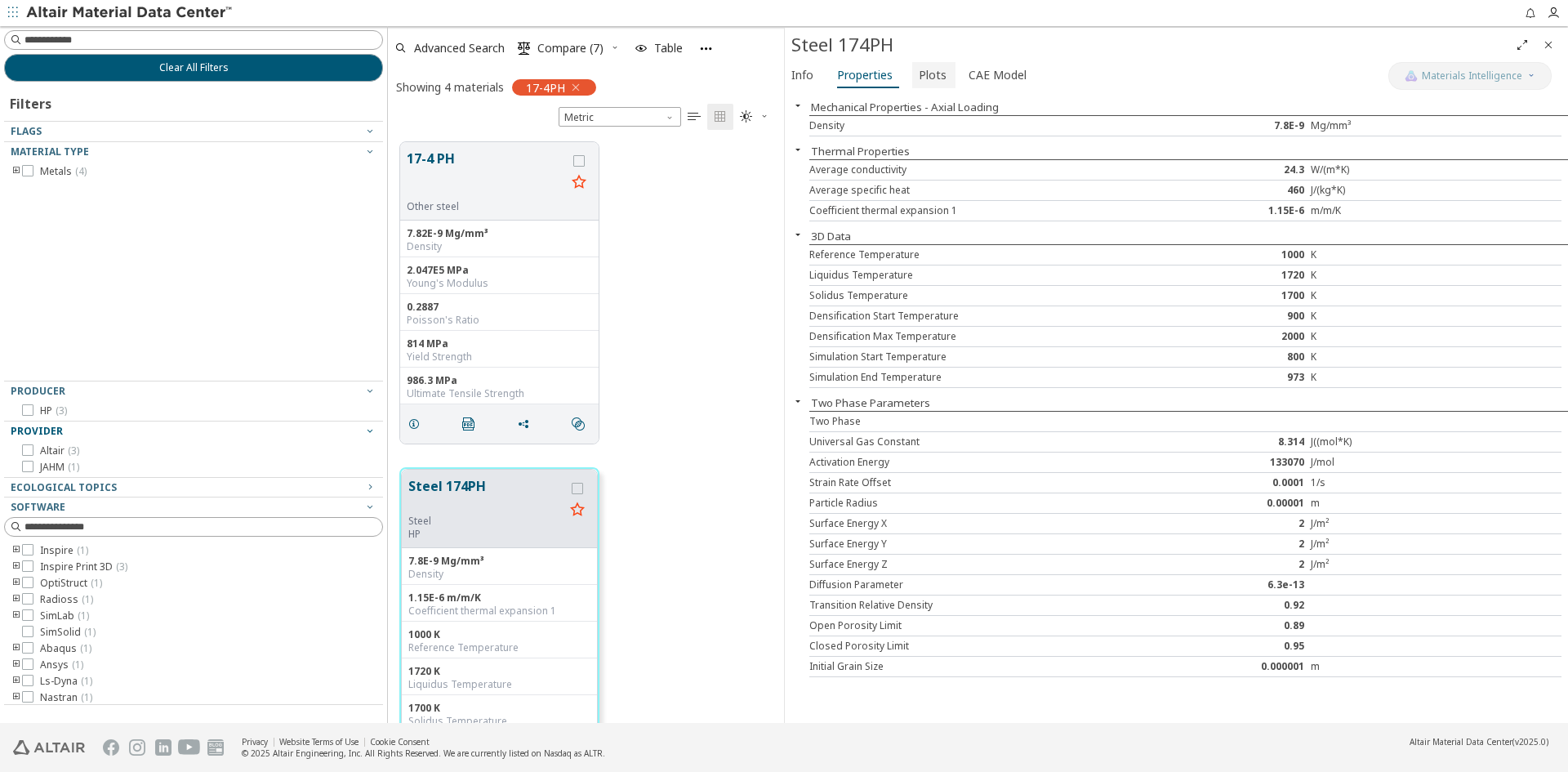 click on "Plots" at bounding box center (933, 75) 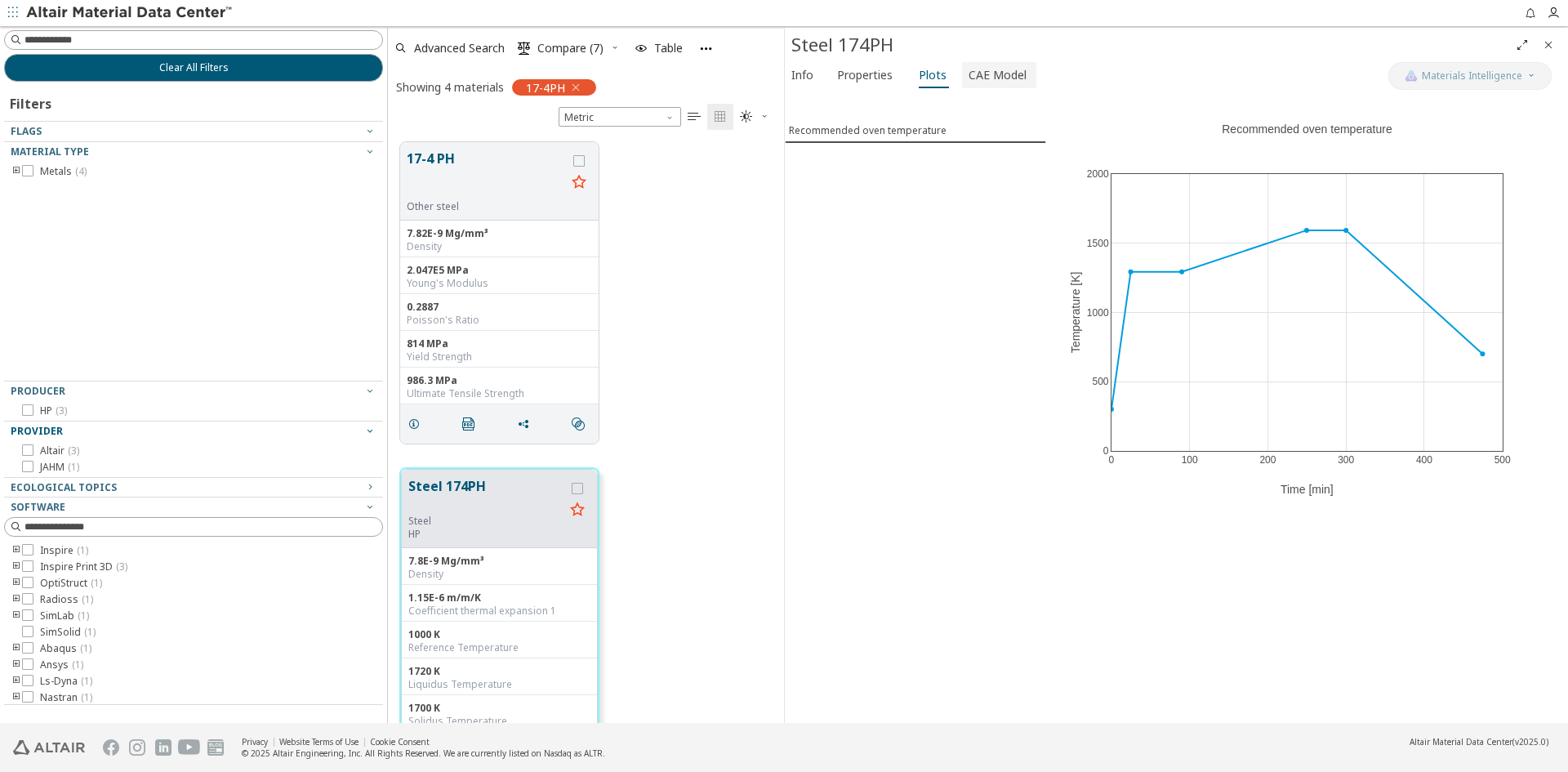 click on "CAE Model" at bounding box center [997, 75] 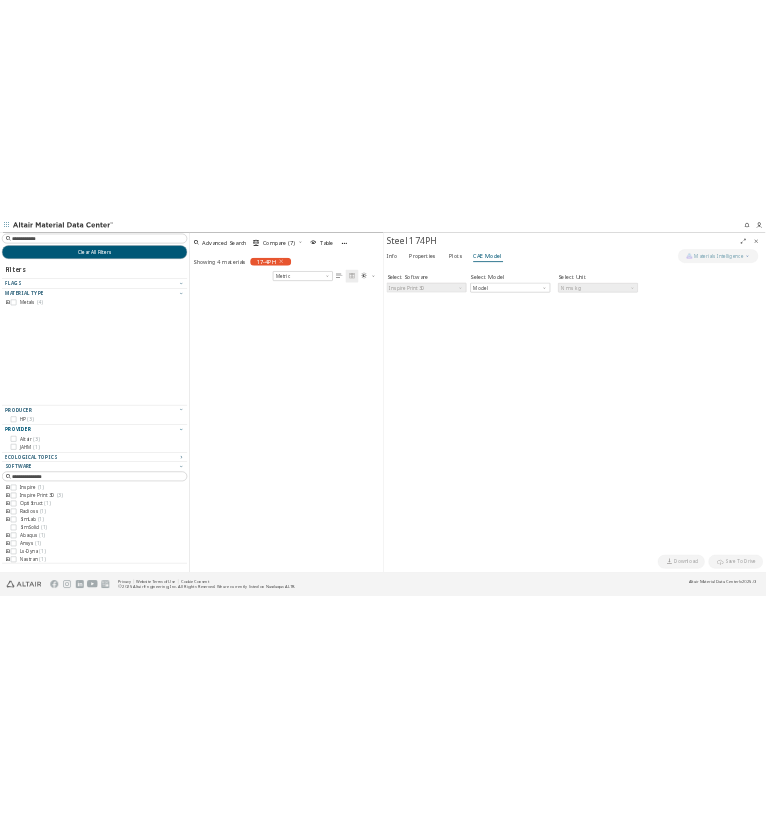 scroll, scrollTop: 0, scrollLeft: 0, axis: both 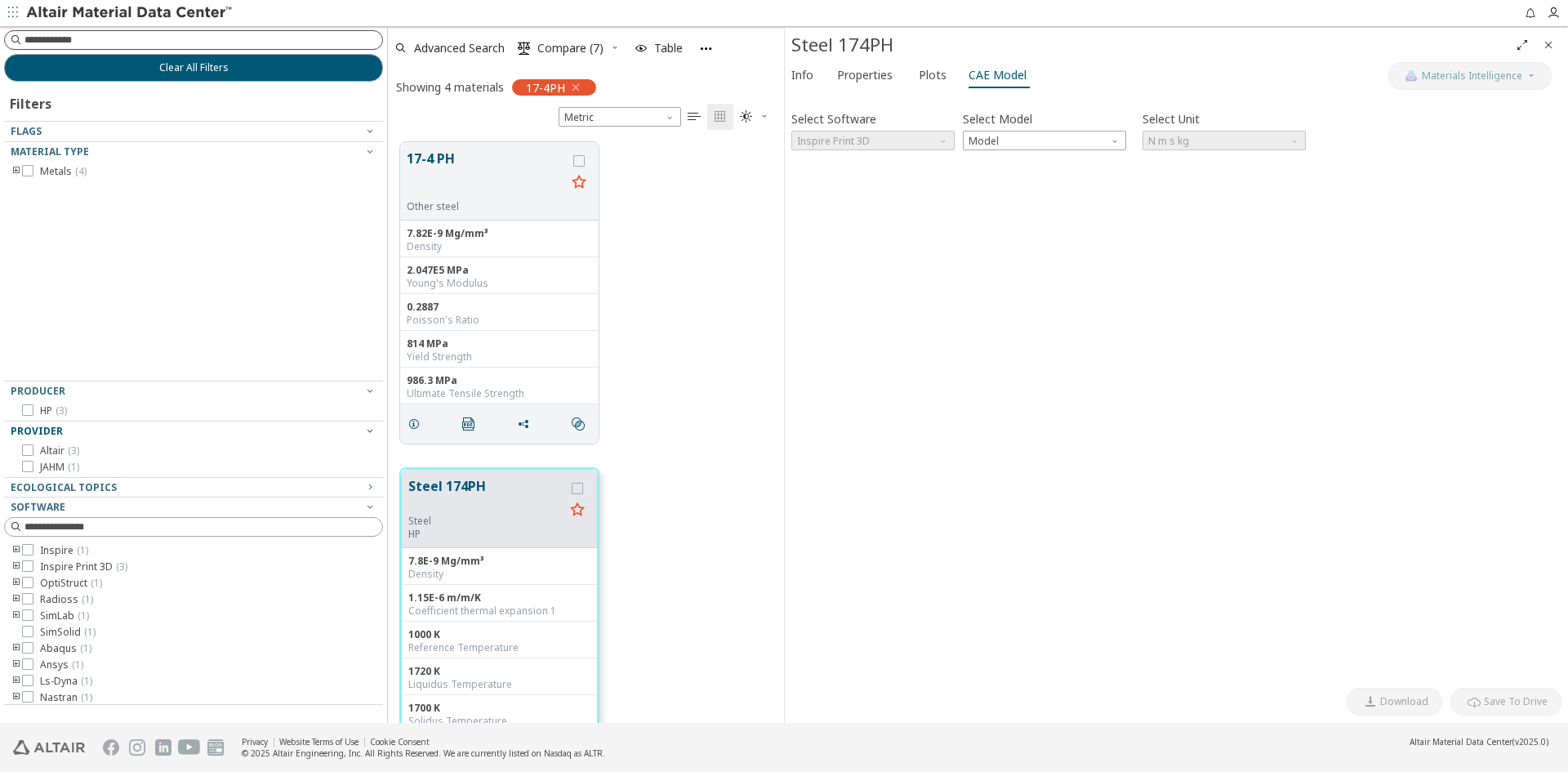 click at bounding box center (203, 40) 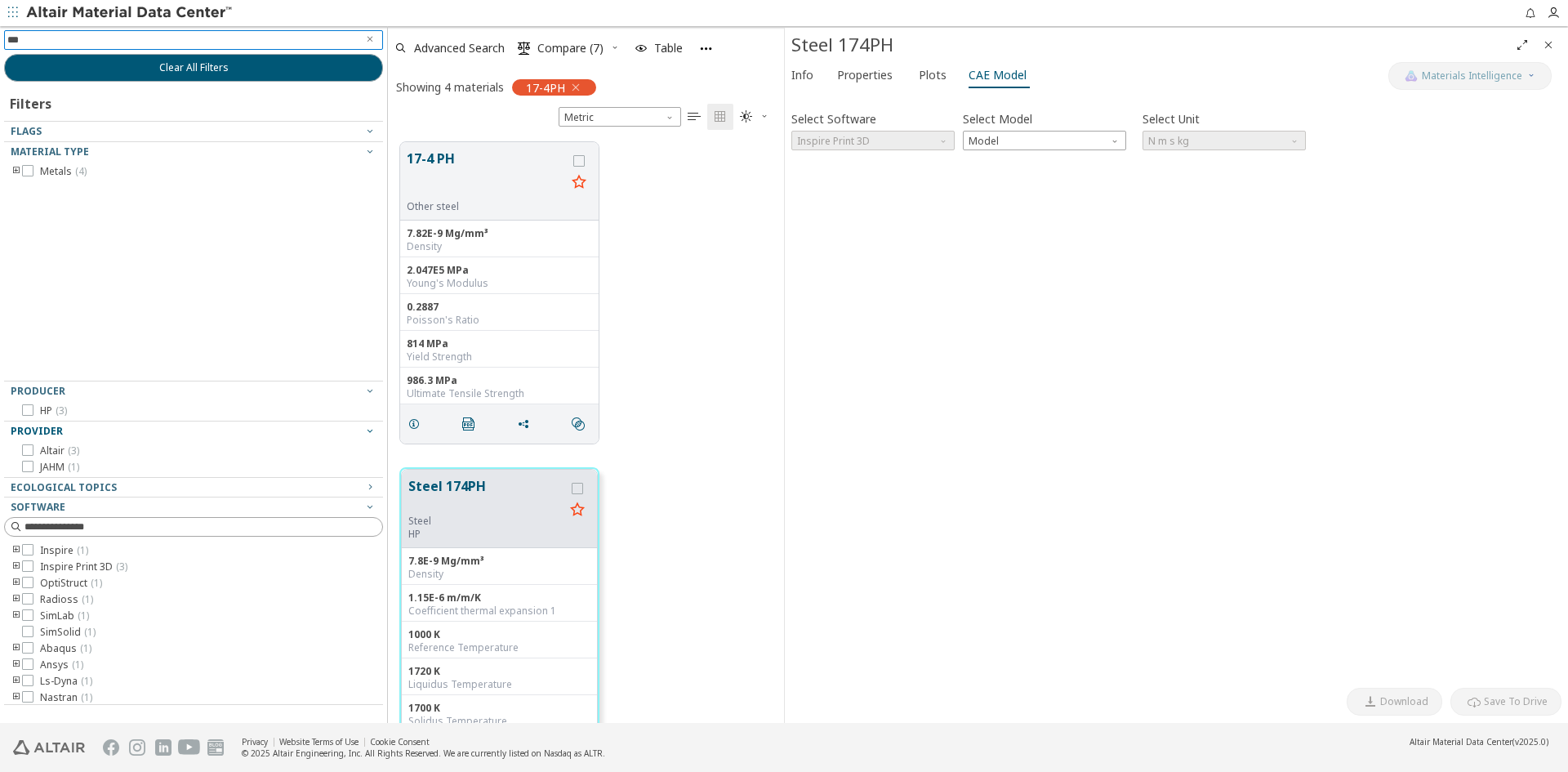 type on "****" 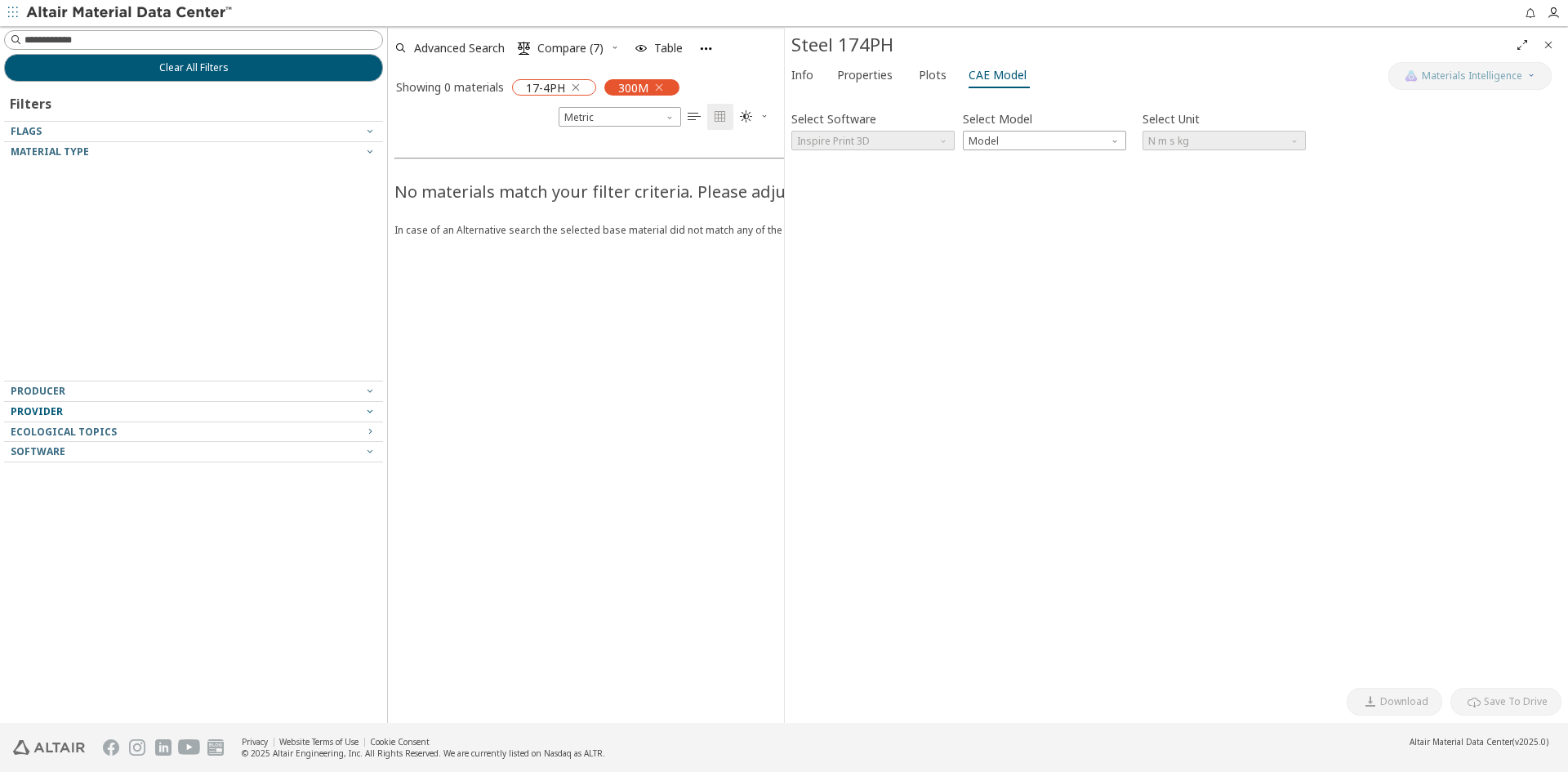 click at bounding box center (576, 87) 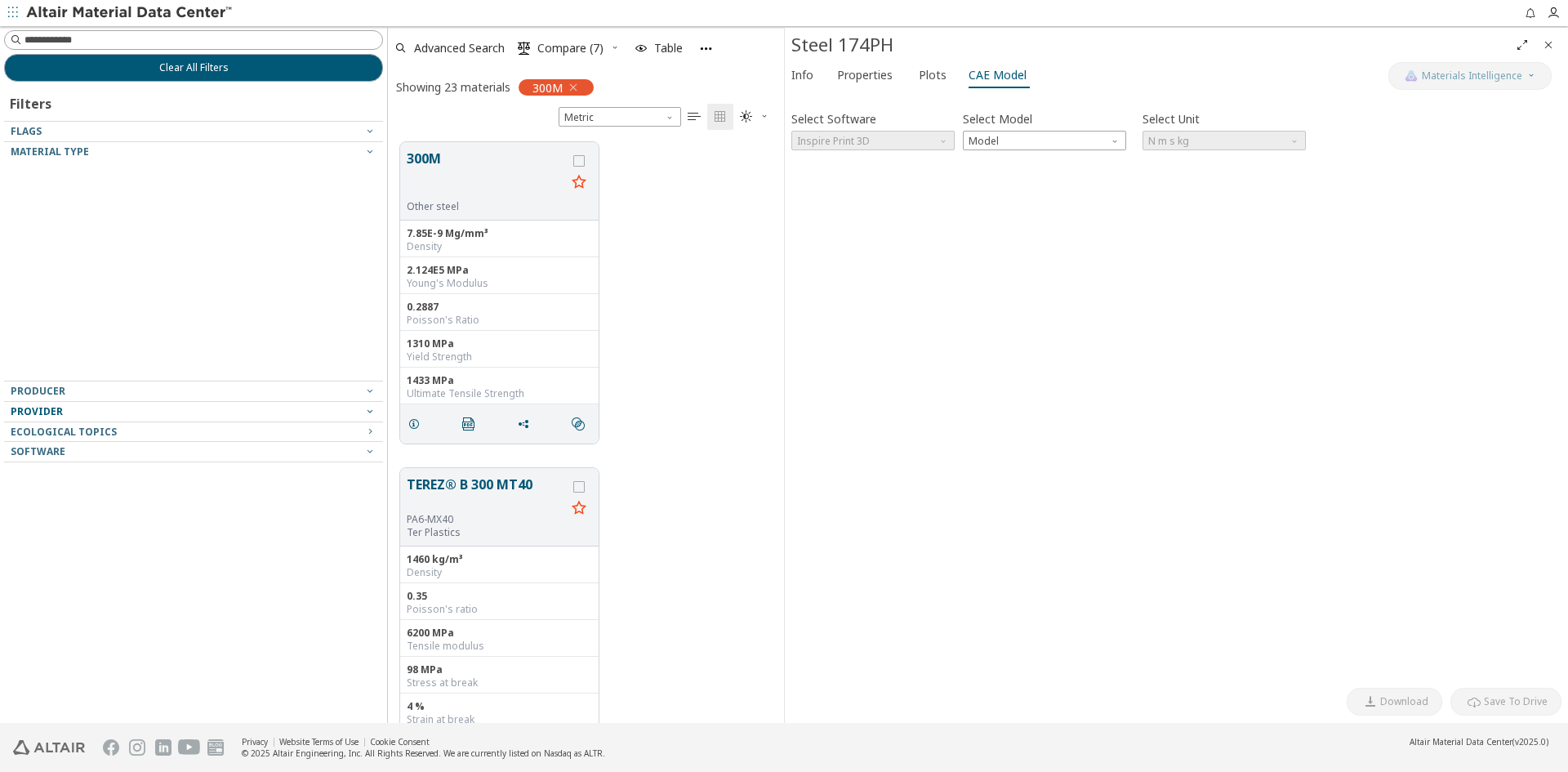 scroll, scrollTop: 13, scrollLeft: 13, axis: both 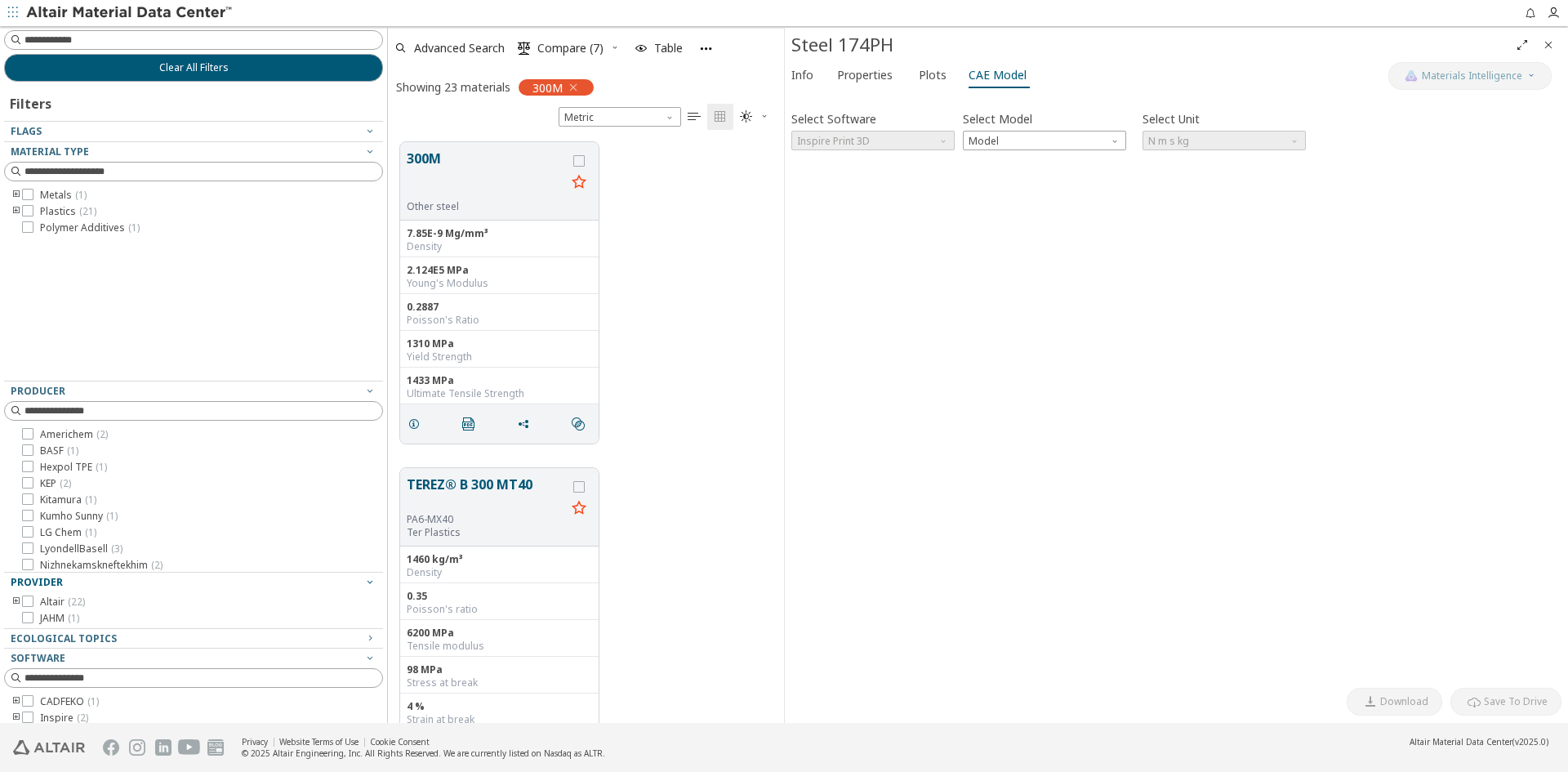 click at bounding box center [16, 602] 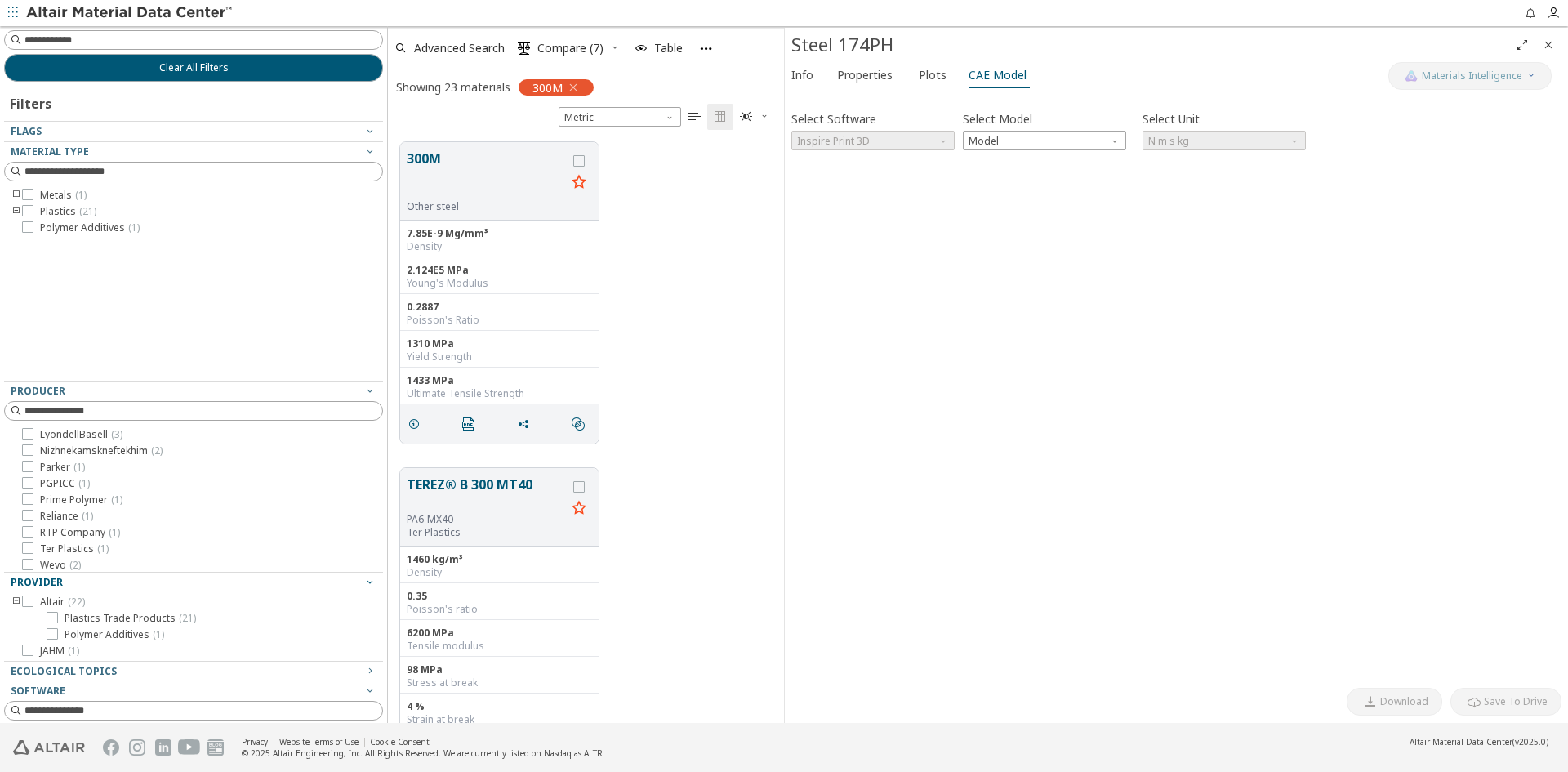 scroll, scrollTop: 118, scrollLeft: 0, axis: vertical 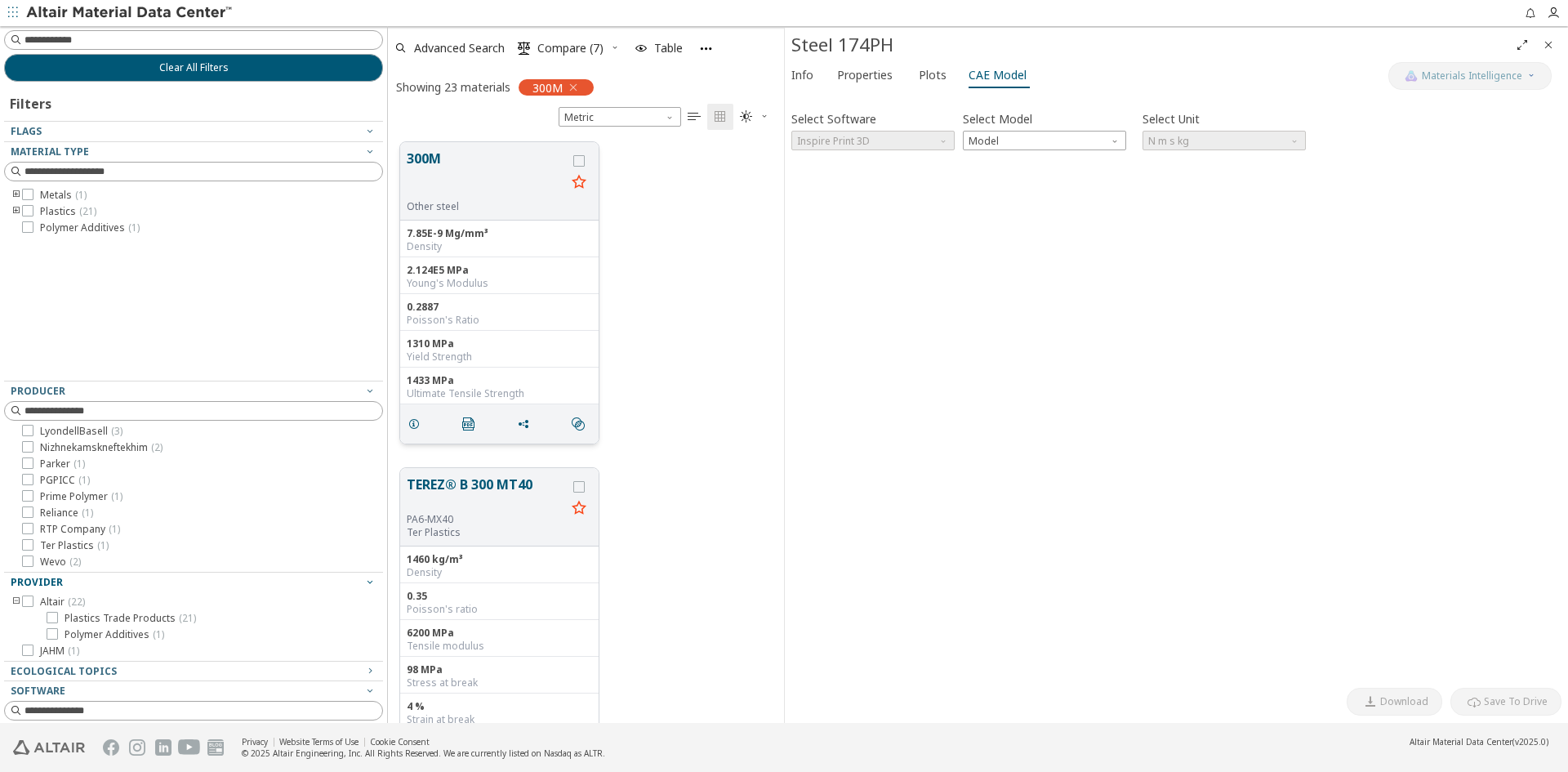 click on "300M" at bounding box center [486, 174] 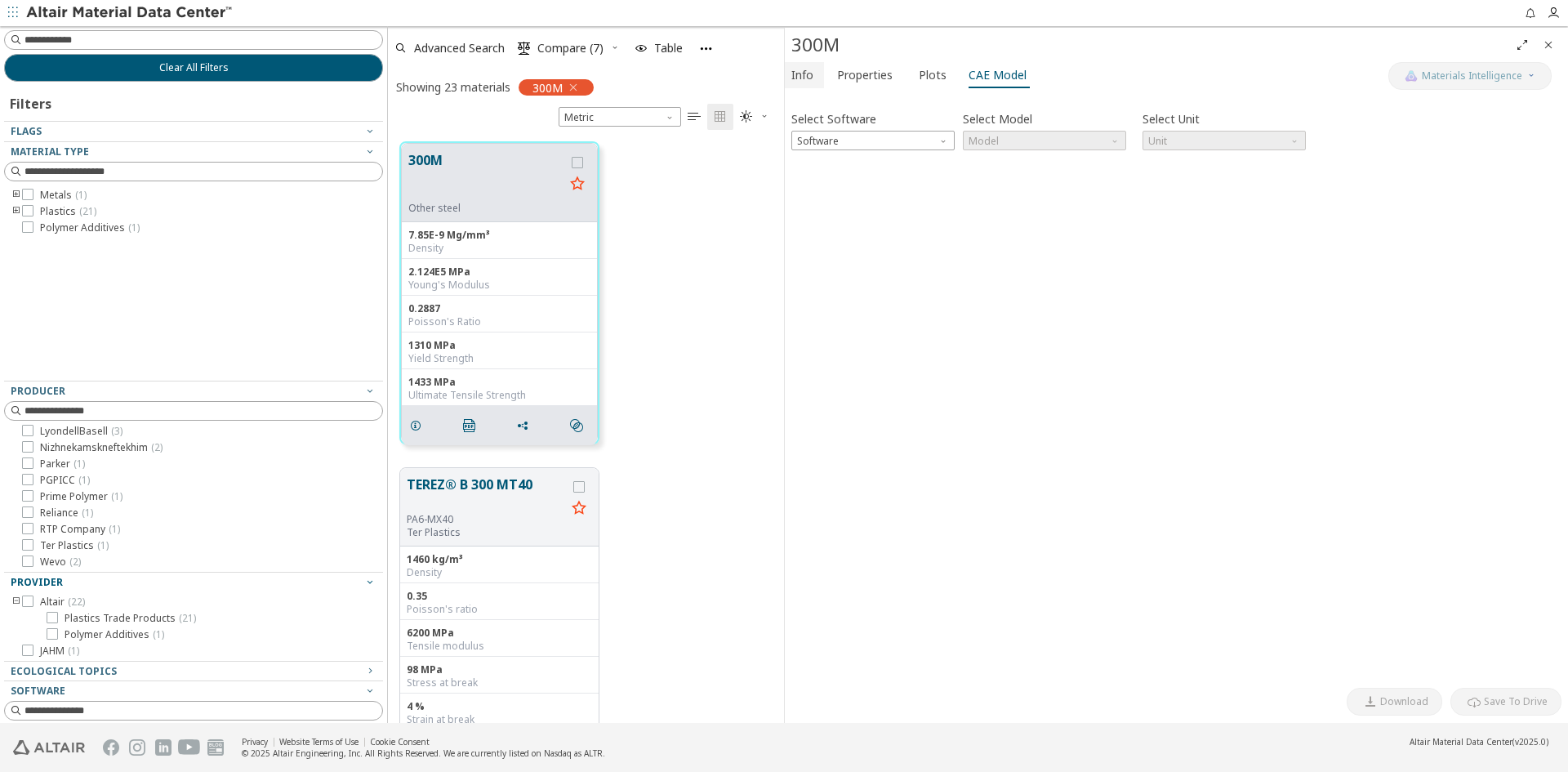 click on "Info" at bounding box center [802, 75] 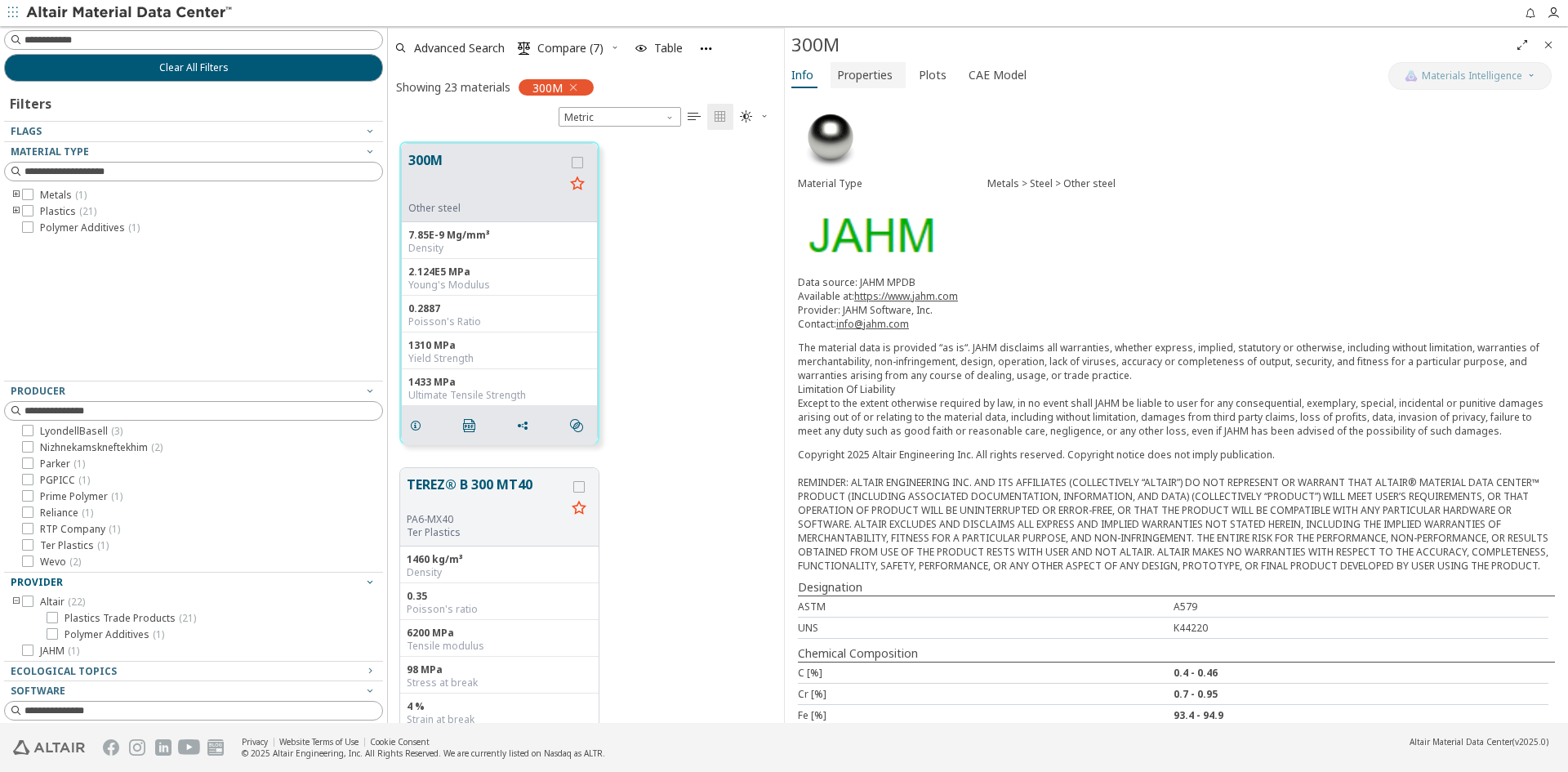 click on "Properties" at bounding box center [865, 75] 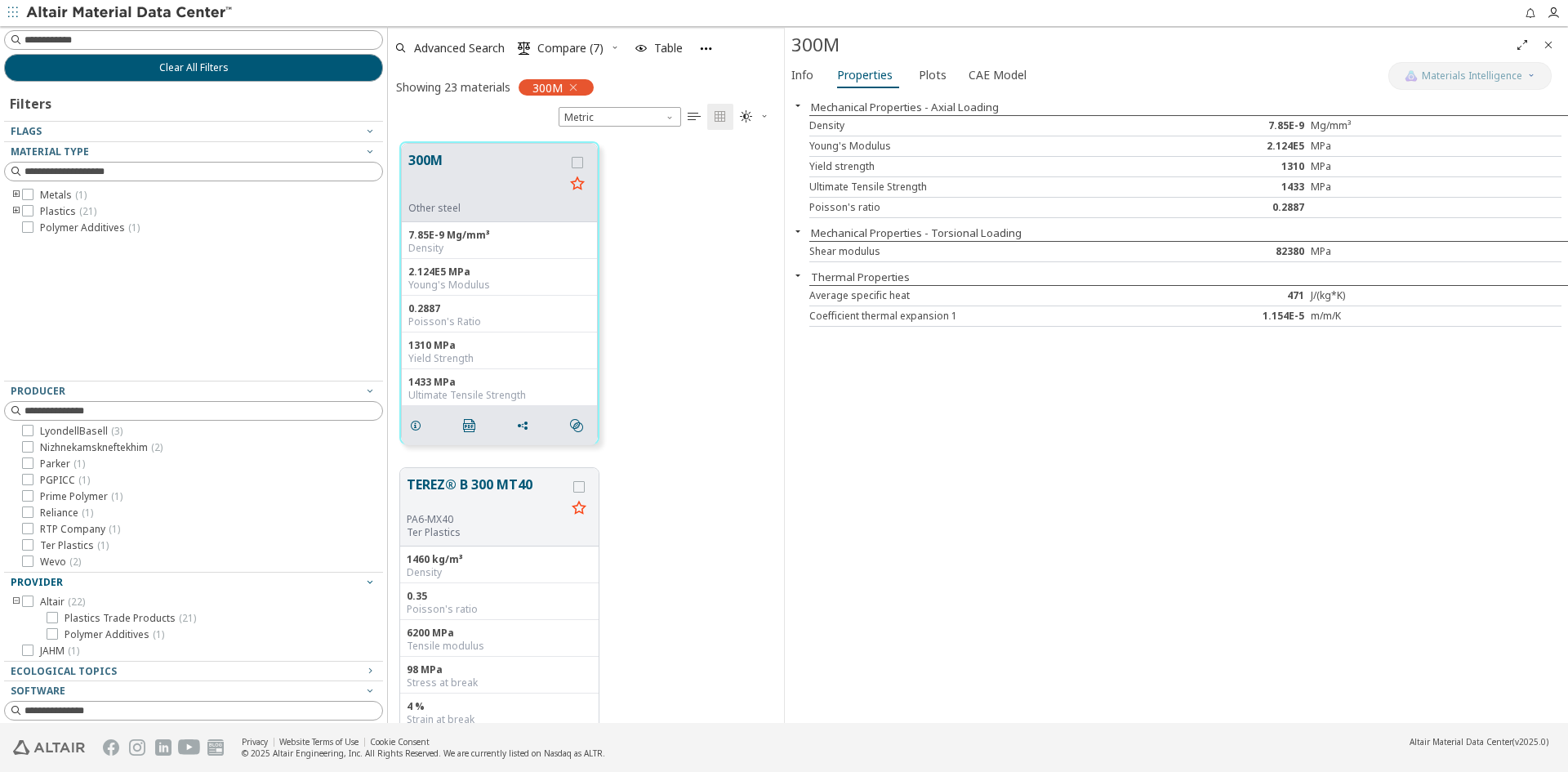 click on "Info   Properties   Plots   CAE Model" at bounding box center [1086, 77] 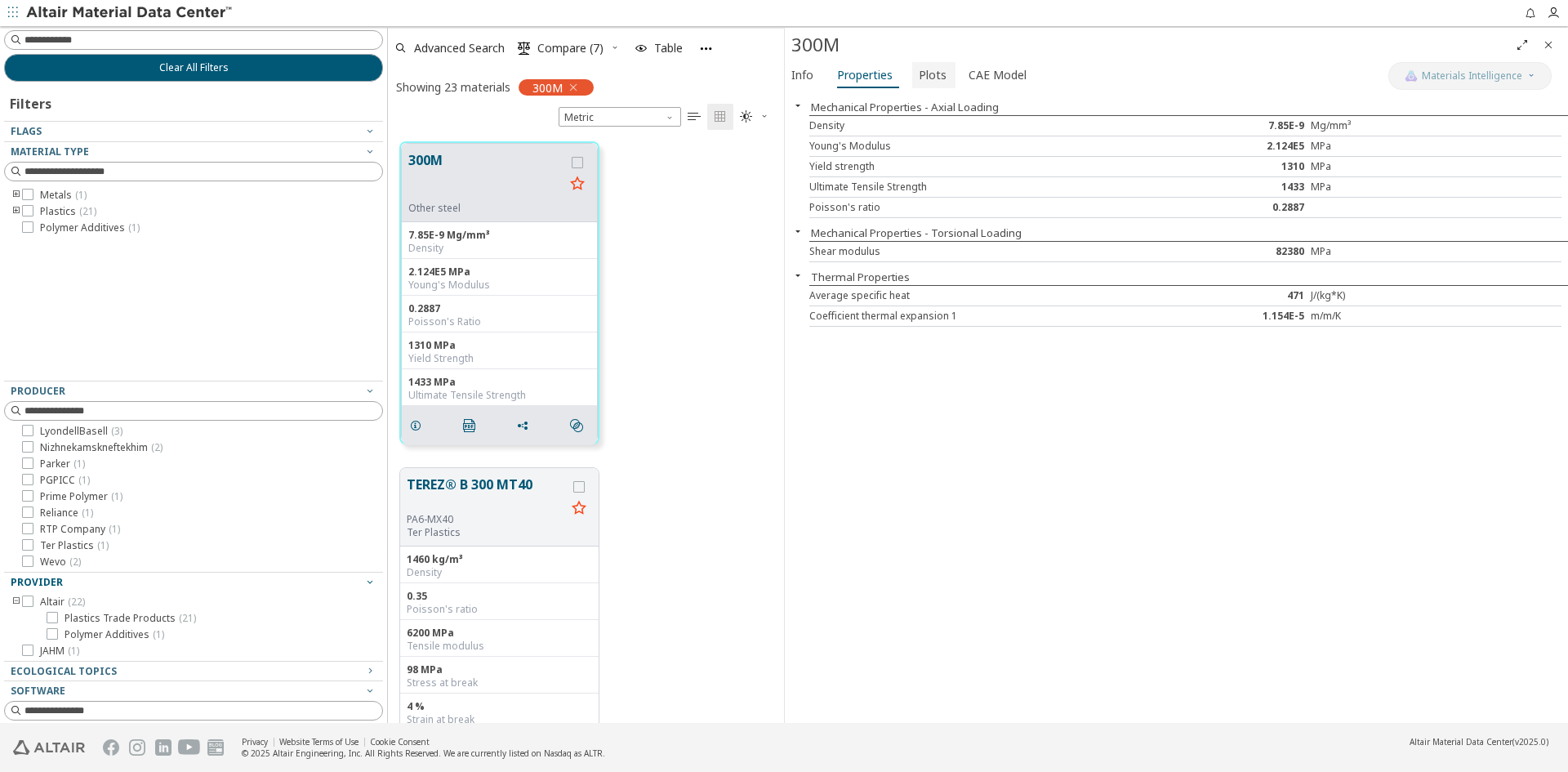 click on "Plots" at bounding box center (933, 75) 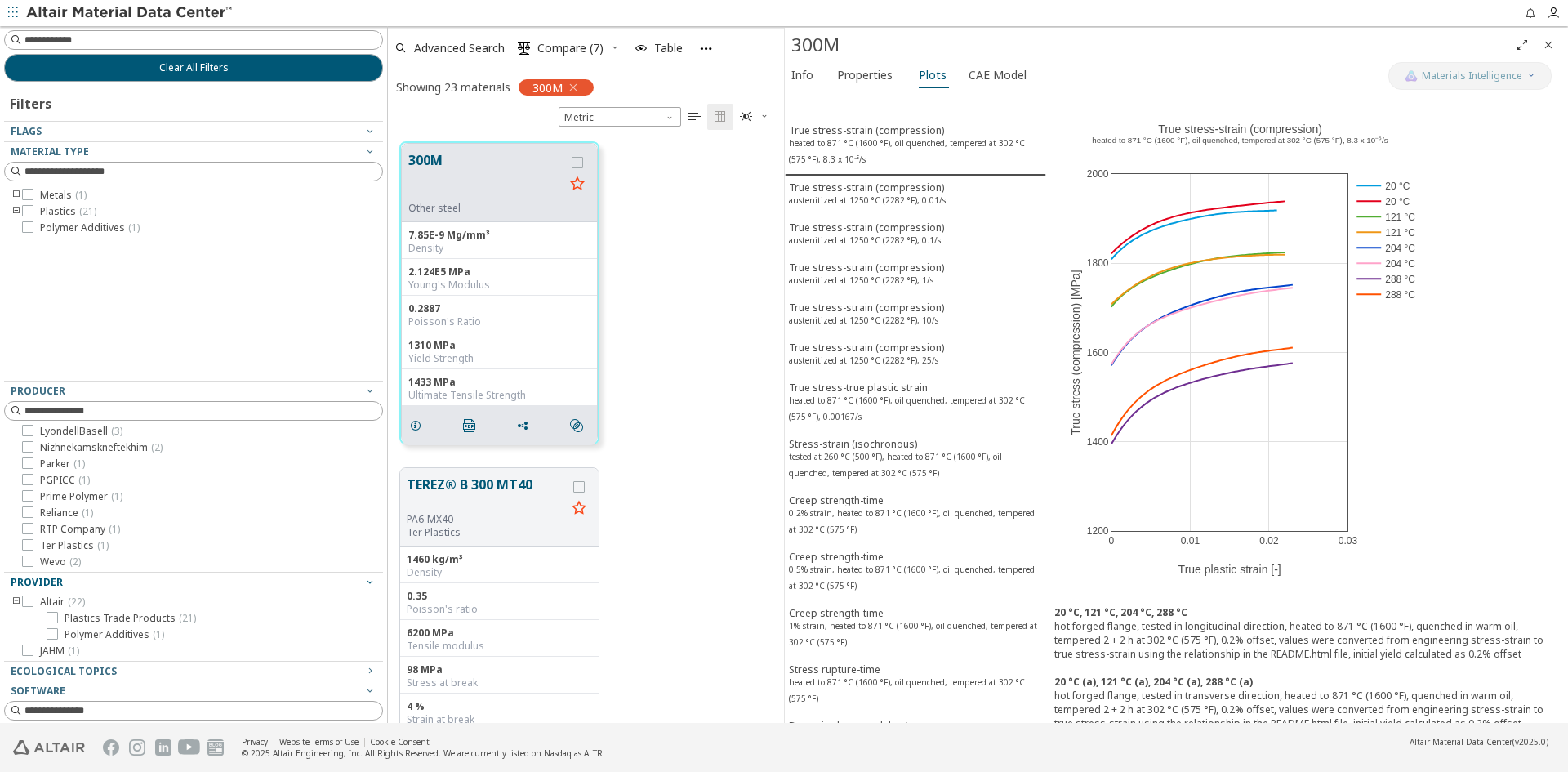 click at bounding box center (117, 13) 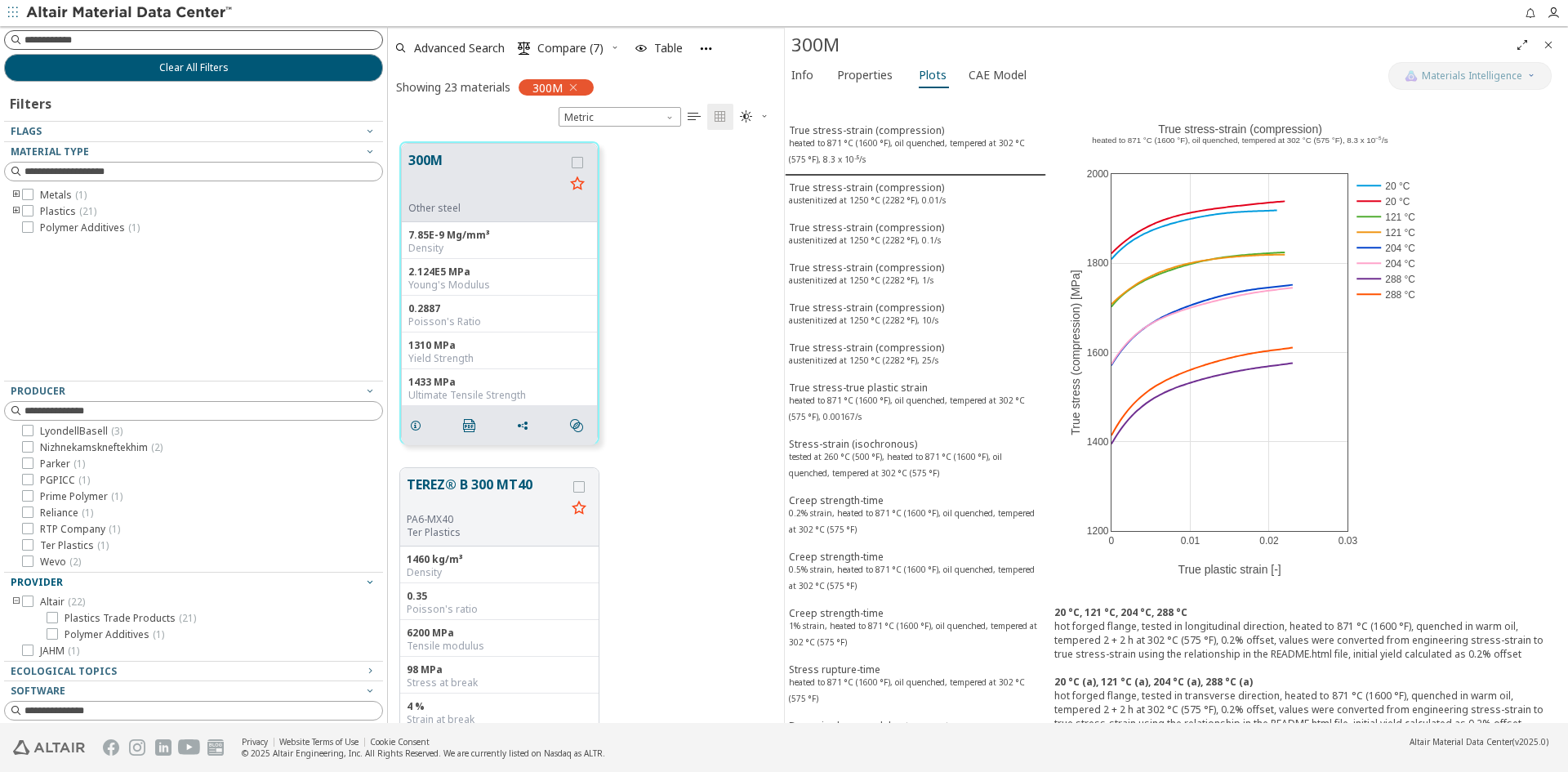 click at bounding box center [203, 40] 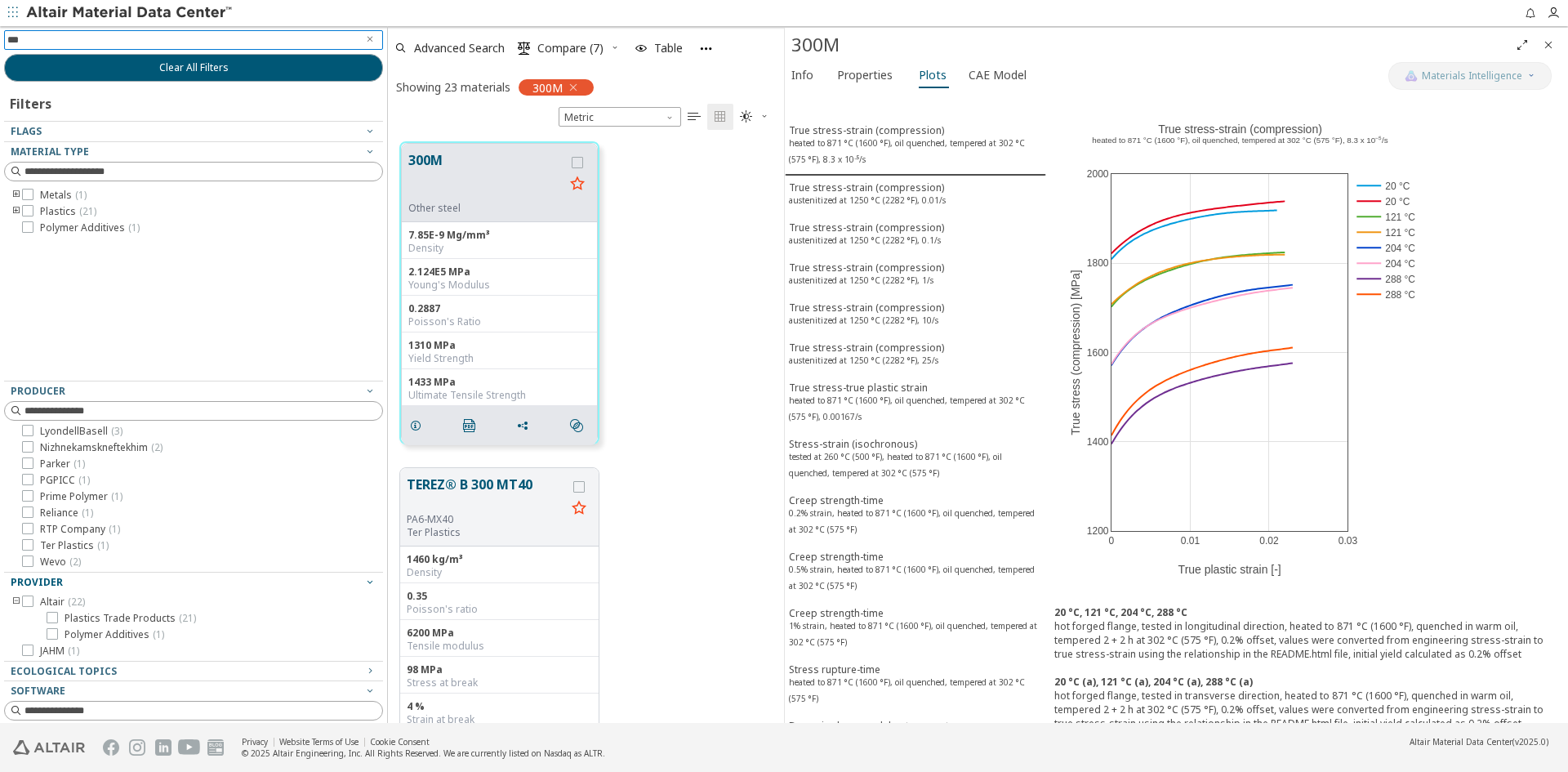type on "****" 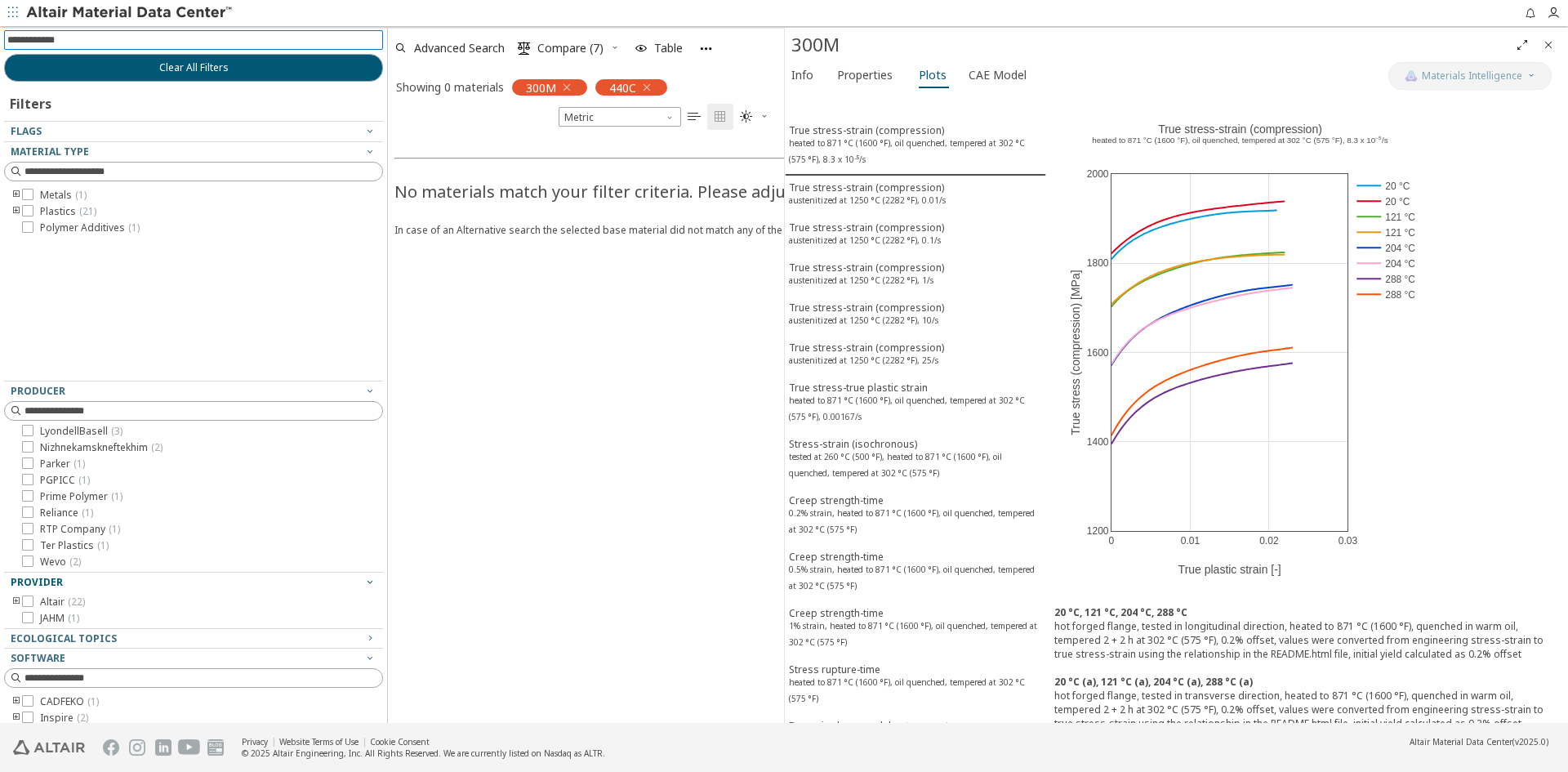 scroll, scrollTop: 0, scrollLeft: 0, axis: both 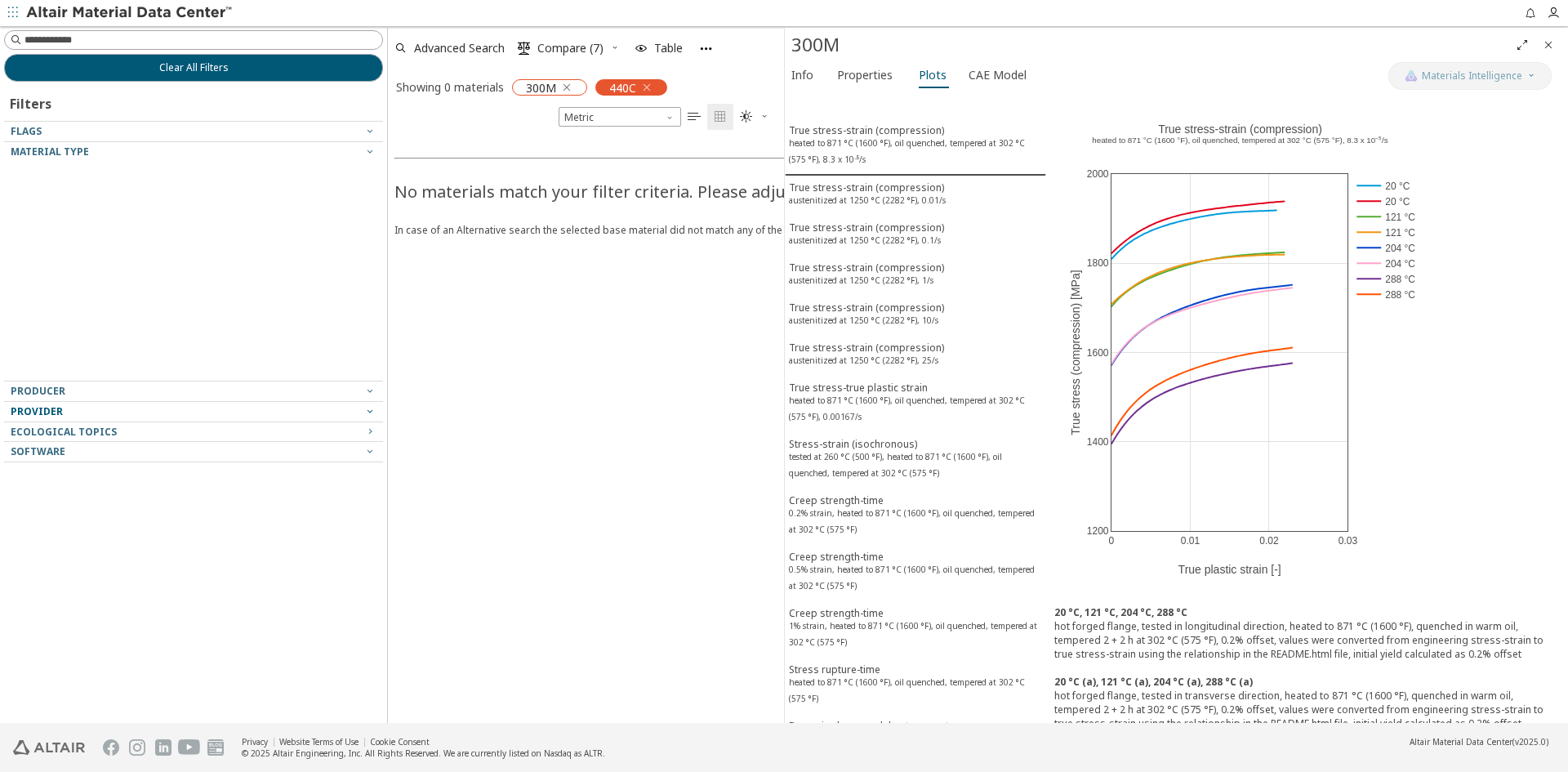 click at bounding box center (567, 87) 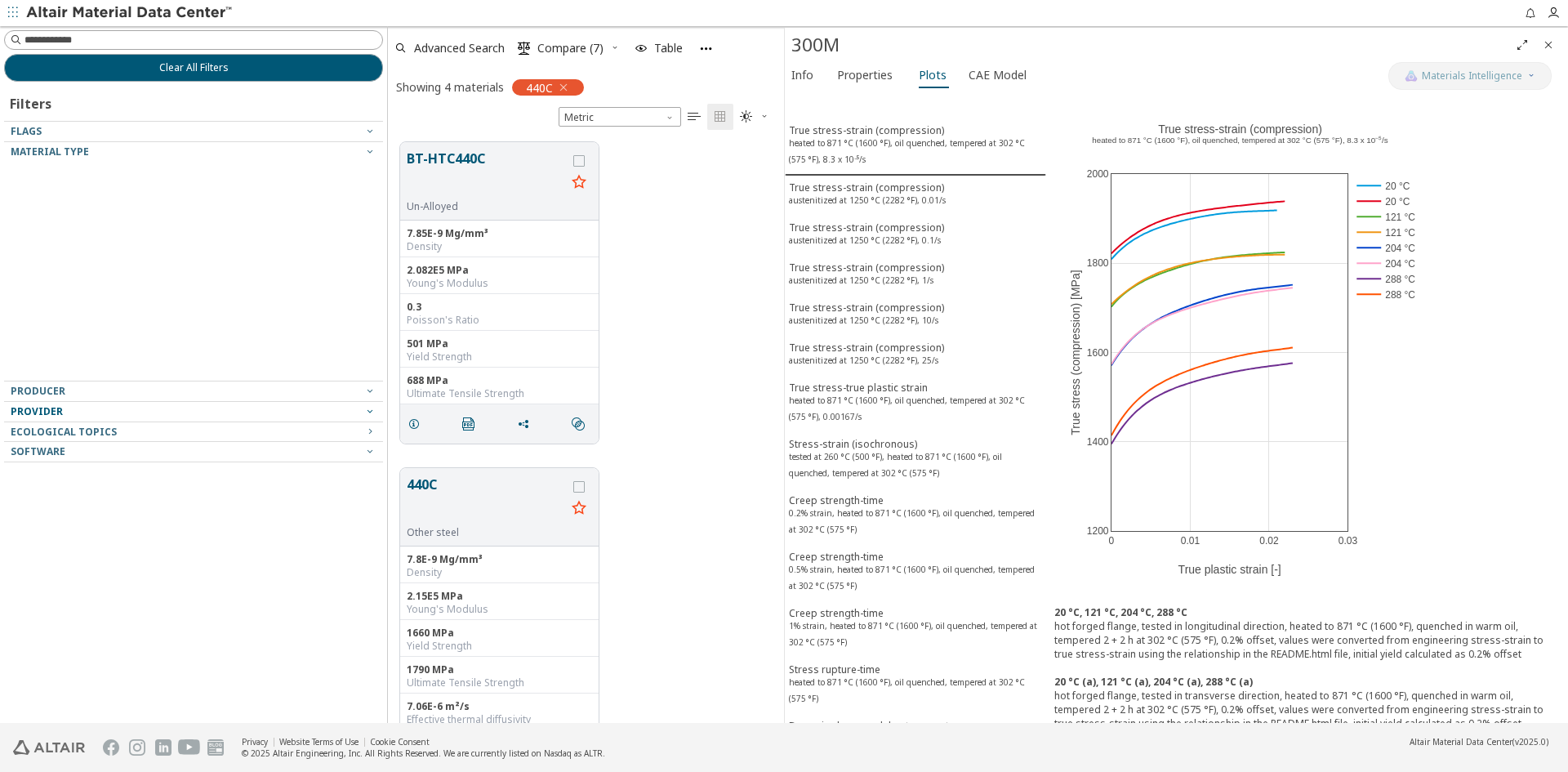 scroll, scrollTop: 13, scrollLeft: 13, axis: both 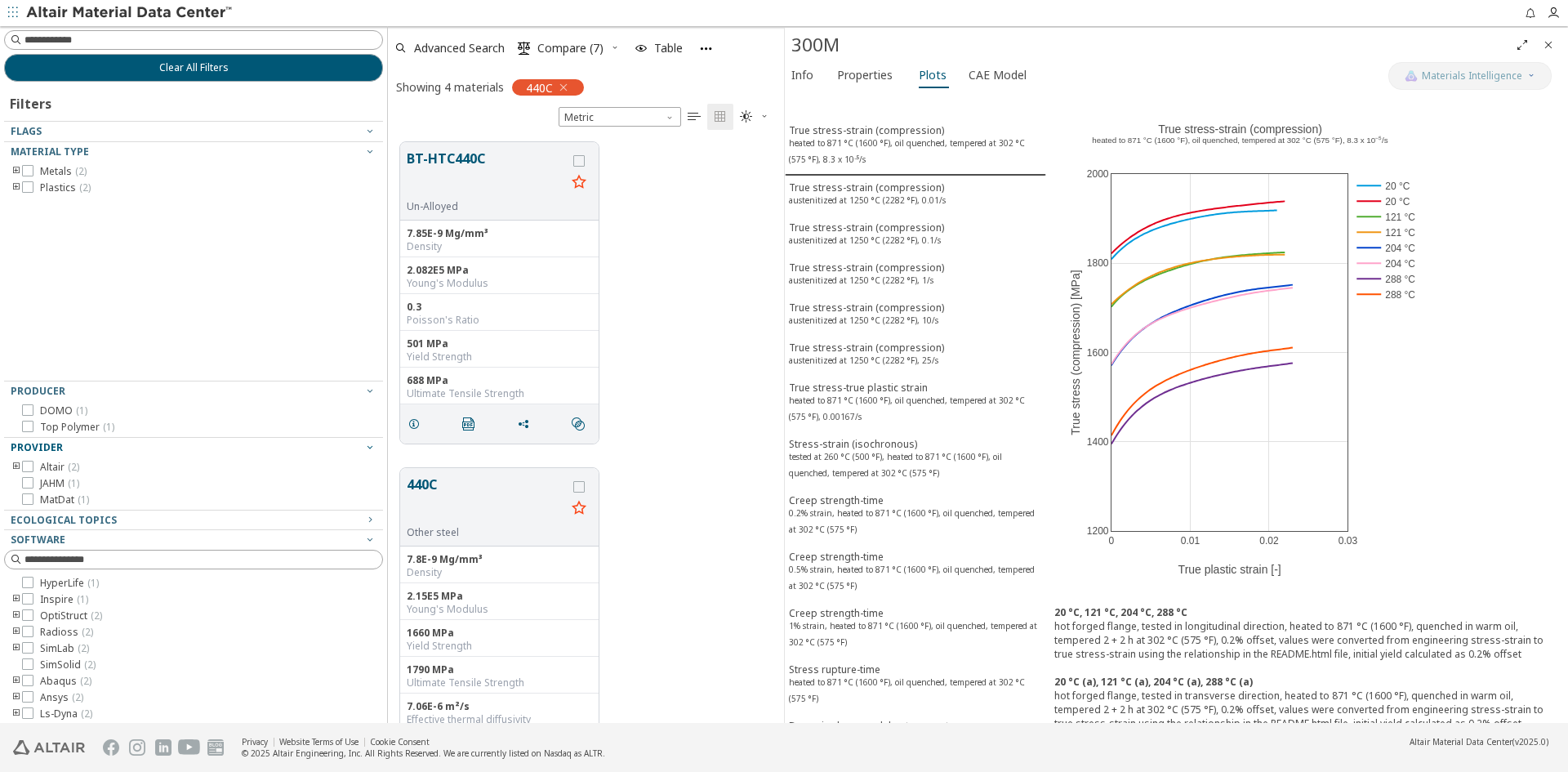 click at bounding box center [16, 467] 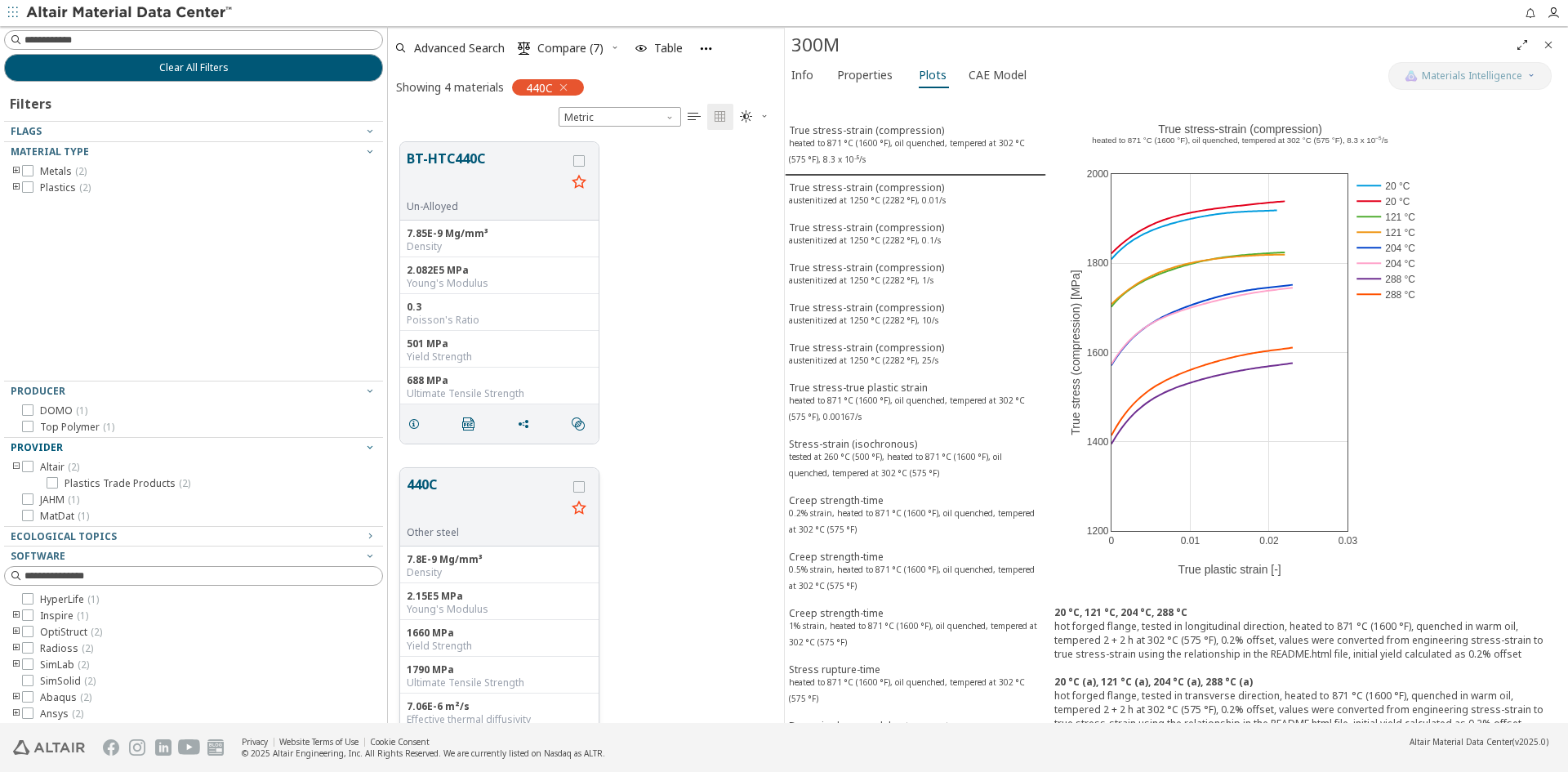 click on "440C" at bounding box center [486, 500] 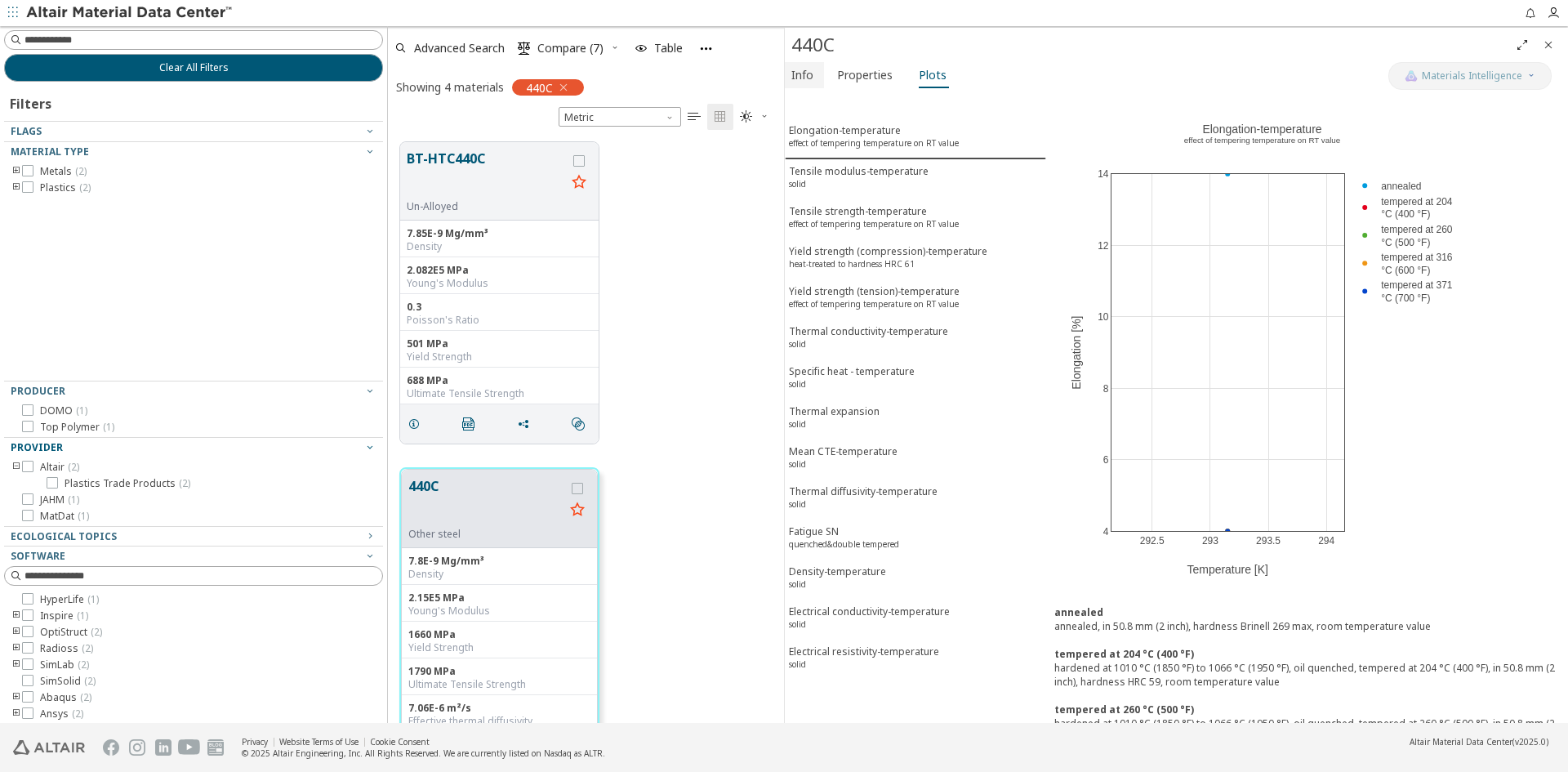 click on "Info" at bounding box center [804, 75] 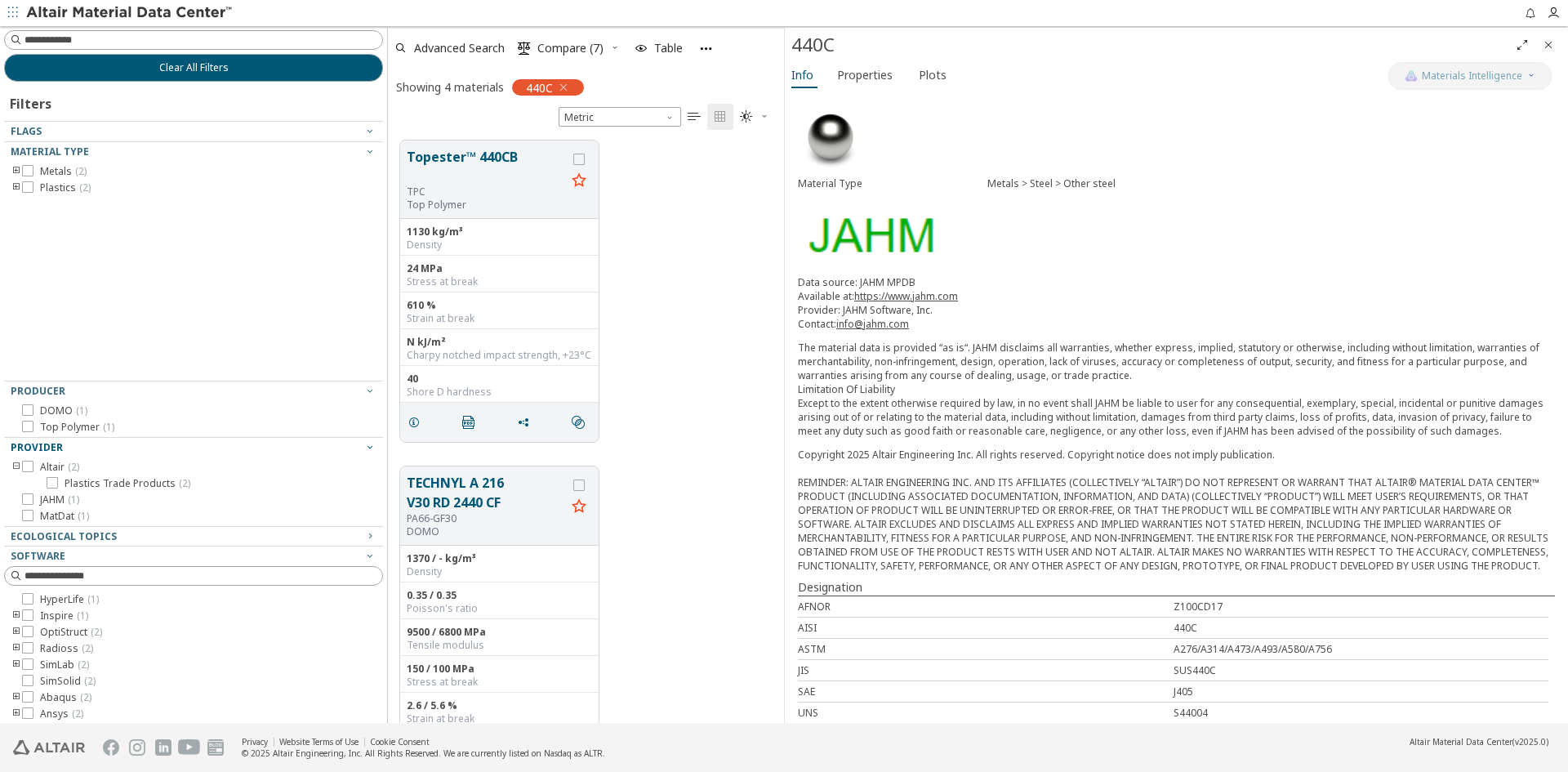 scroll, scrollTop: 711, scrollLeft: 0, axis: vertical 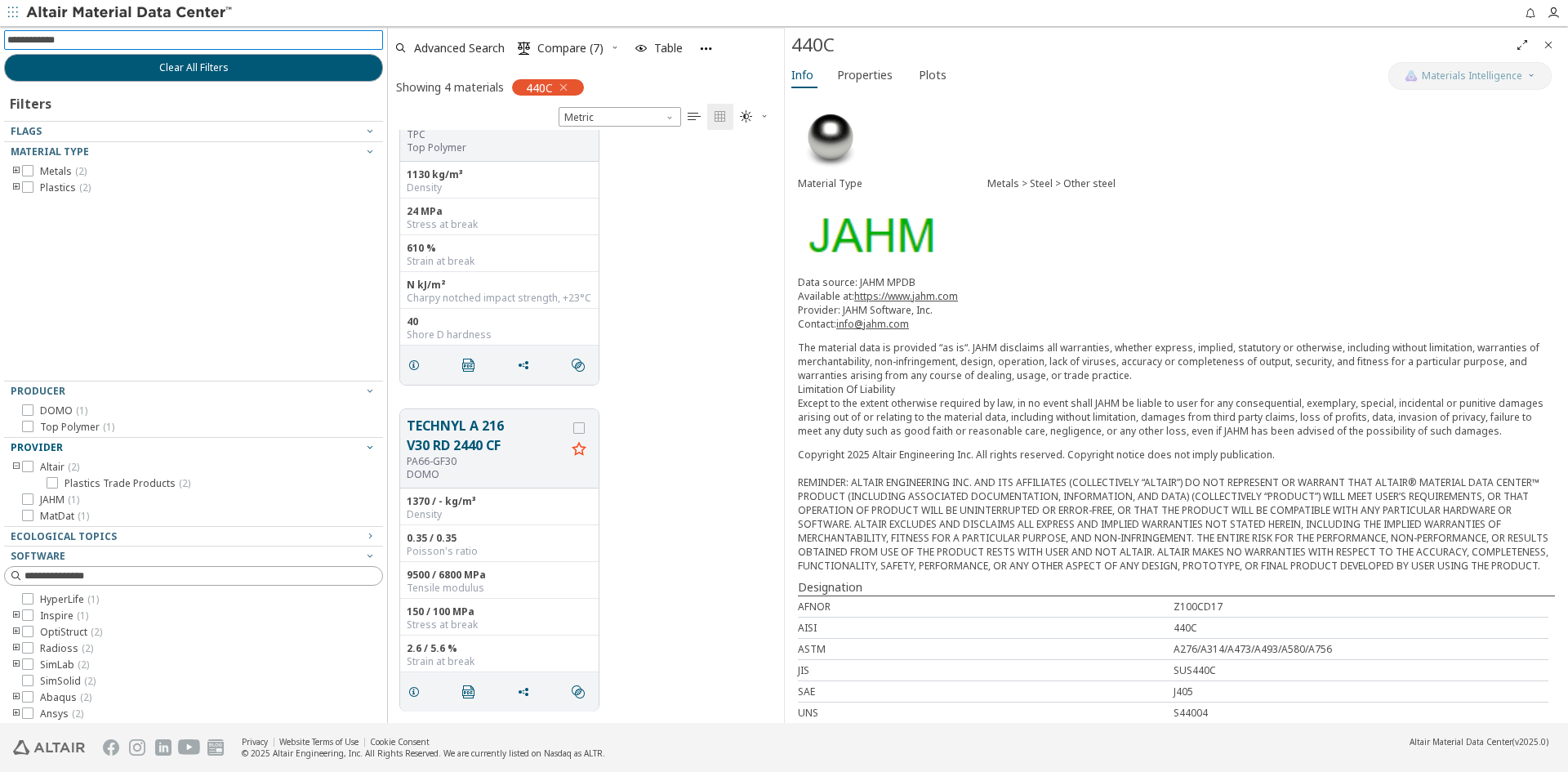 click at bounding box center [195, 40] 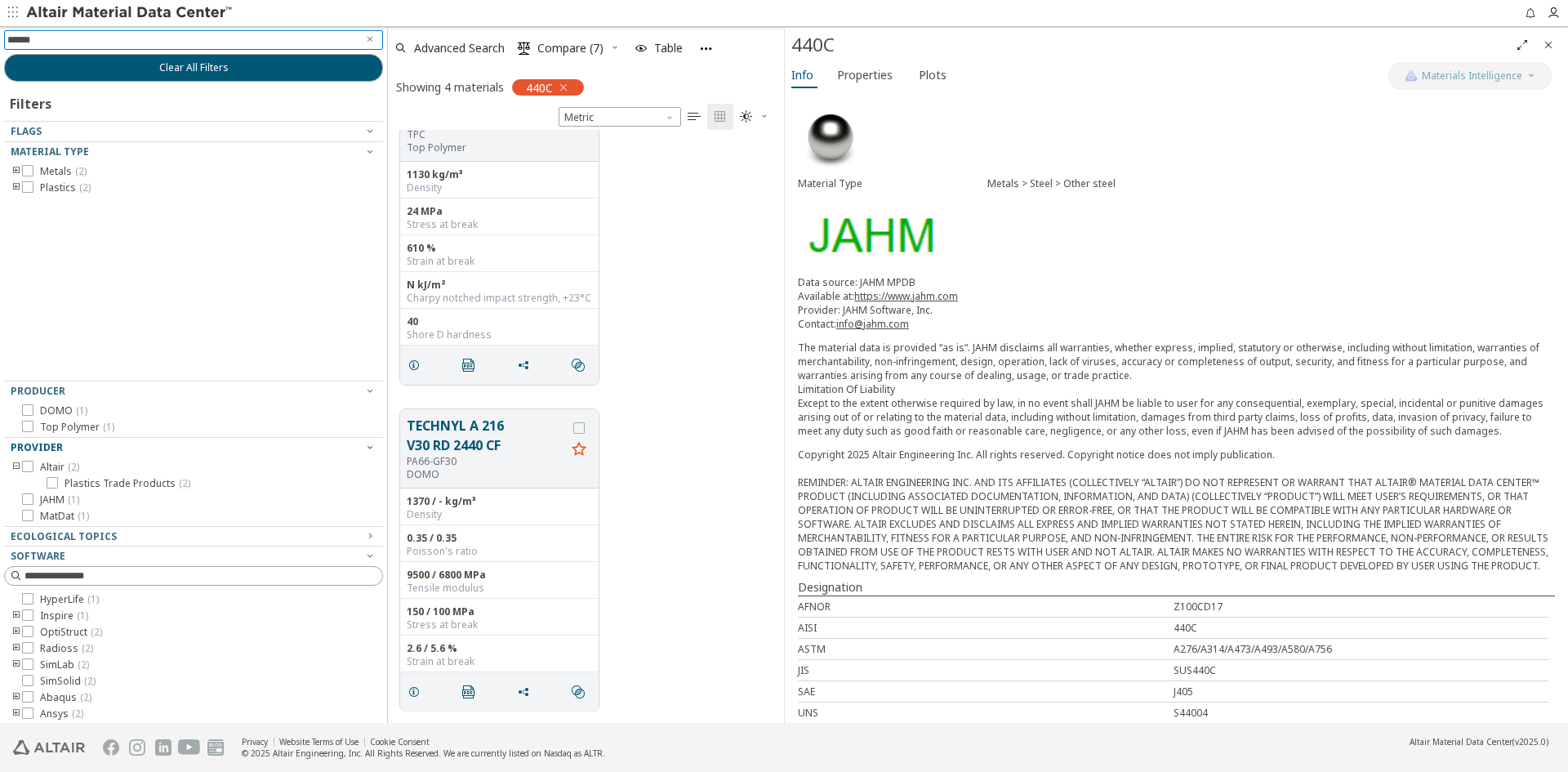 type on "*******" 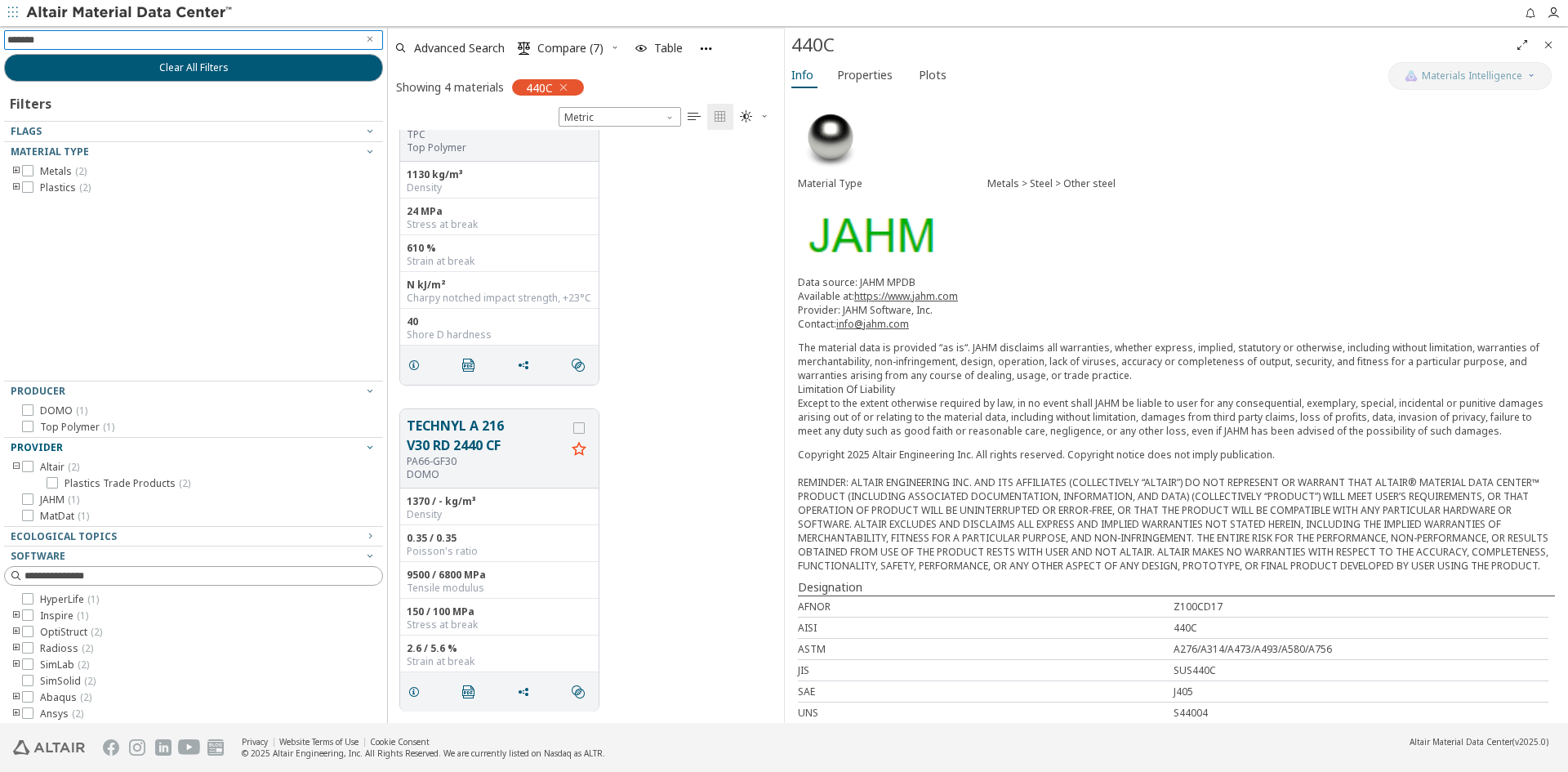 type 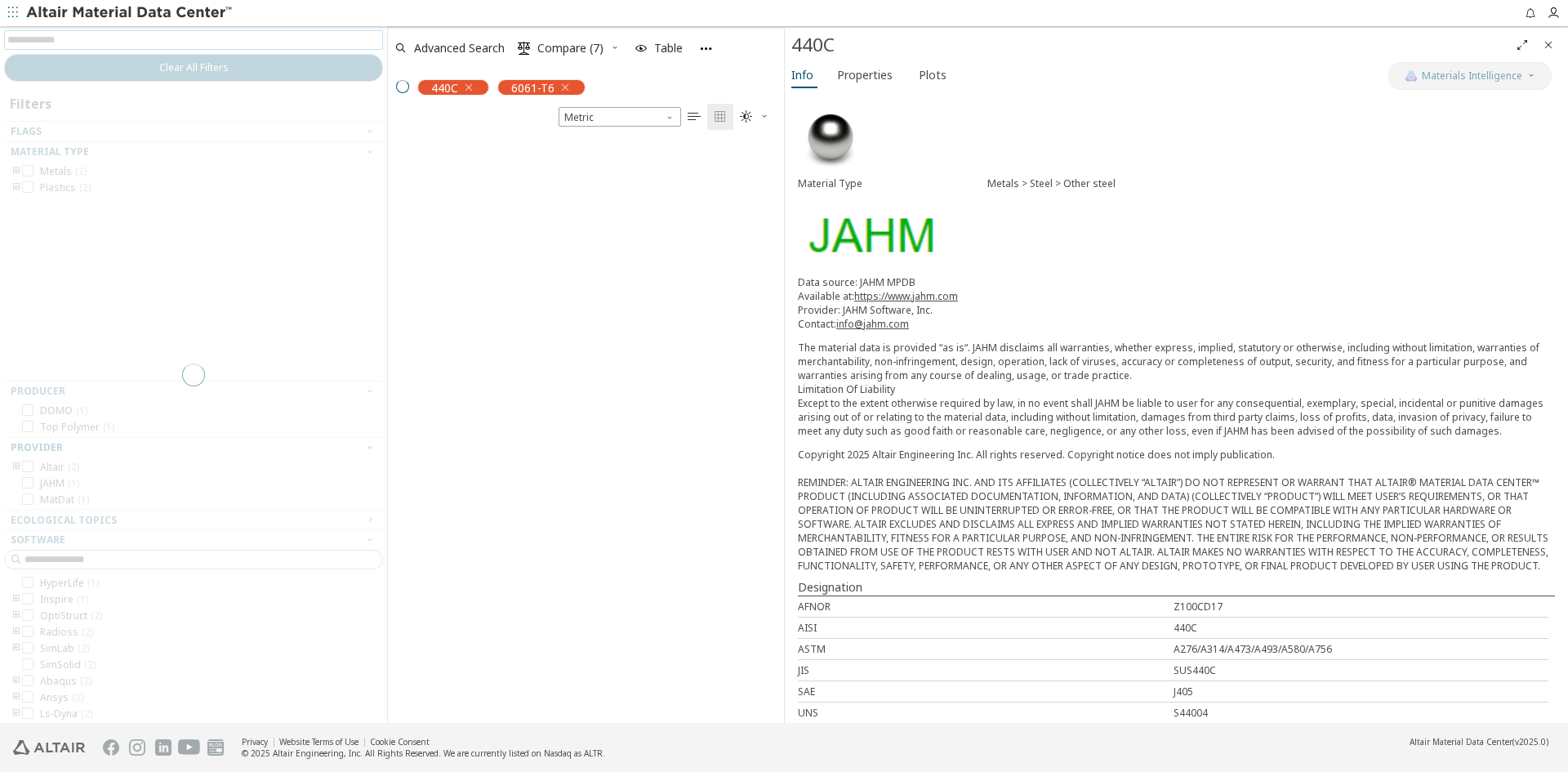 scroll, scrollTop: 0, scrollLeft: 0, axis: both 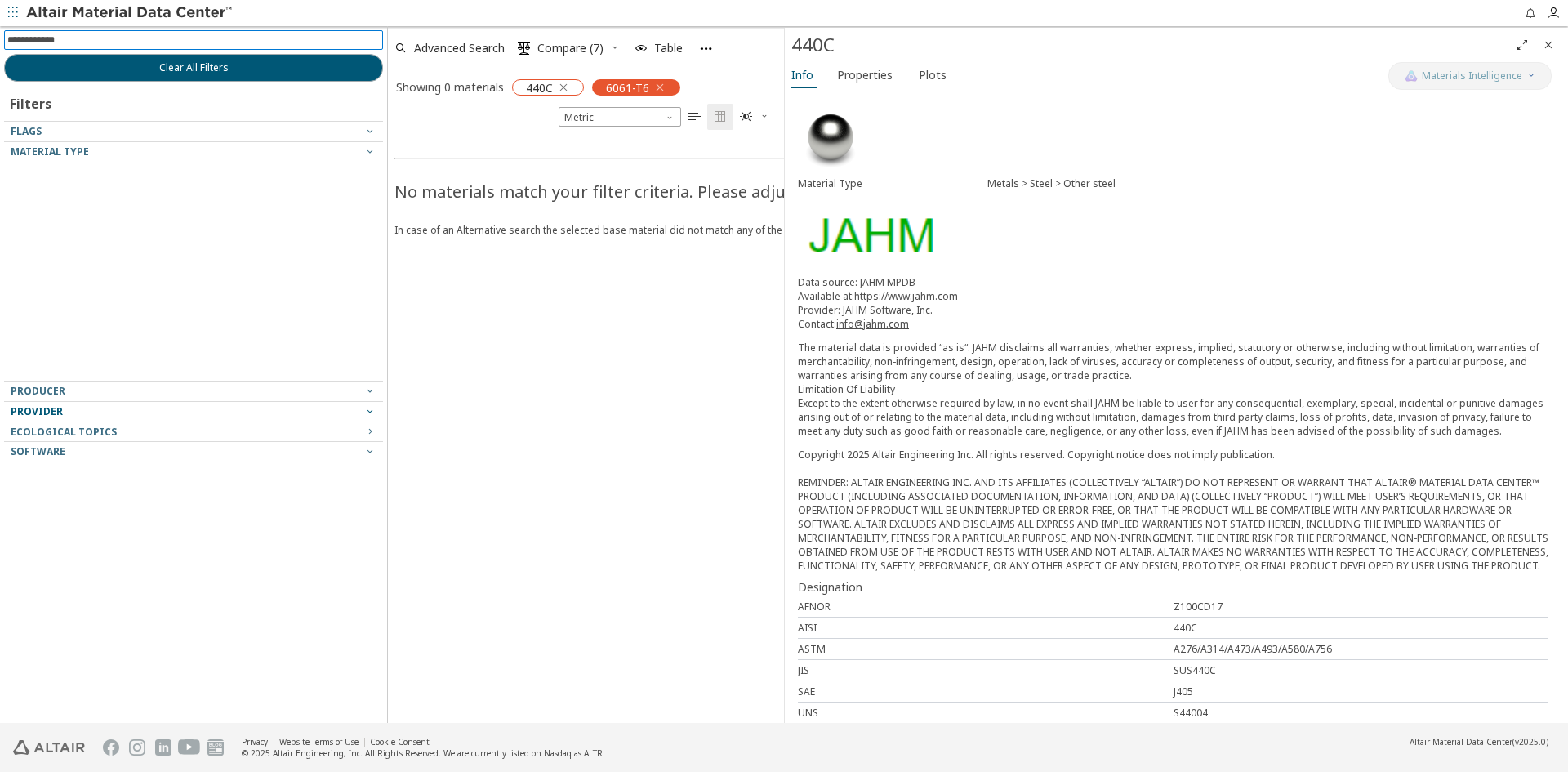 click at bounding box center (564, 87) 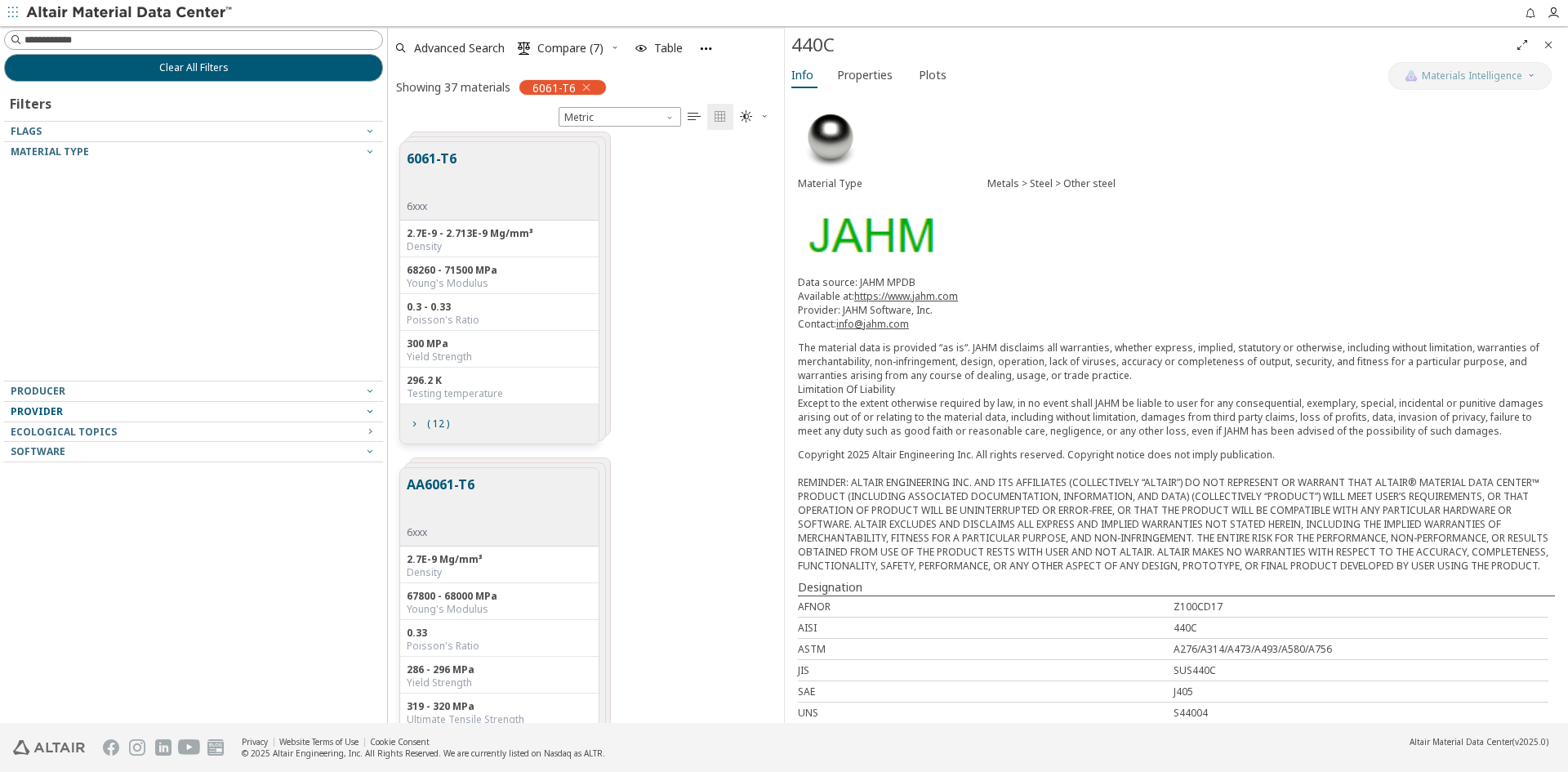 scroll, scrollTop: 13, scrollLeft: 13, axis: both 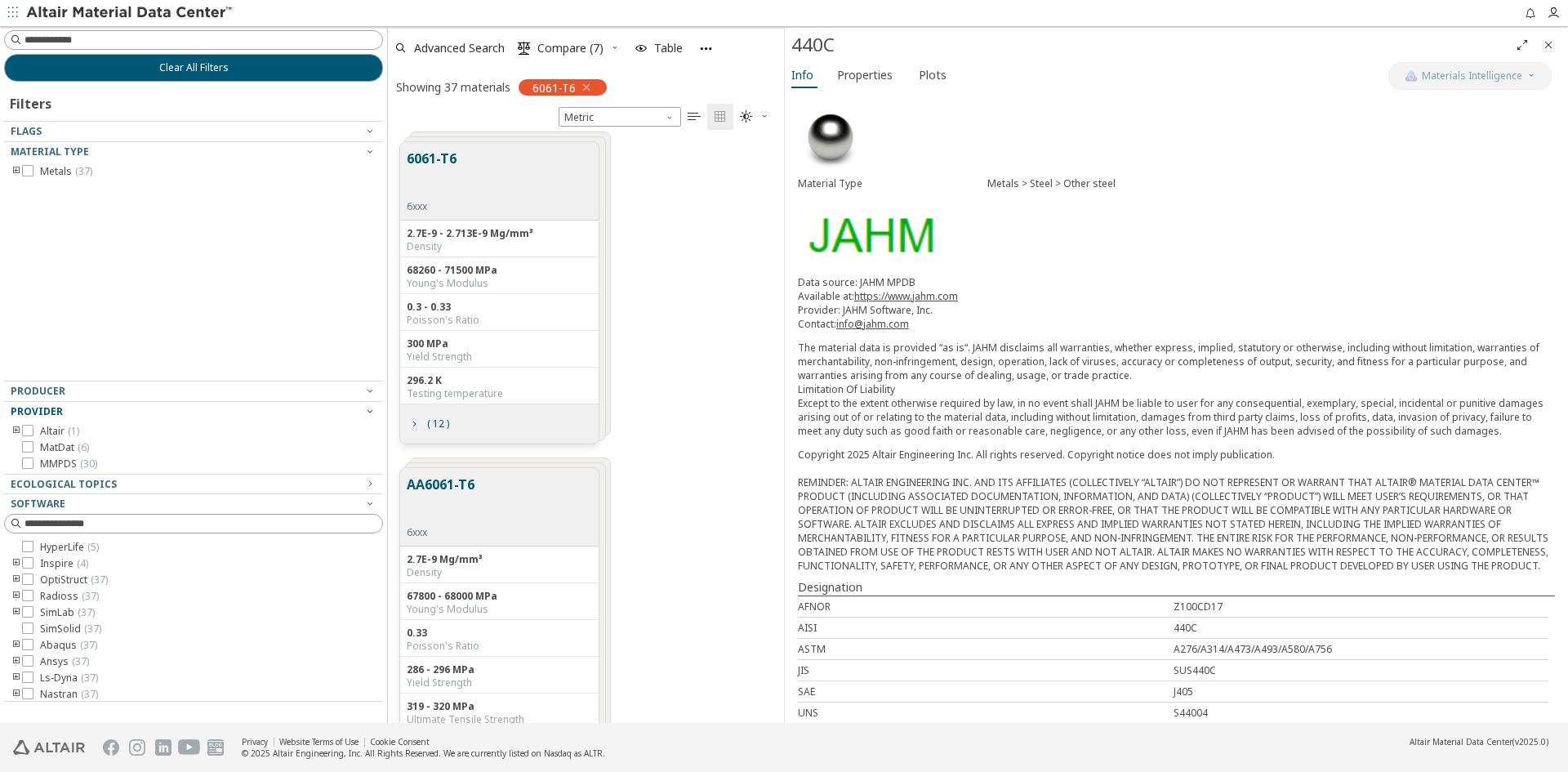 click on "6061-T6 6xxx" at bounding box center [499, 181] 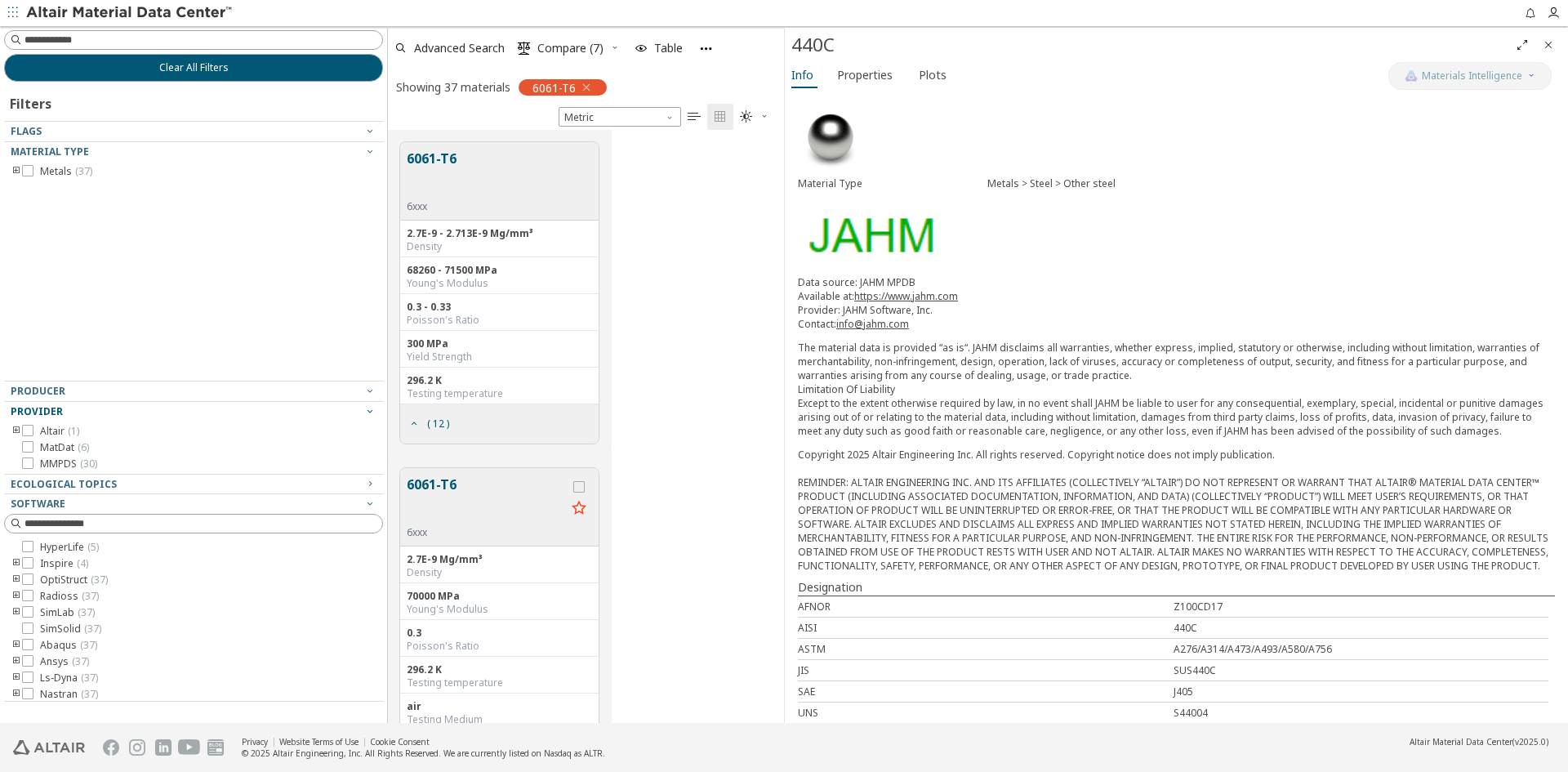 click on "6061-T6" at bounding box center (431, 174) 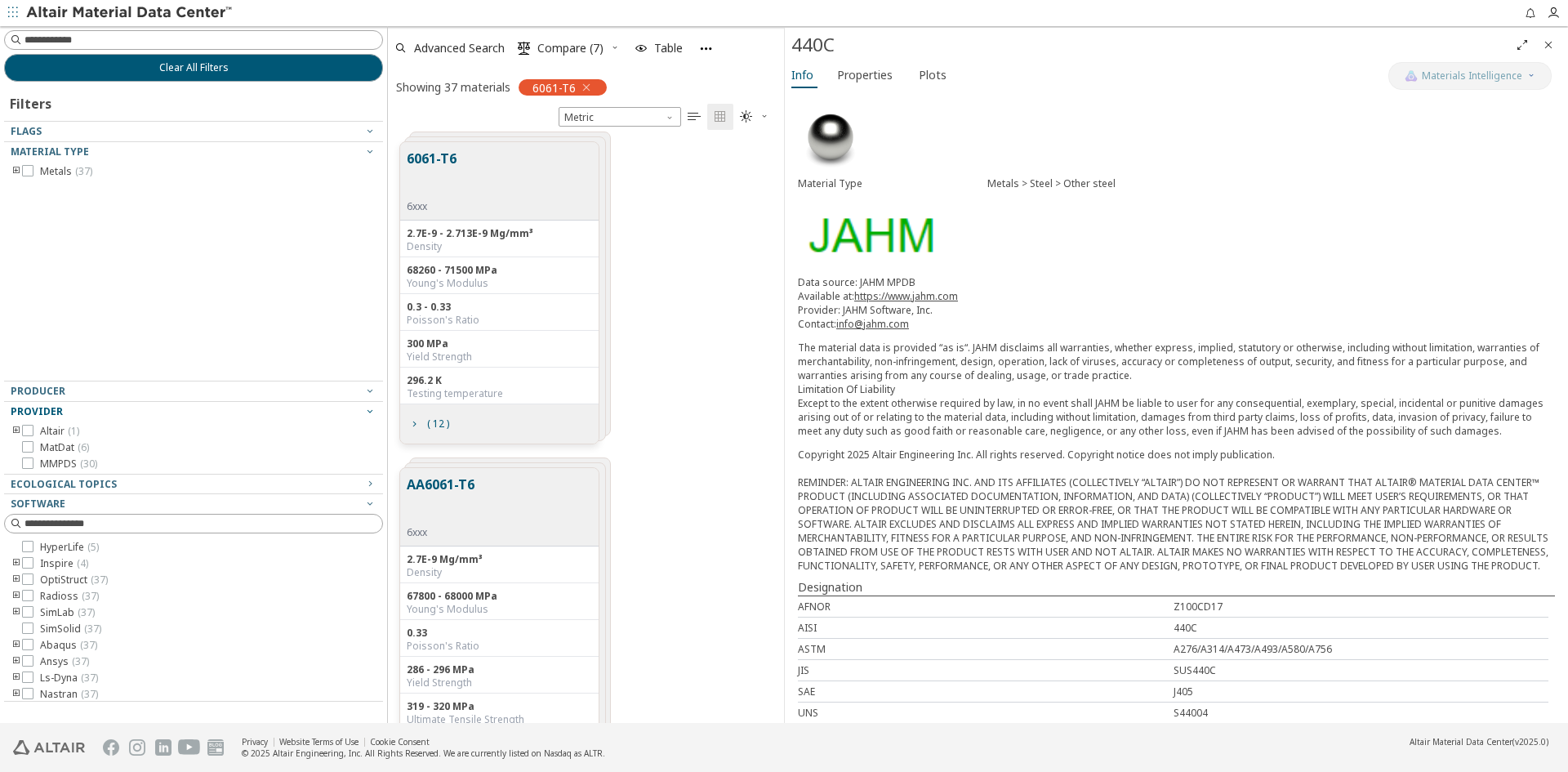 click at bounding box center [1548, 45] 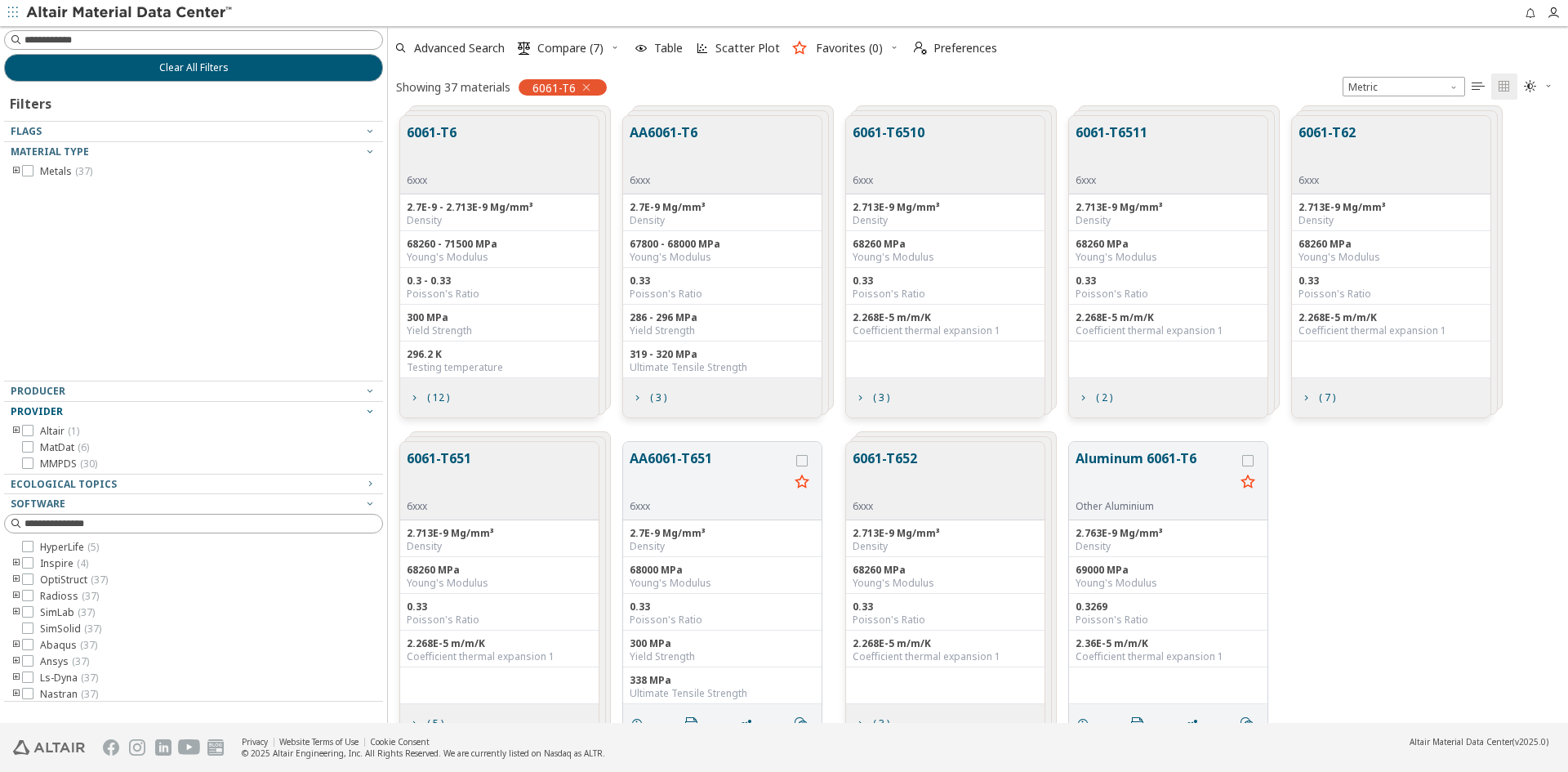 click on "6061-T6 6xxx" at bounding box center (499, 155) 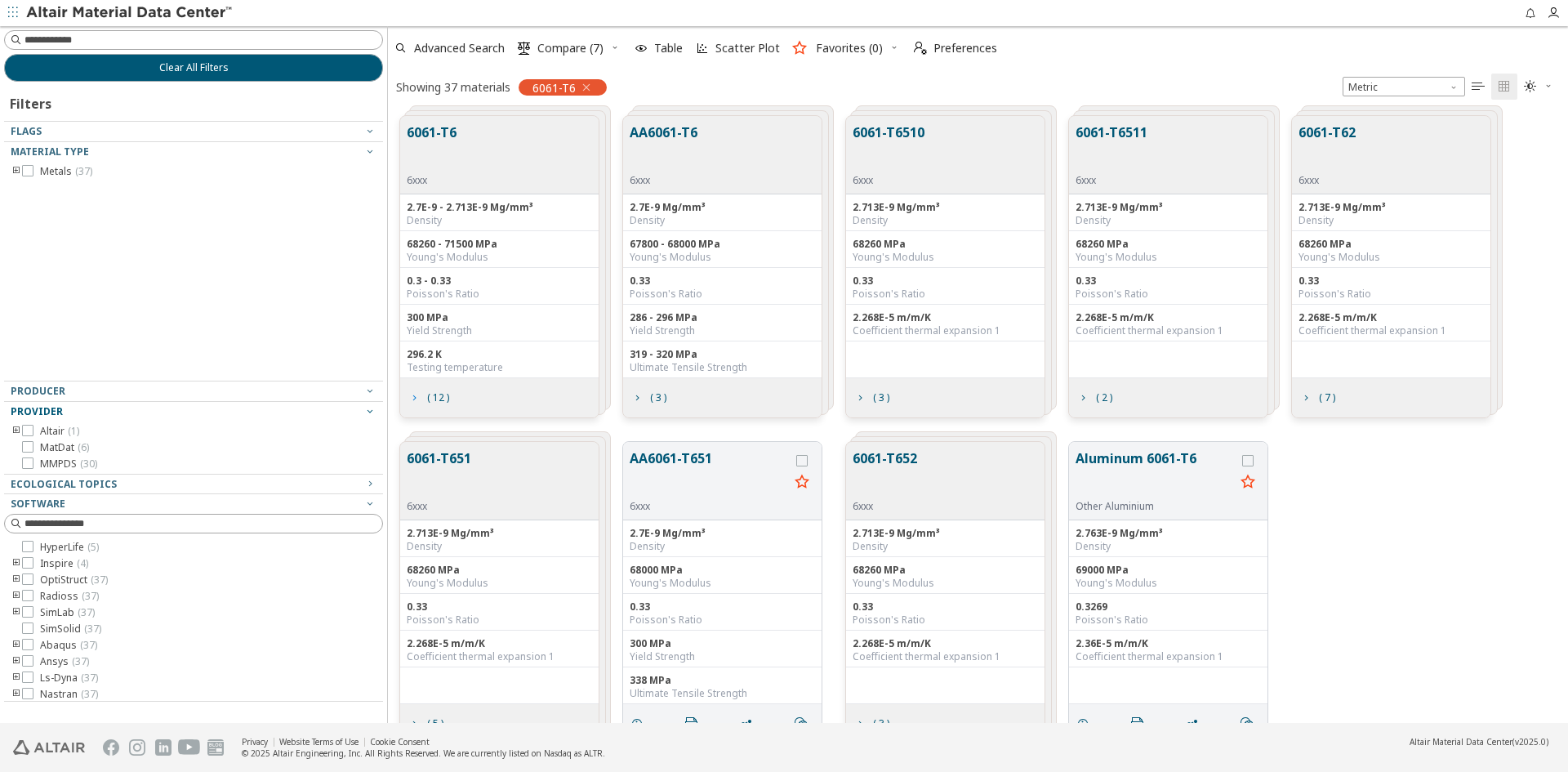 click on "( 12 )" at bounding box center [438, 398] 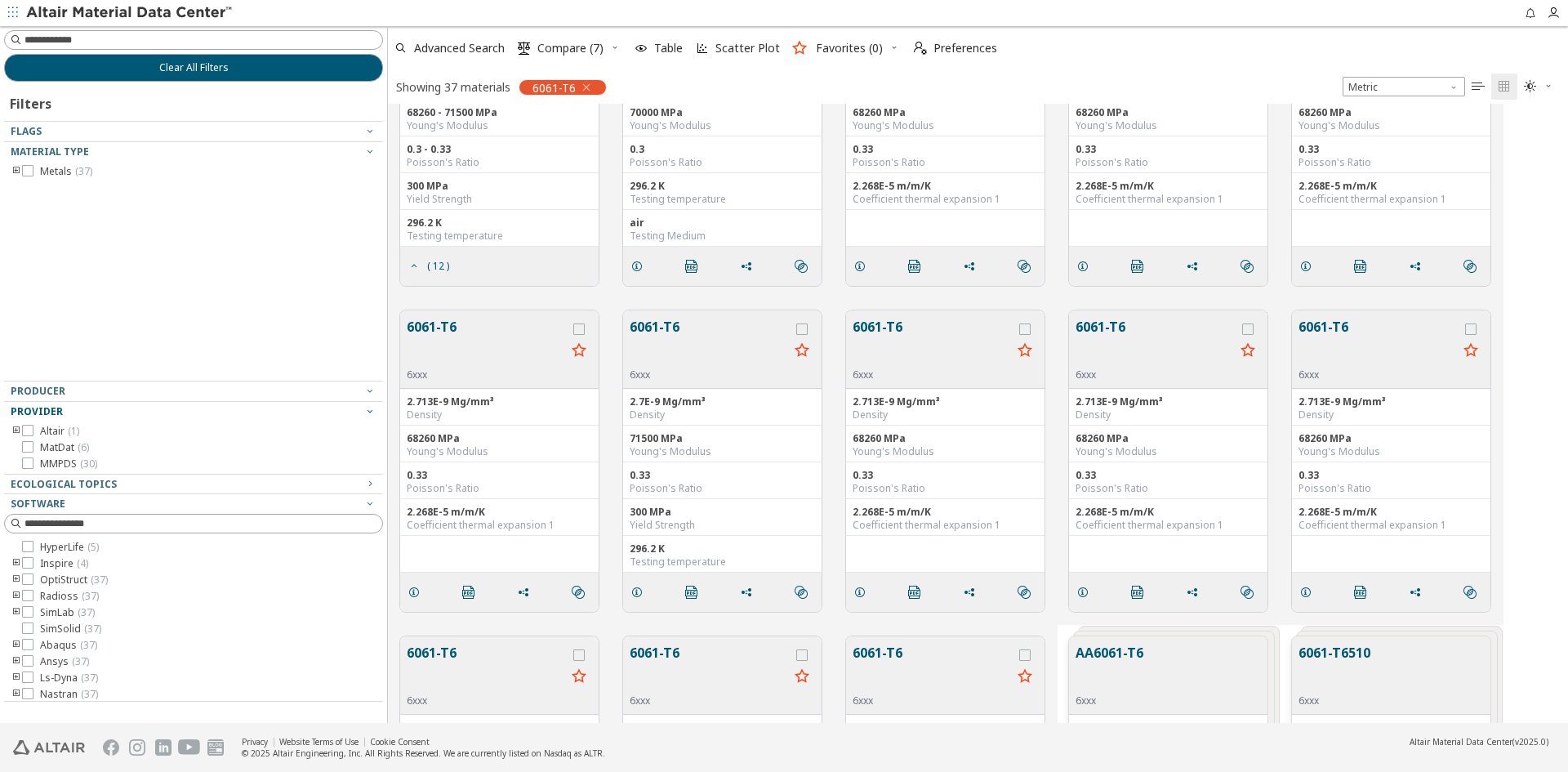 scroll, scrollTop: 0, scrollLeft: 0, axis: both 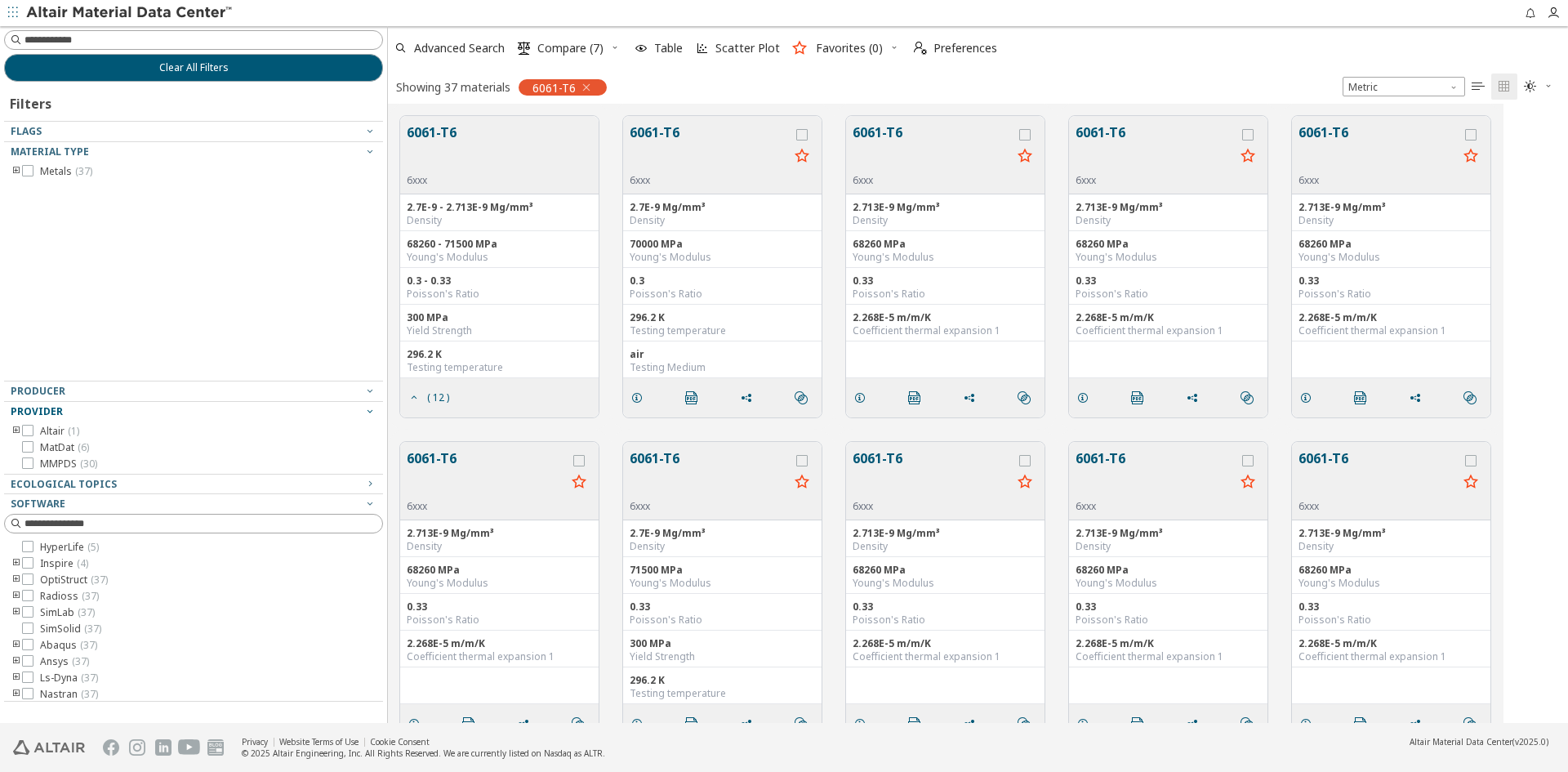 click on "6061-T6" at bounding box center (709, 148) 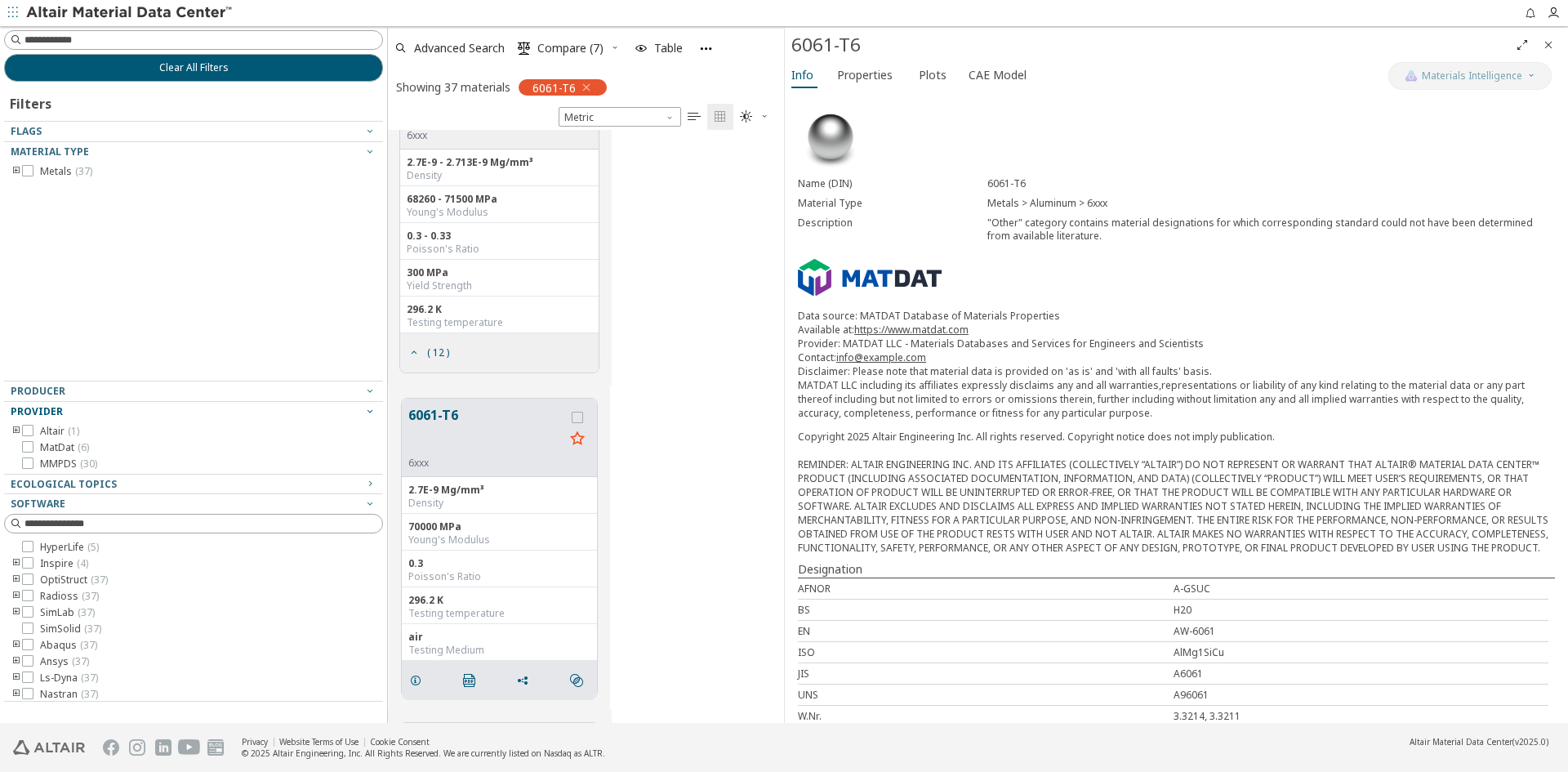 scroll, scrollTop: 163, scrollLeft: 0, axis: vertical 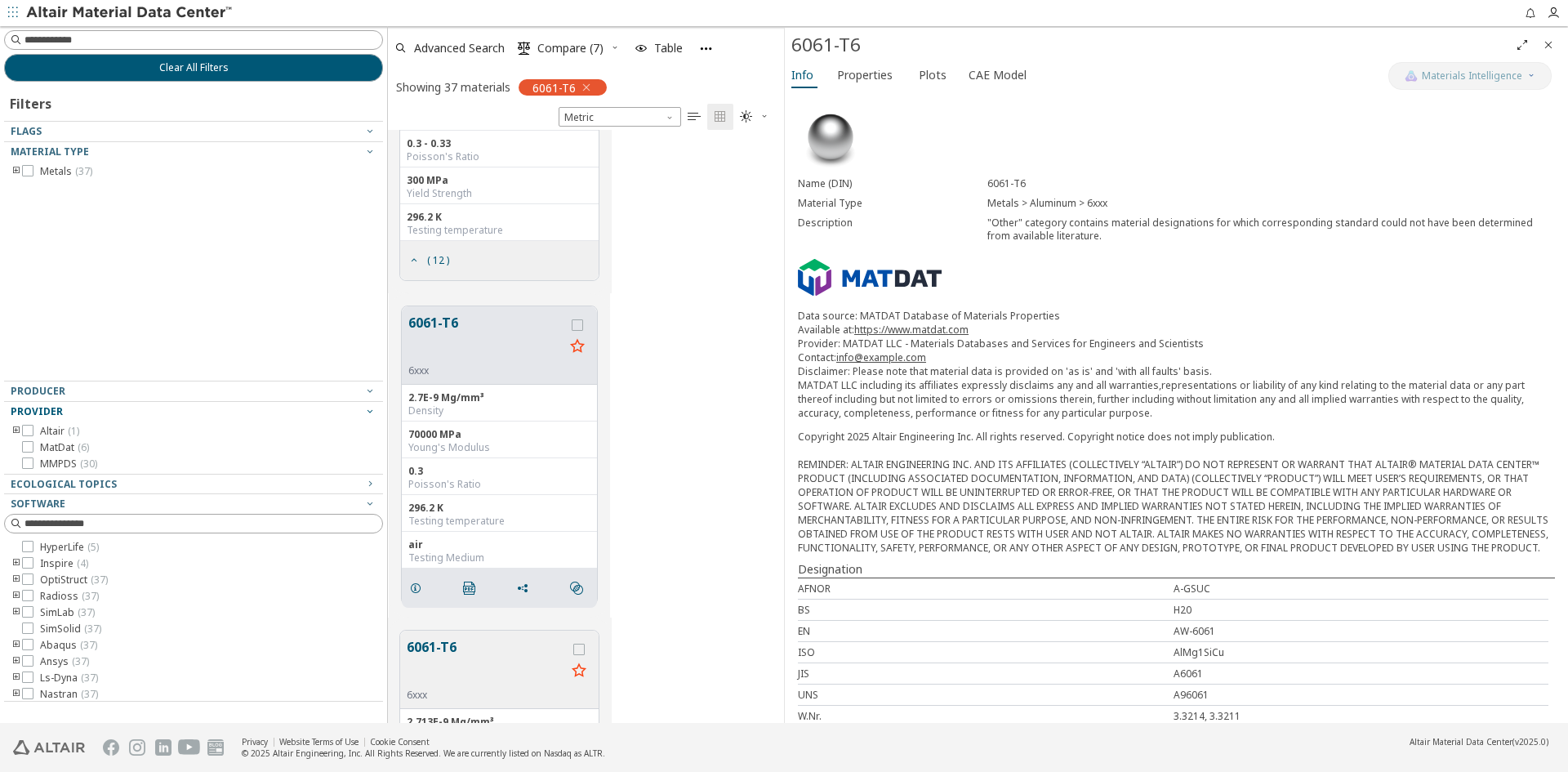 click on "6061-T6" at bounding box center (486, 338) 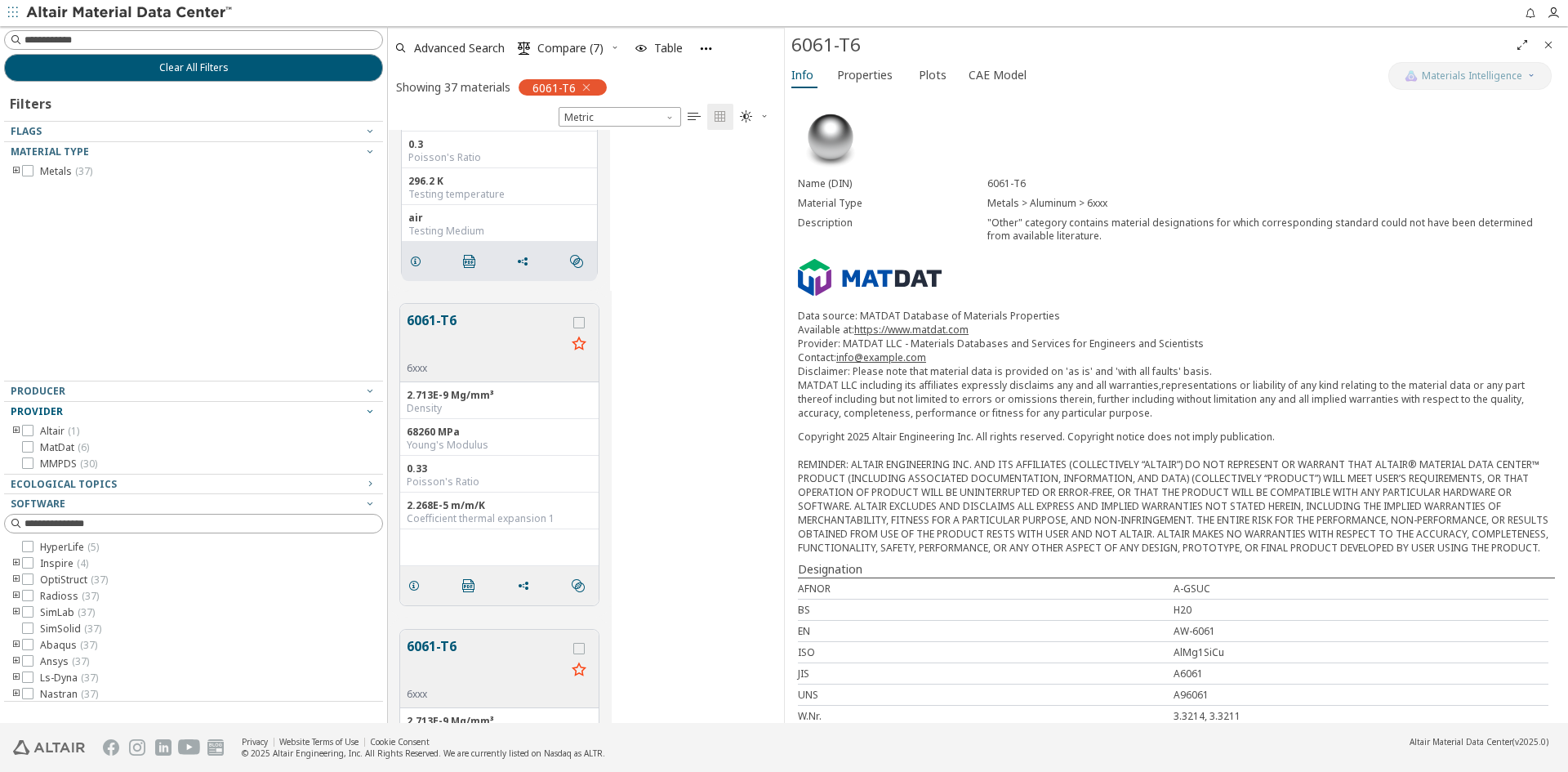 click on "6061-T6" at bounding box center (486, 336) 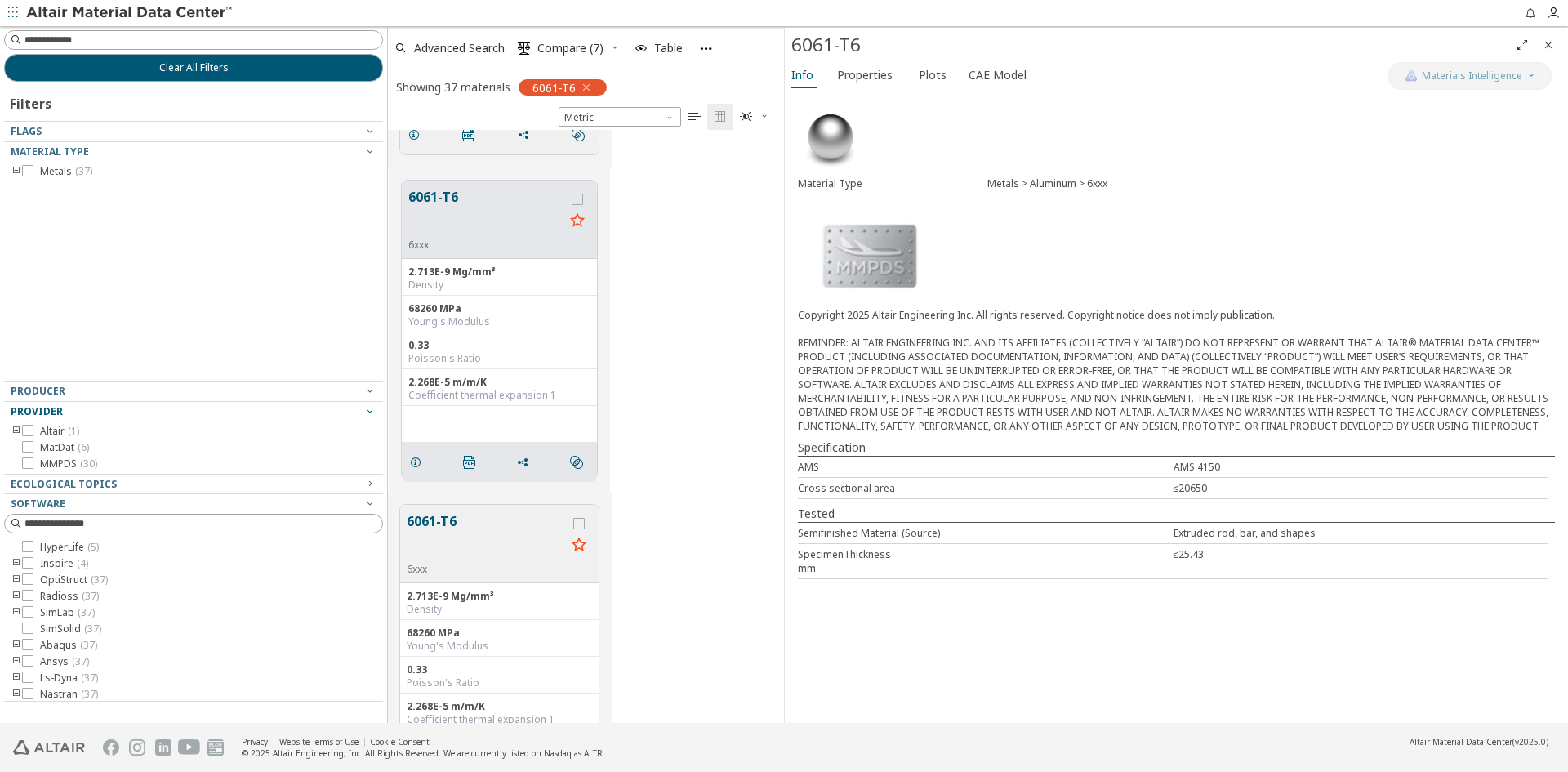 scroll, scrollTop: 734, scrollLeft: 0, axis: vertical 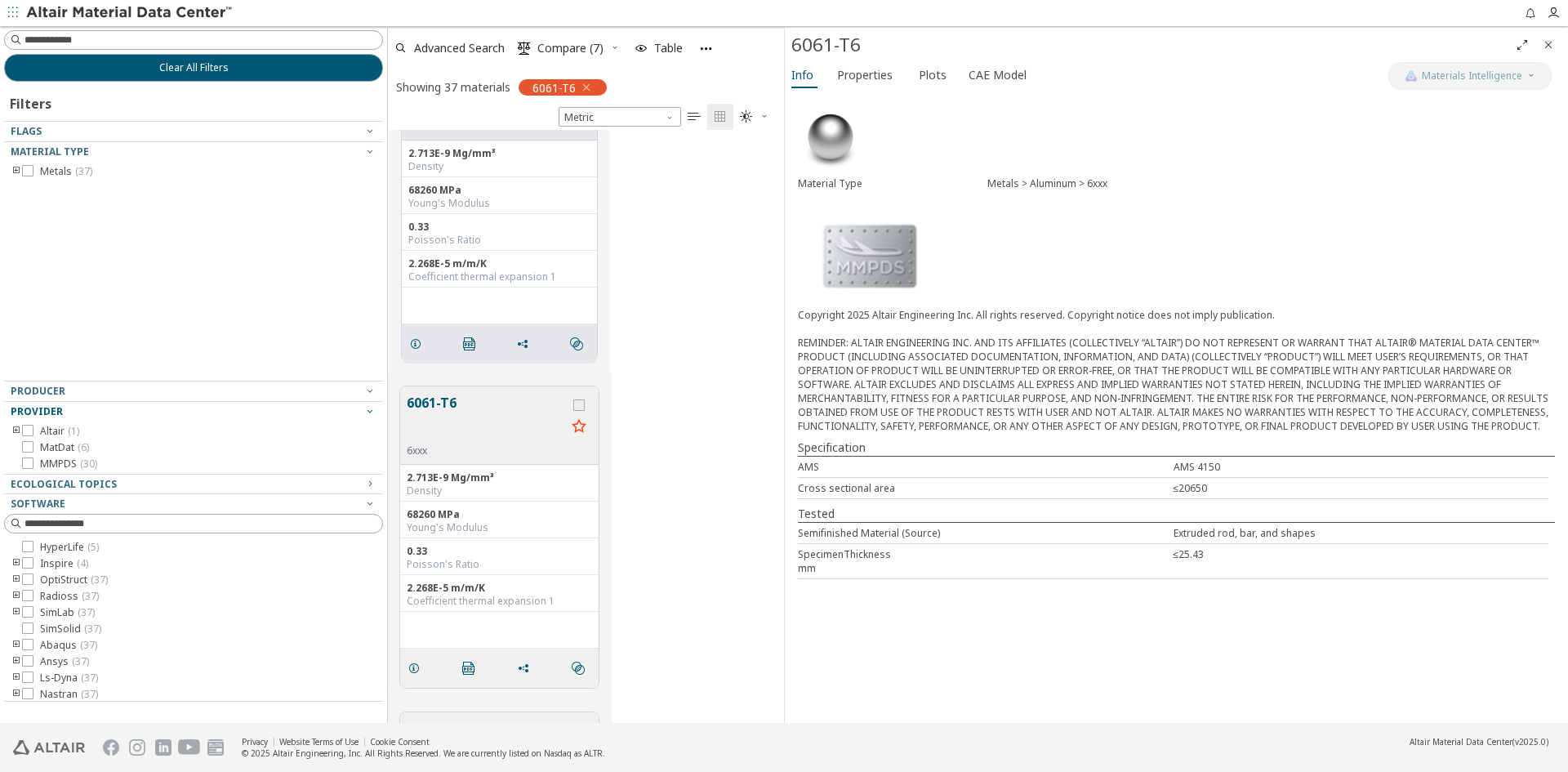 type 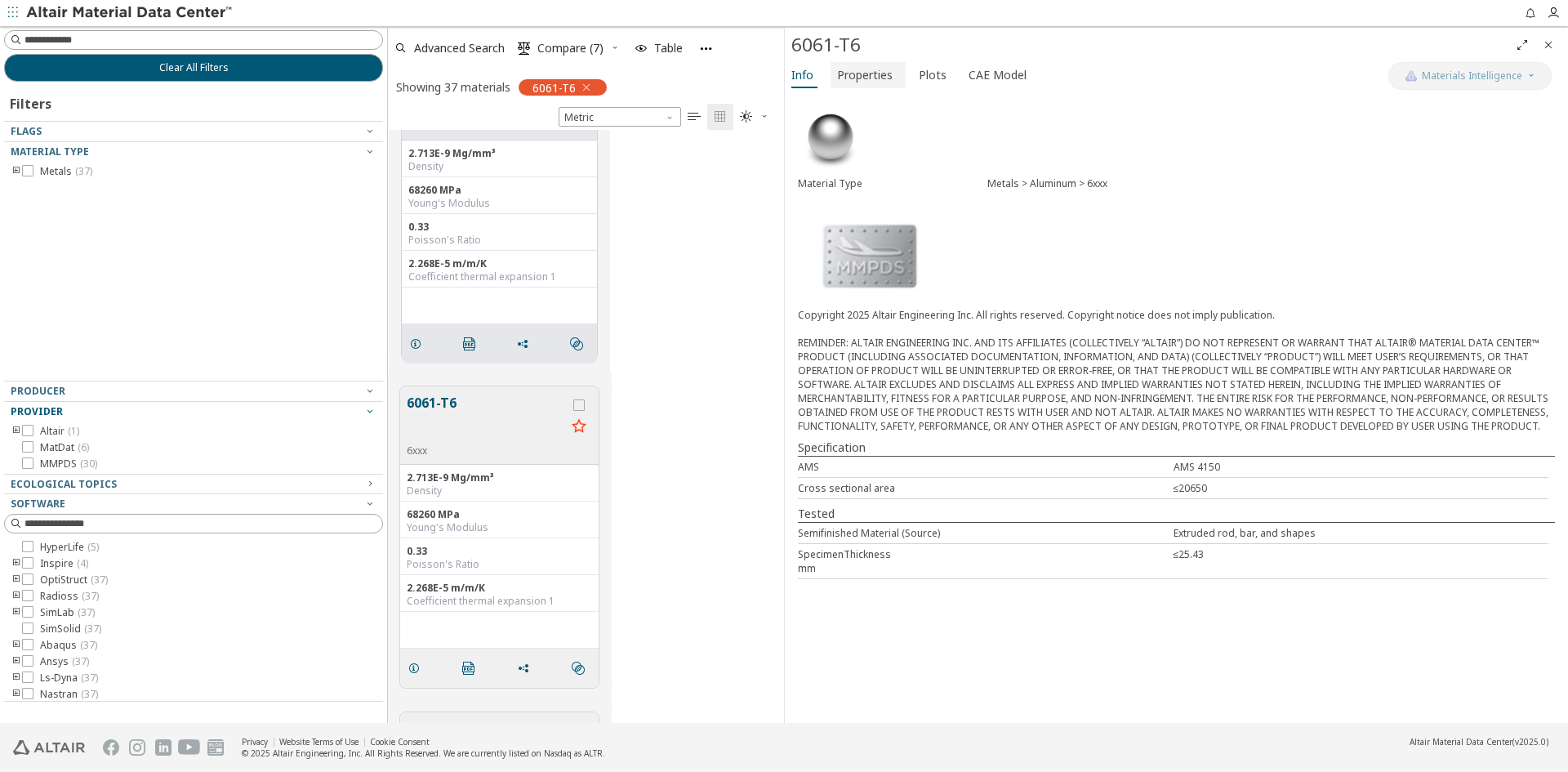 click on "Properties" at bounding box center (865, 75) 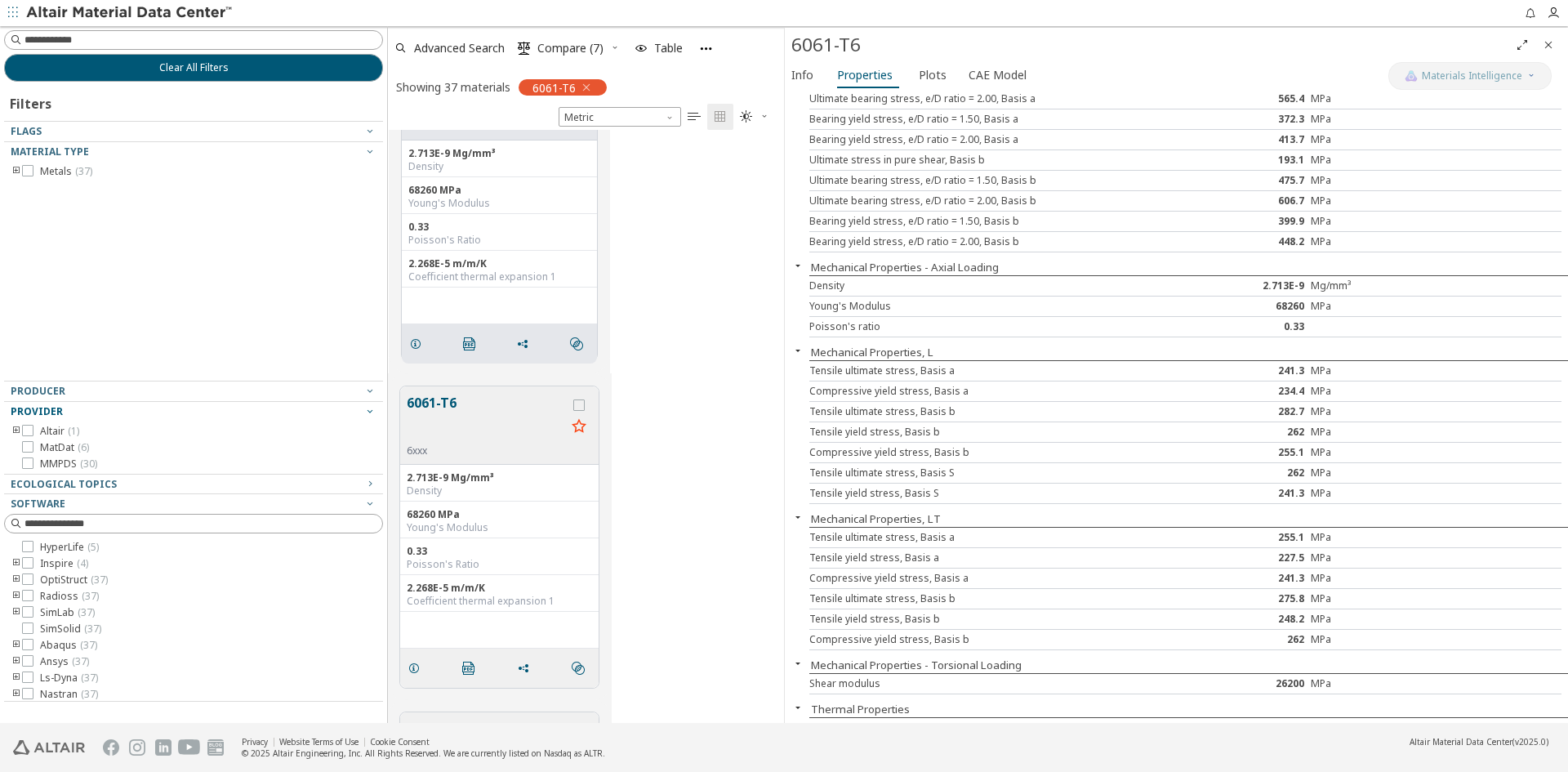 scroll, scrollTop: 145, scrollLeft: 0, axis: vertical 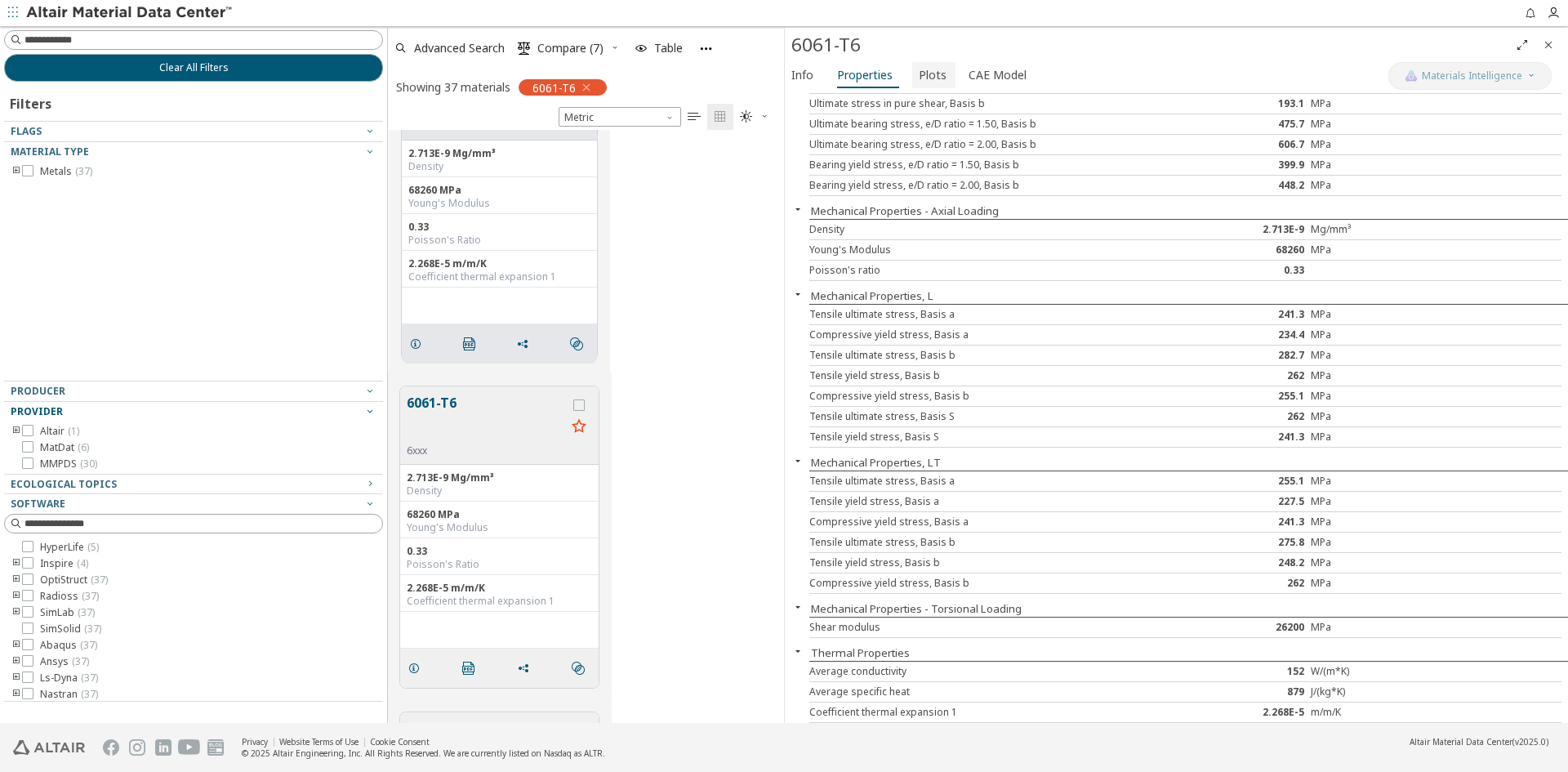click on "Plots" at bounding box center (933, 75) 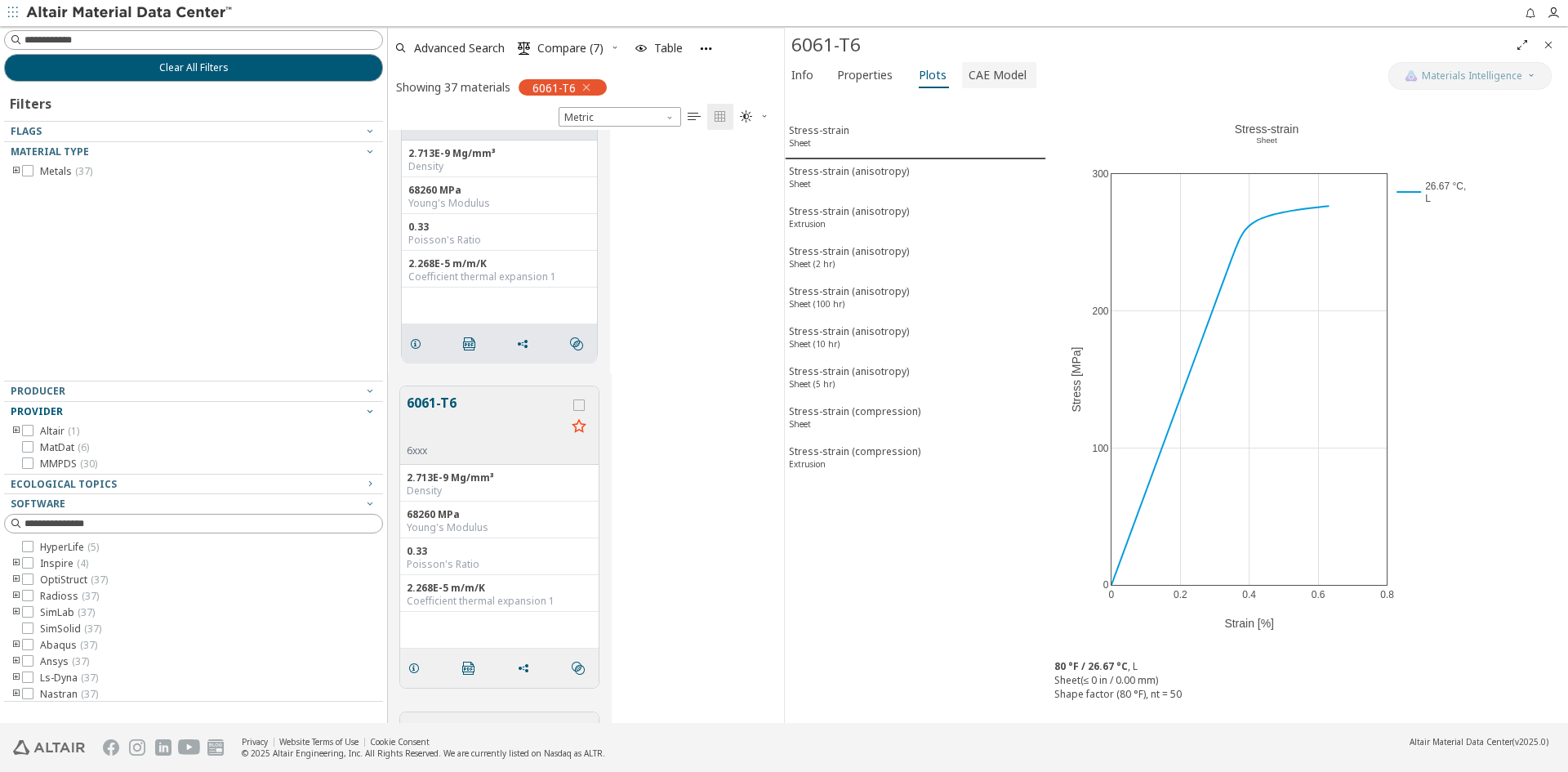click on "CAE Model" at bounding box center (997, 75) 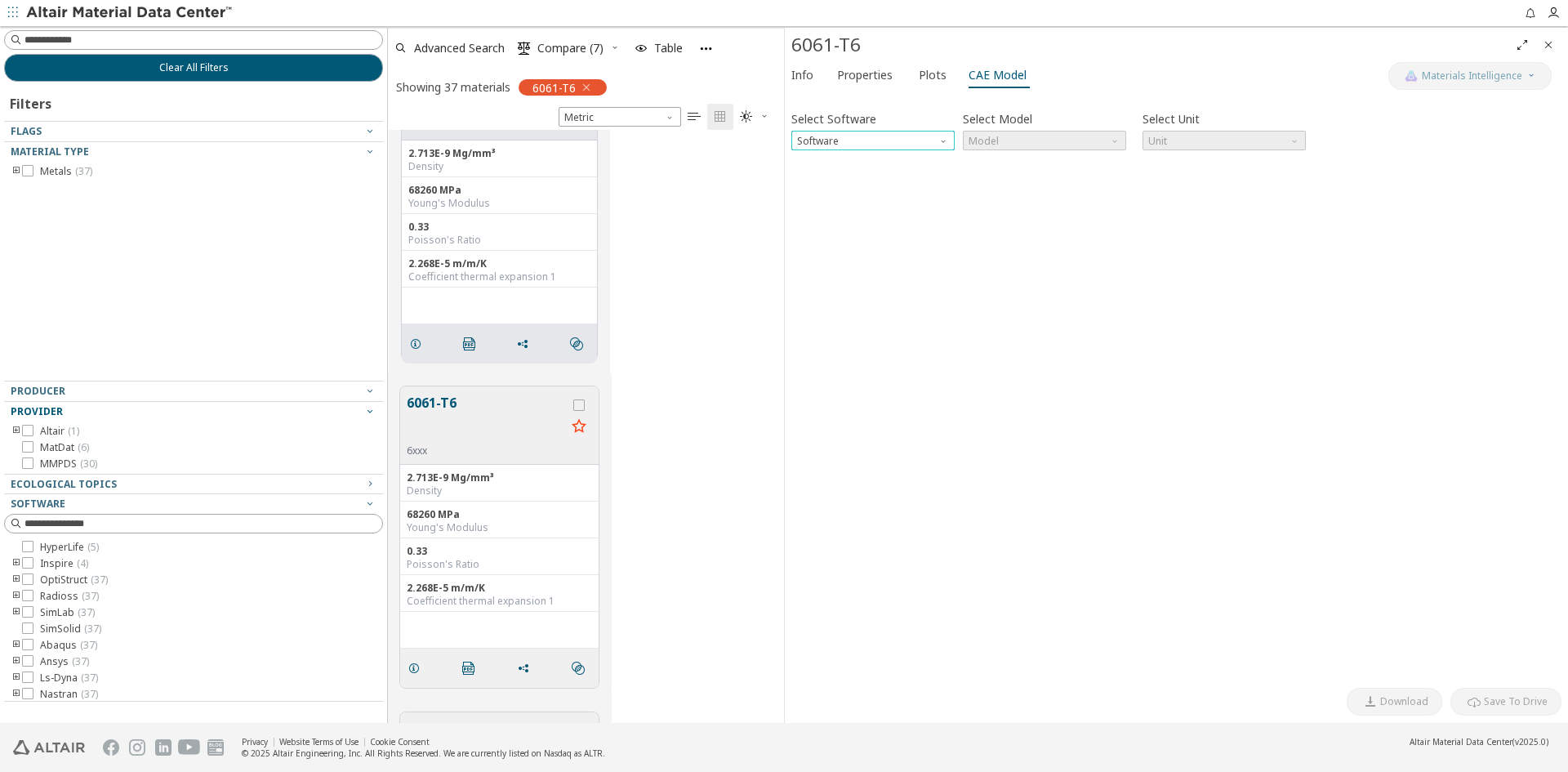 click at bounding box center [945, 137] 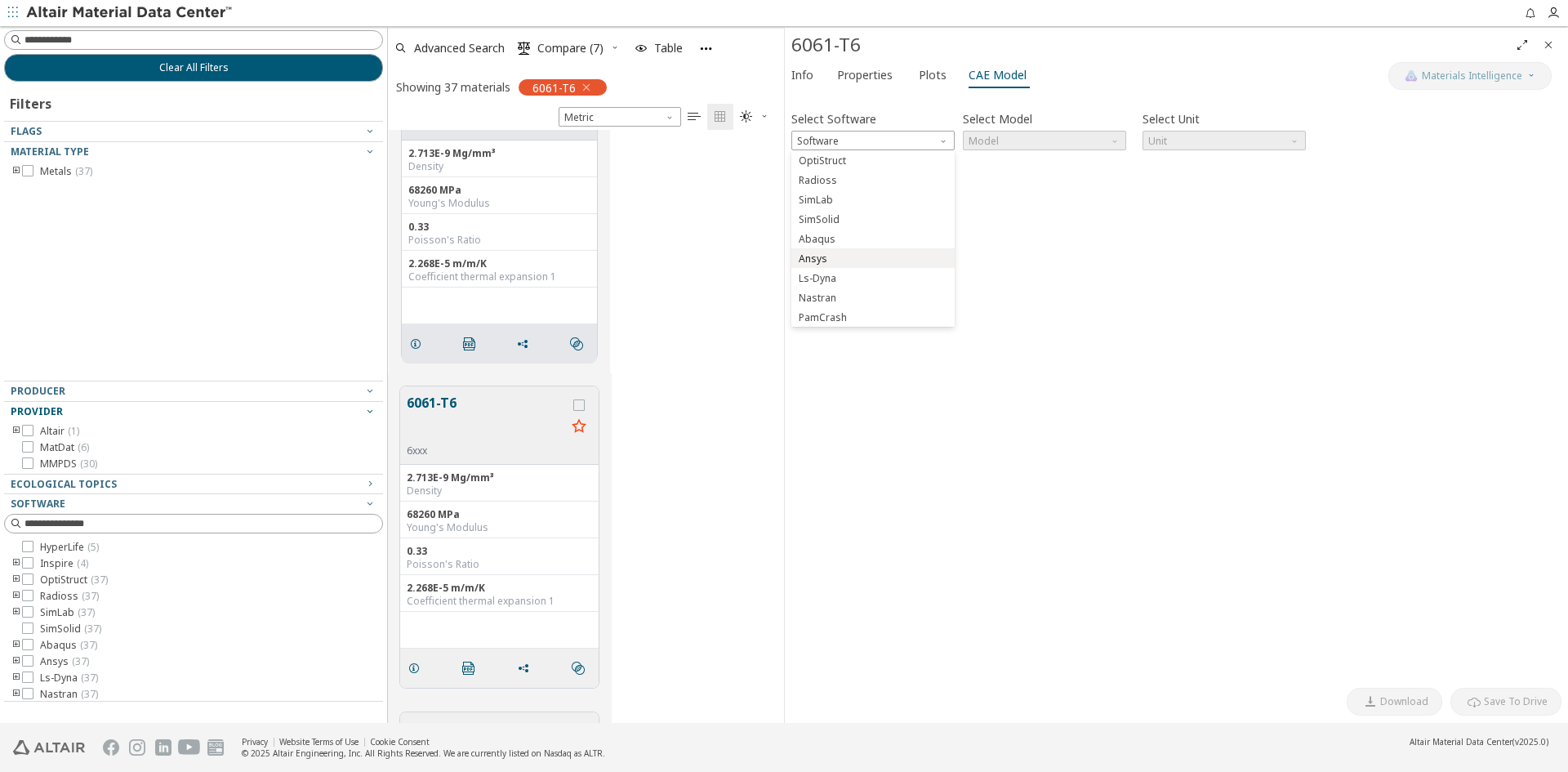 click on "Ansys" at bounding box center (873, 259) 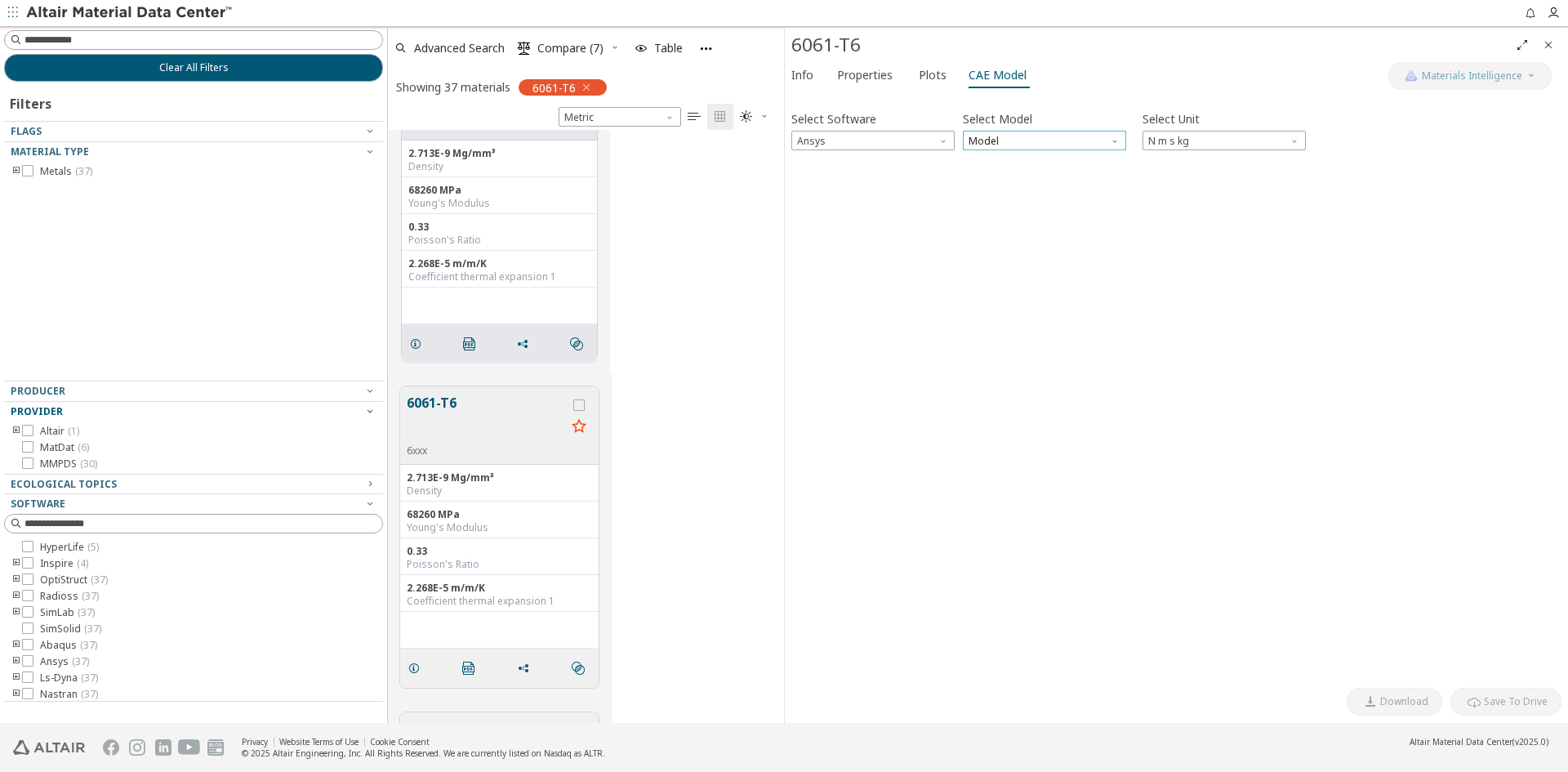 click on "Model" at bounding box center [1045, 141] 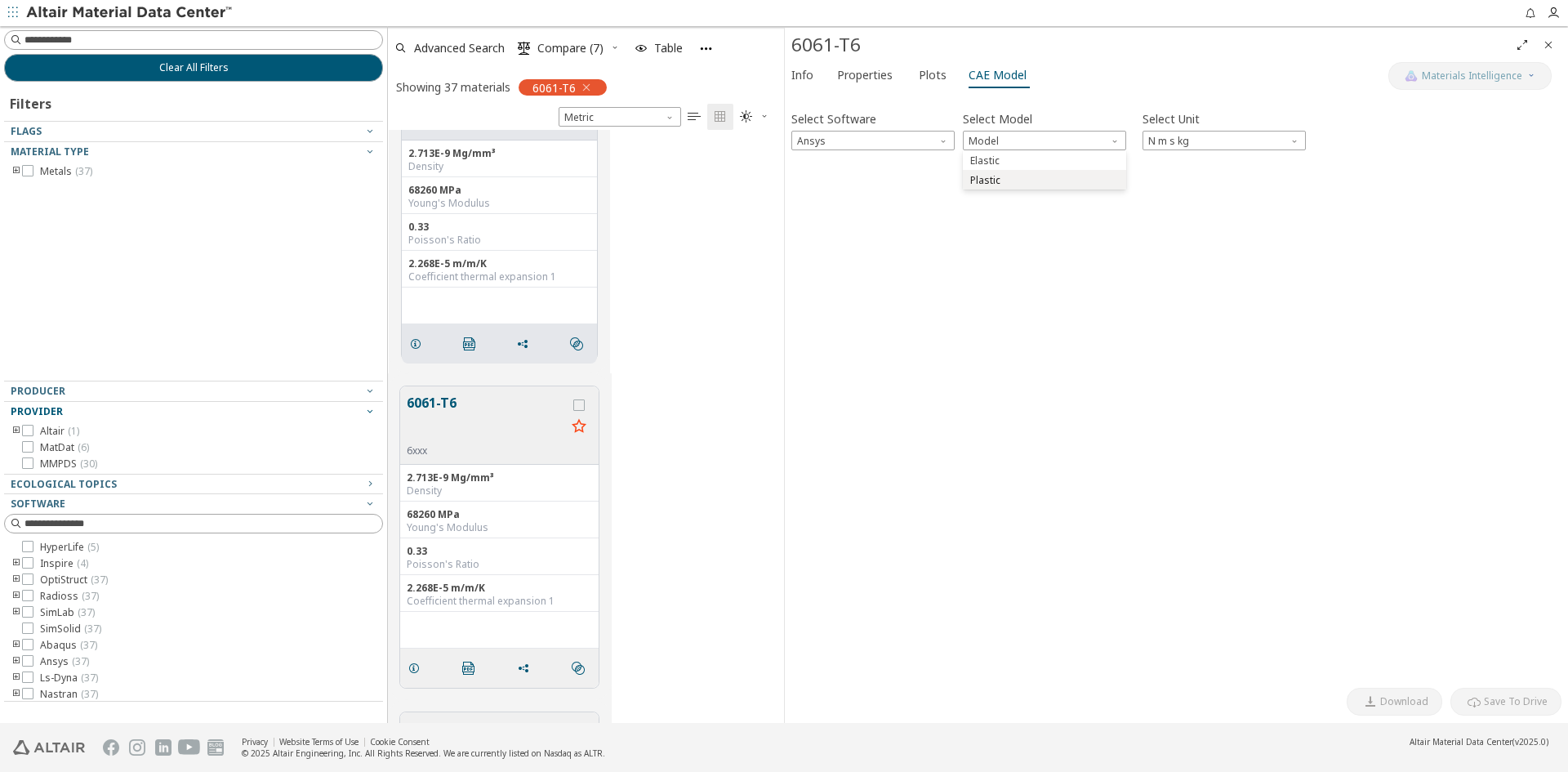 click on "Plastic" at bounding box center [1045, 180] 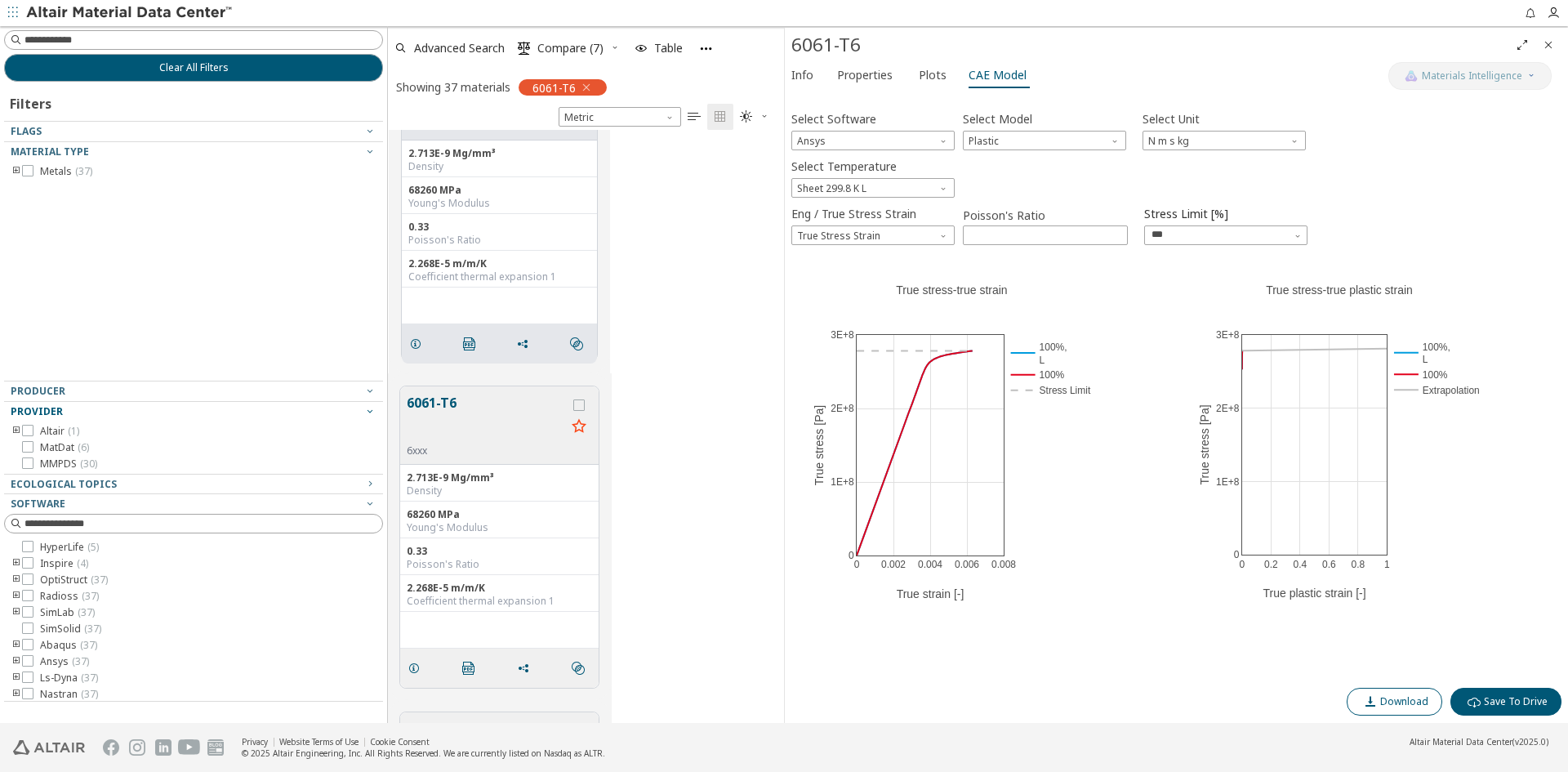 click on "Download" at bounding box center [1404, 702] 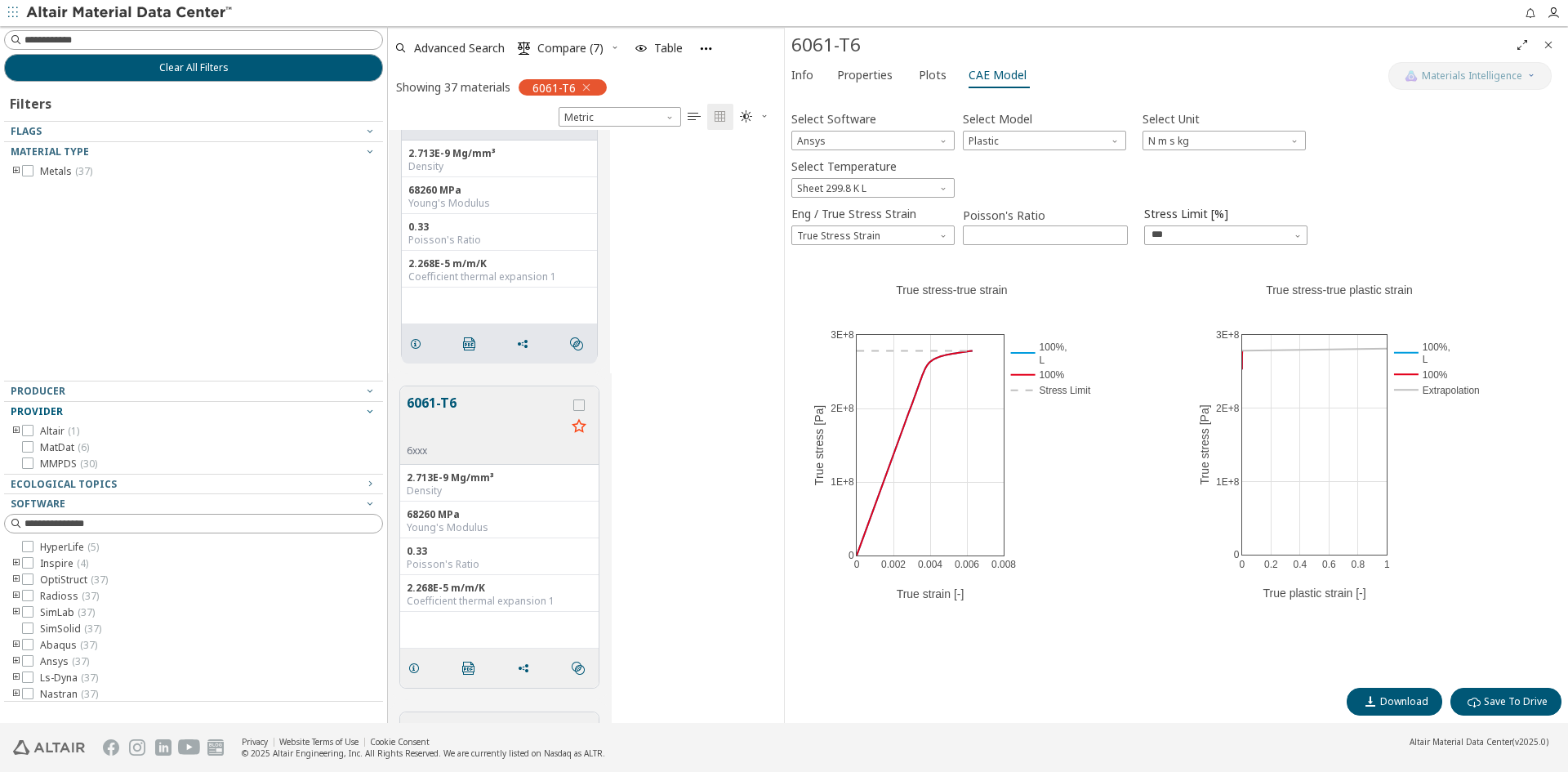 click at bounding box center (130, 13) 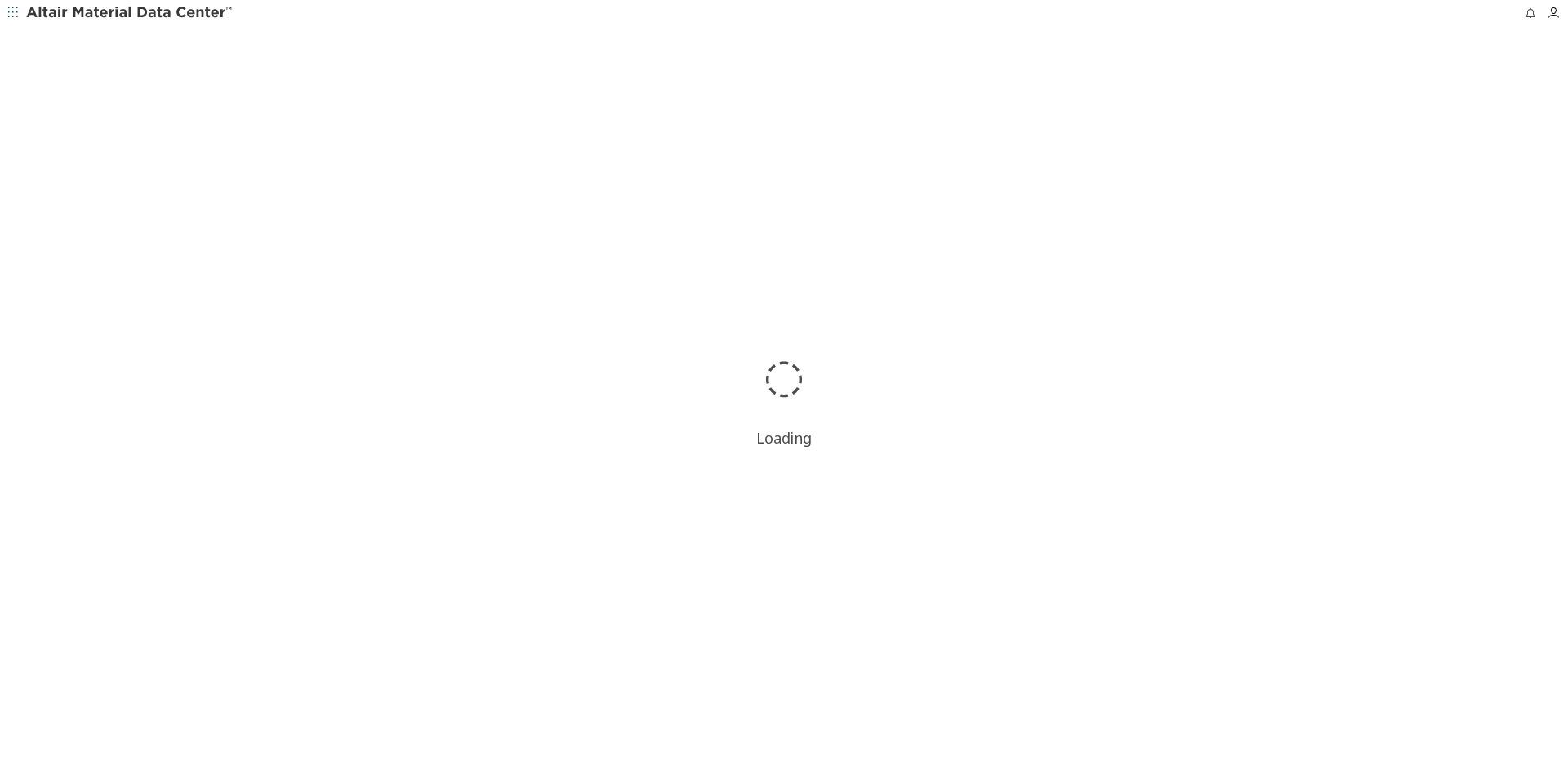 scroll, scrollTop: 0, scrollLeft: 0, axis: both 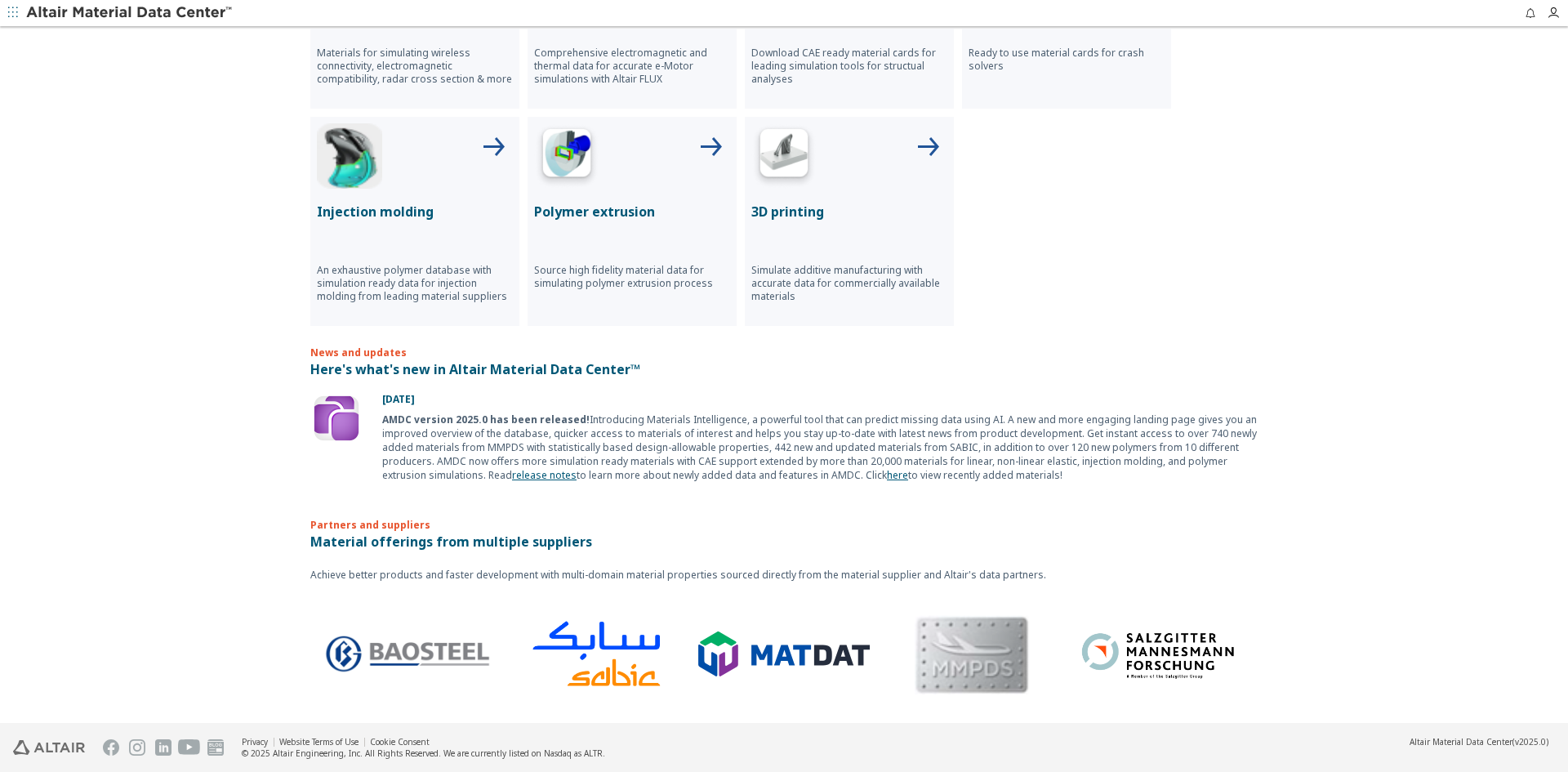 click at bounding box center (1160, 654) 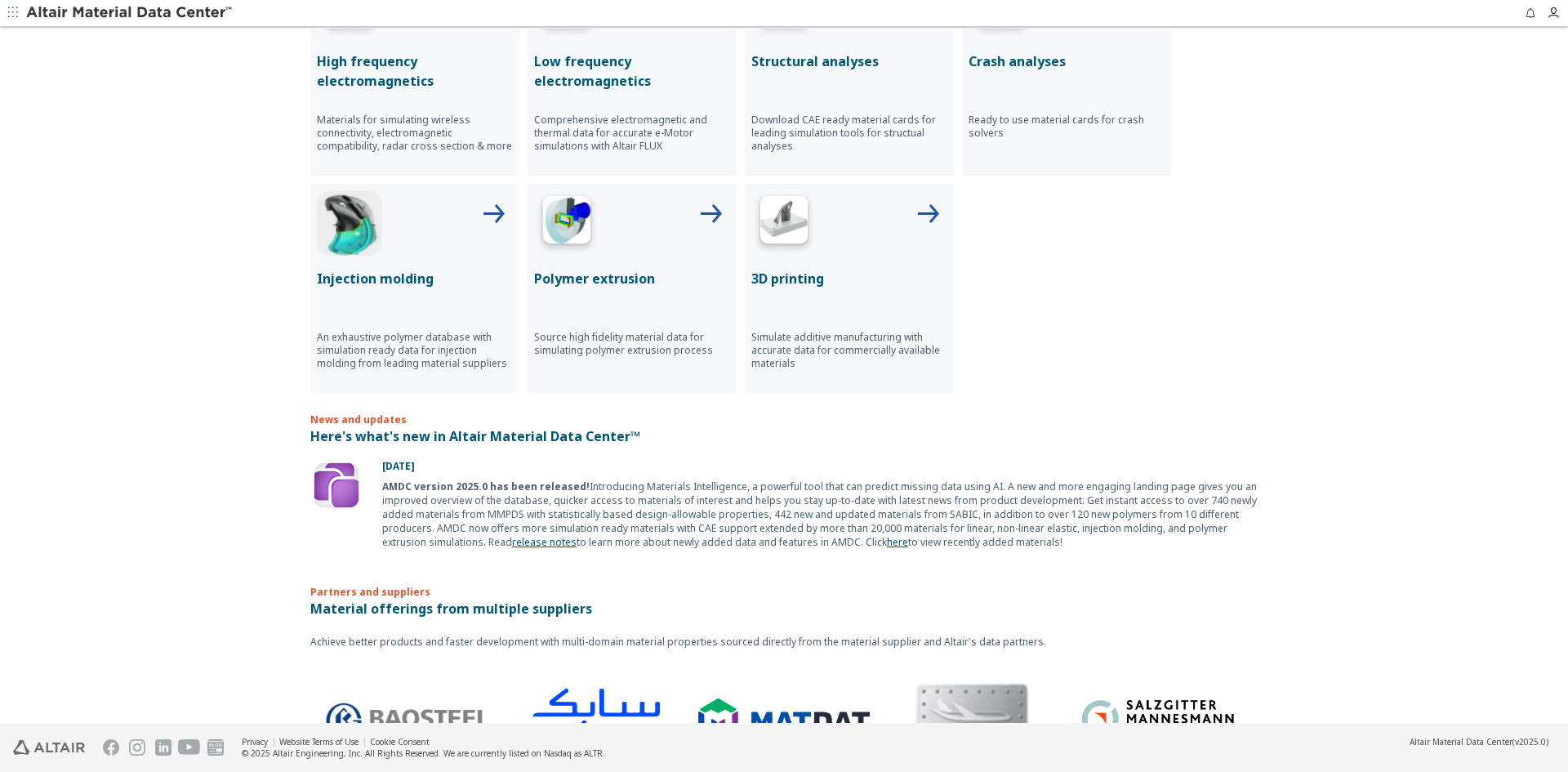 scroll, scrollTop: 779, scrollLeft: 0, axis: vertical 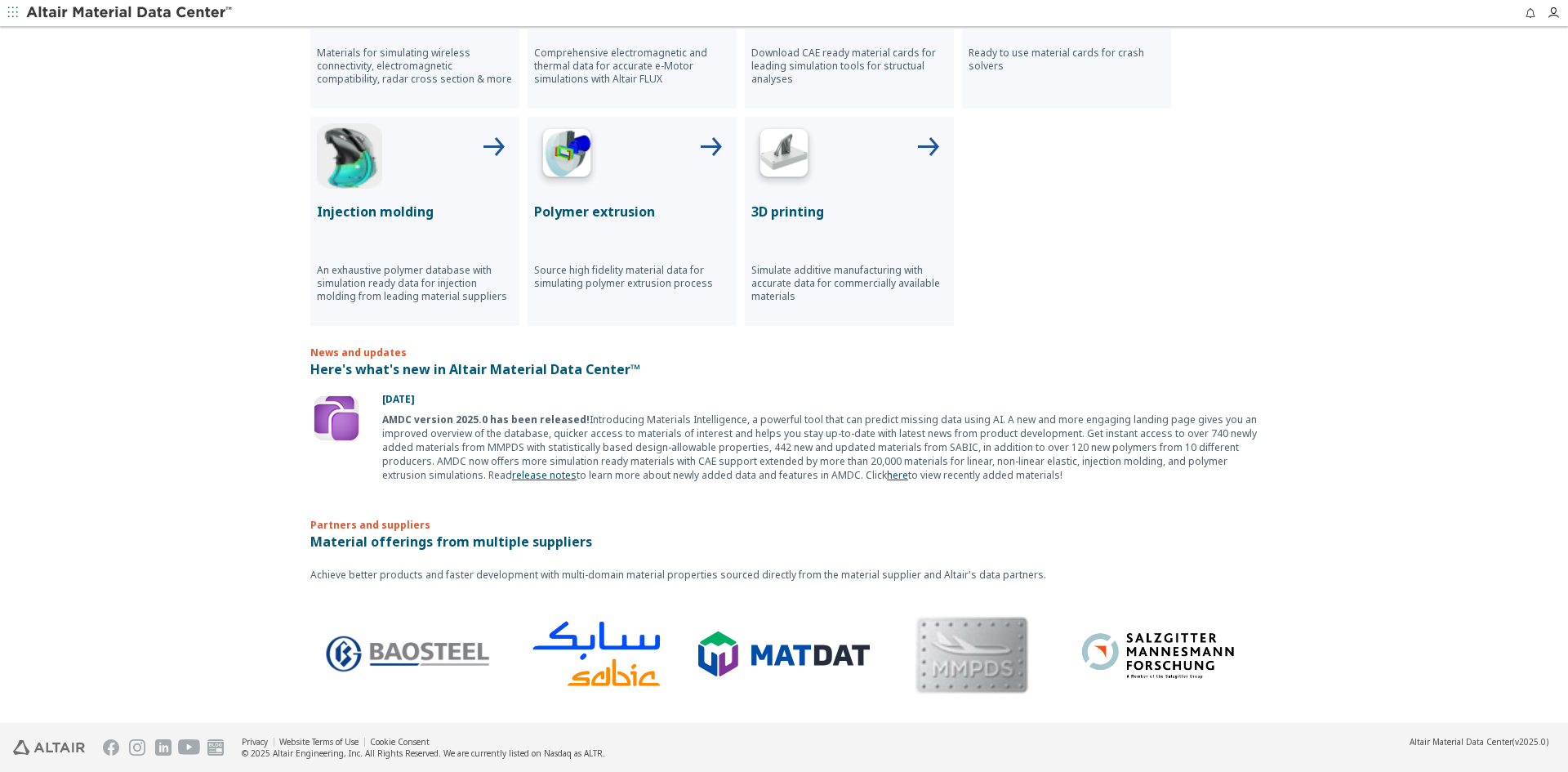 click at bounding box center [2662, 654] 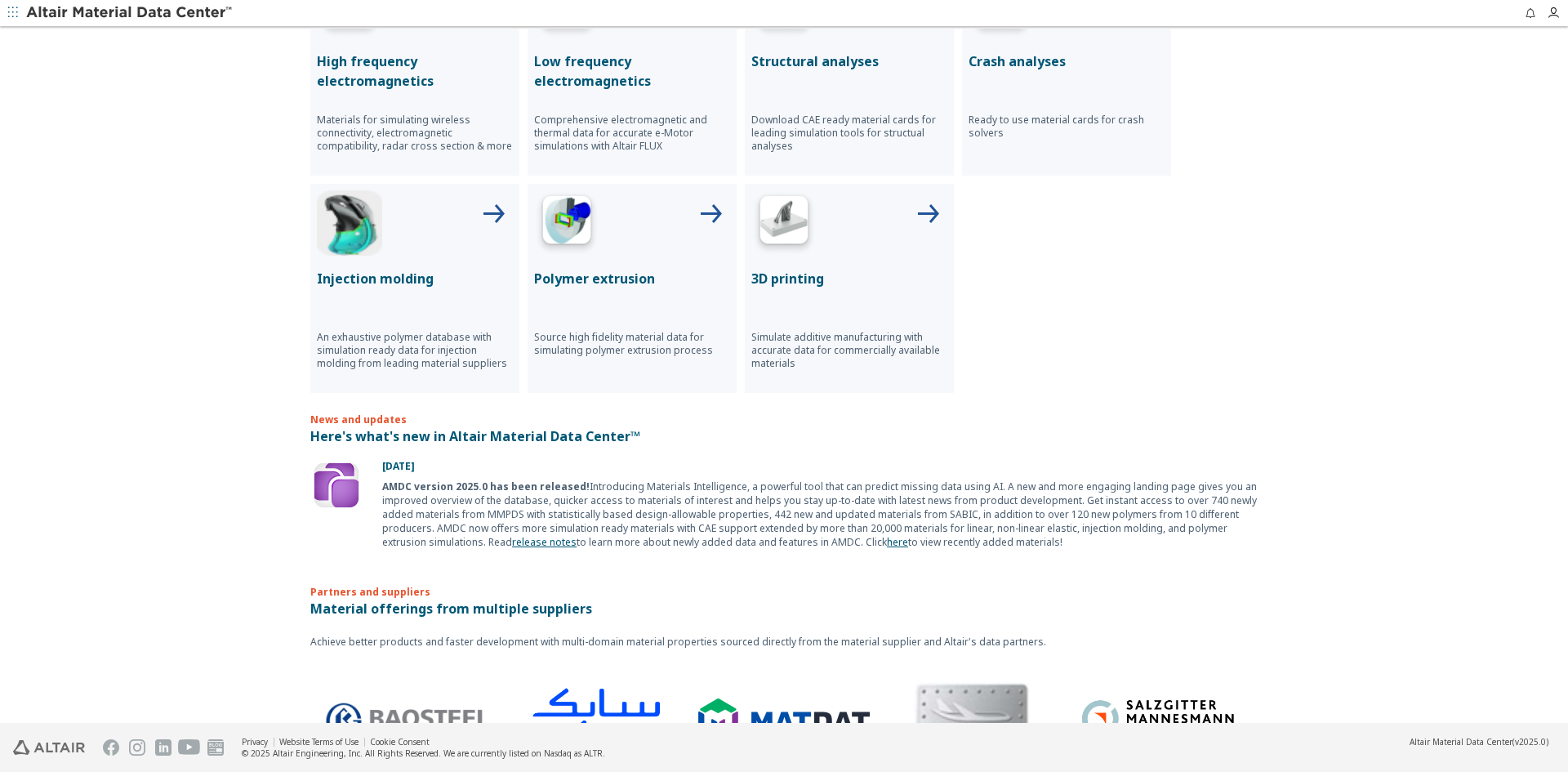 scroll, scrollTop: 779, scrollLeft: 0, axis: vertical 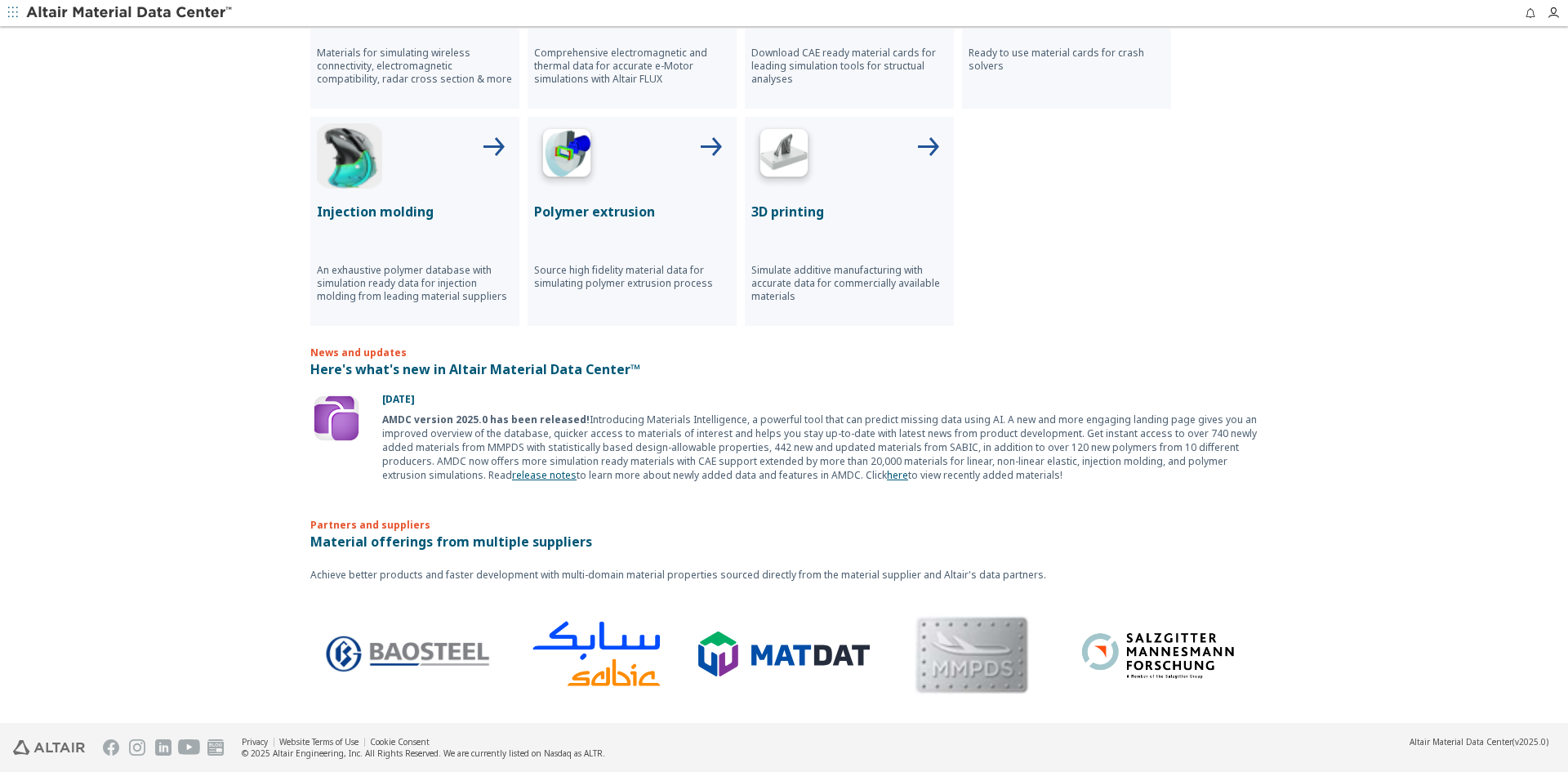 click on "release notes" at bounding box center [544, 475] 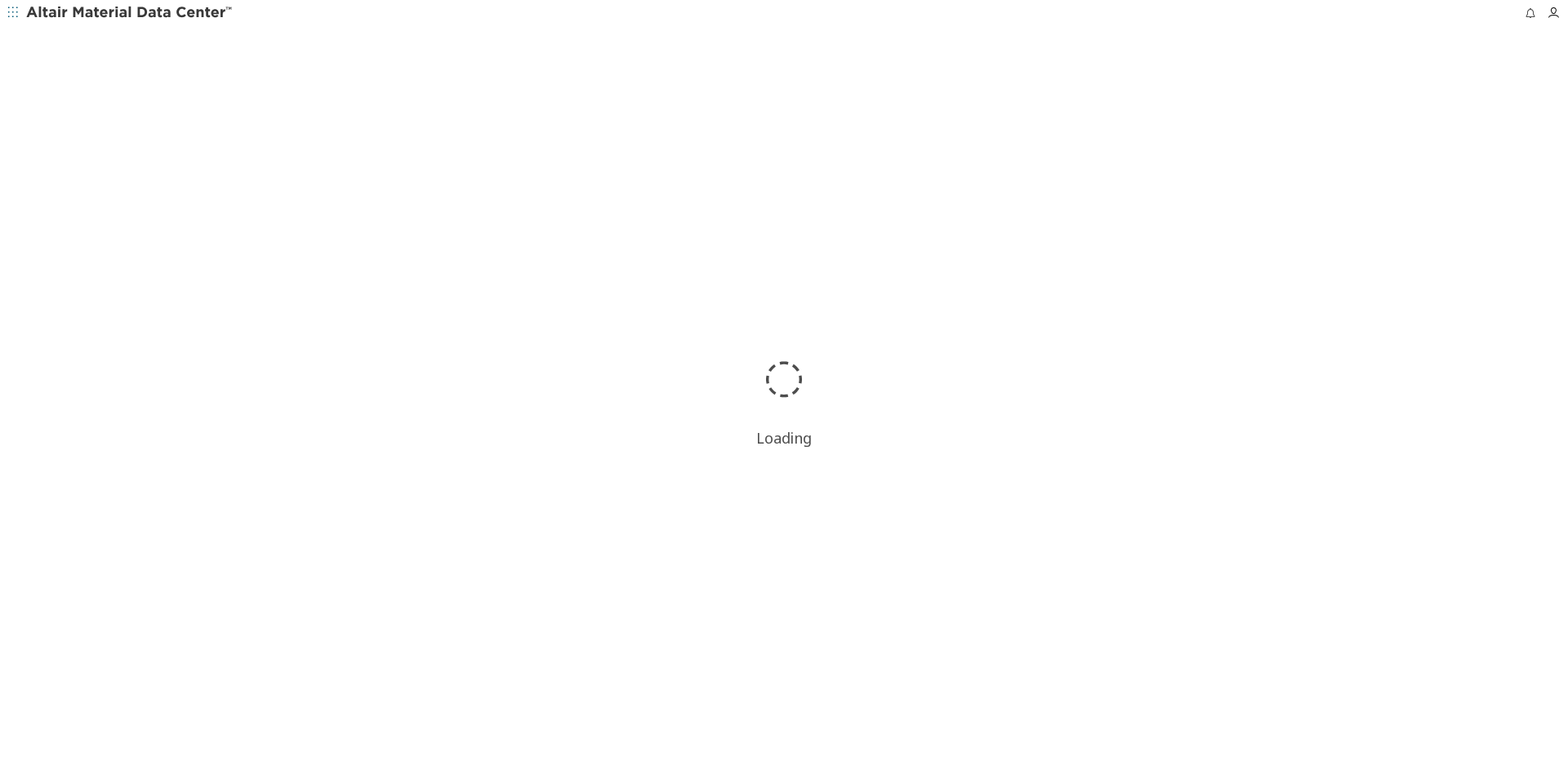 scroll, scrollTop: 0, scrollLeft: 0, axis: both 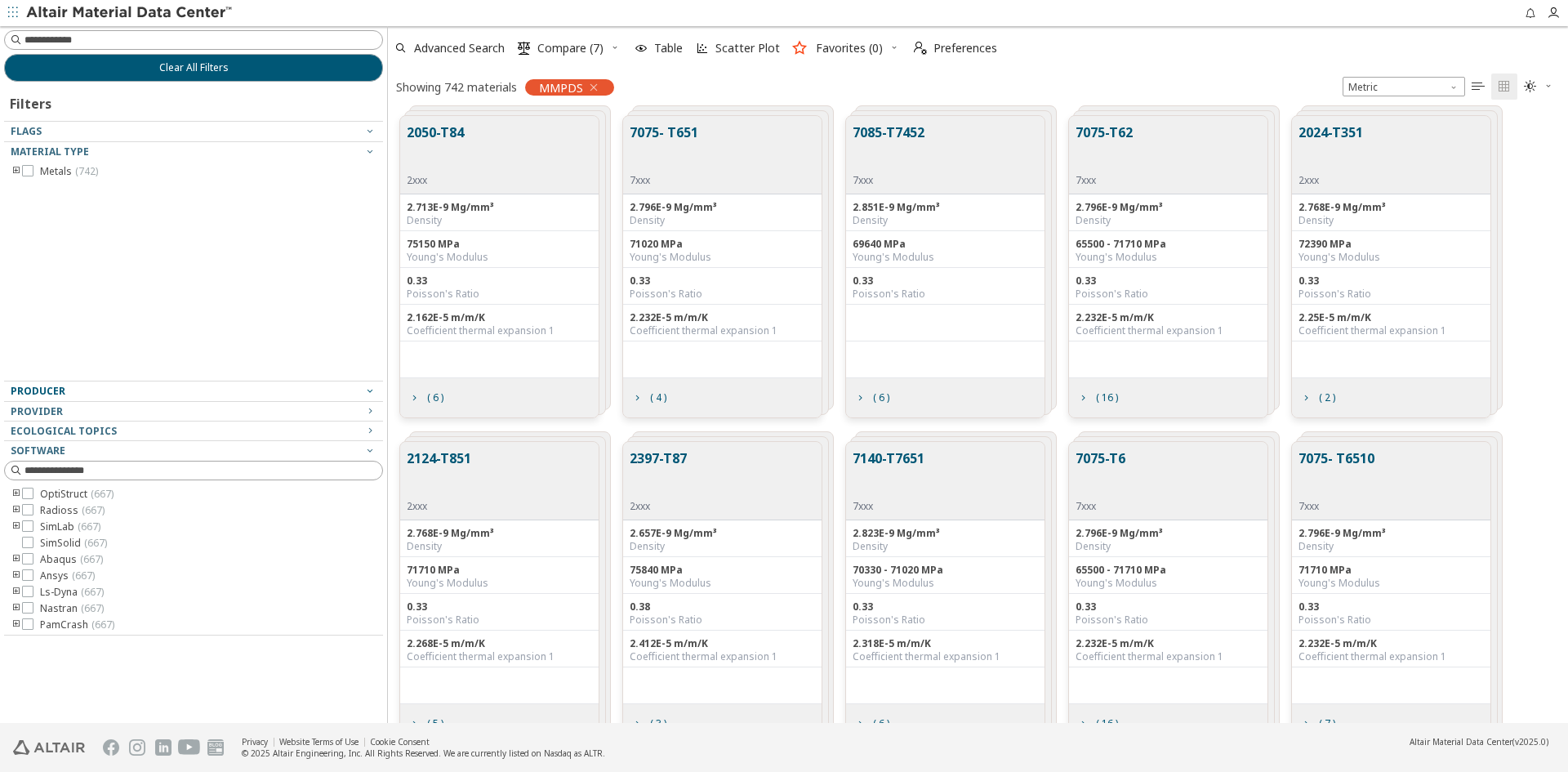 click on "Producer" at bounding box center [187, 391] 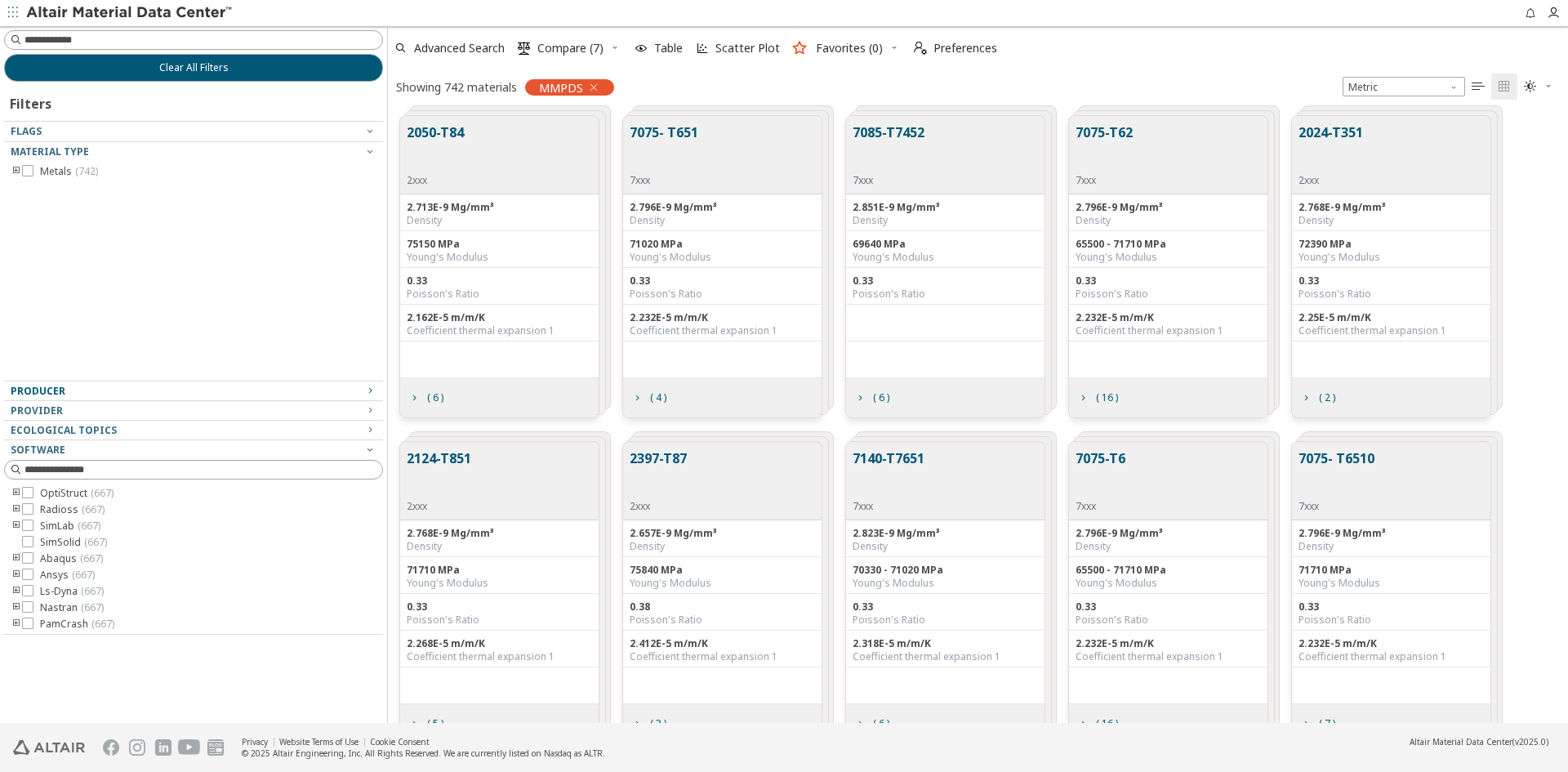 click on "Producer" at bounding box center (187, 391) 